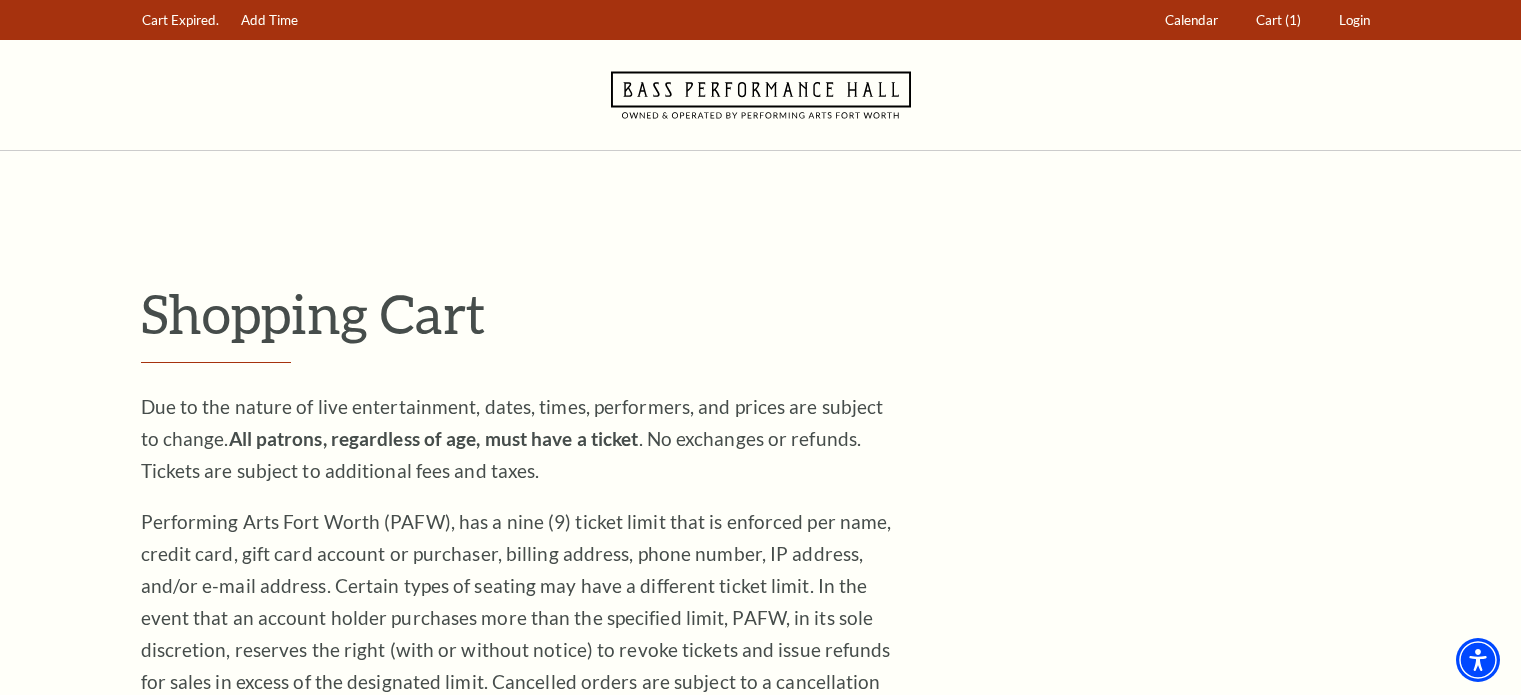 scroll, scrollTop: 636, scrollLeft: 0, axis: vertical 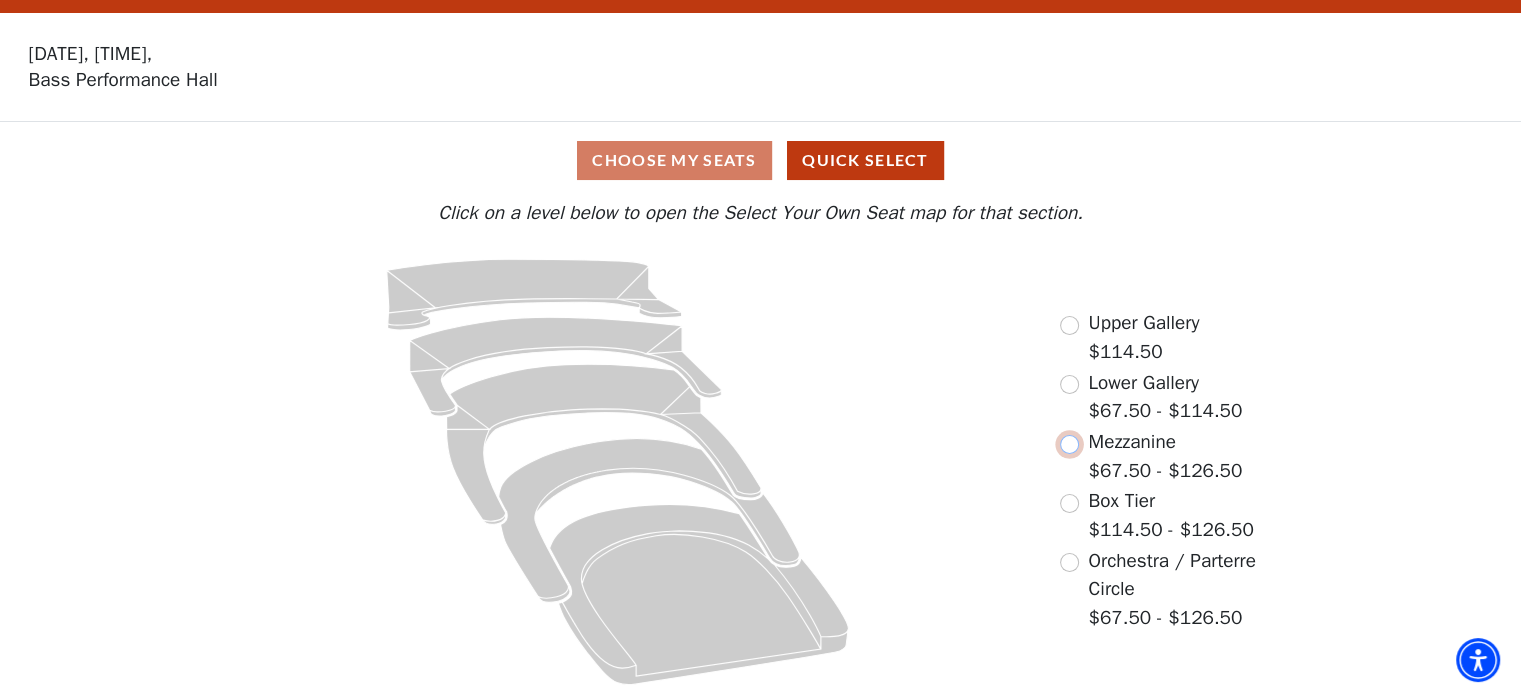 click at bounding box center (1069, 444) 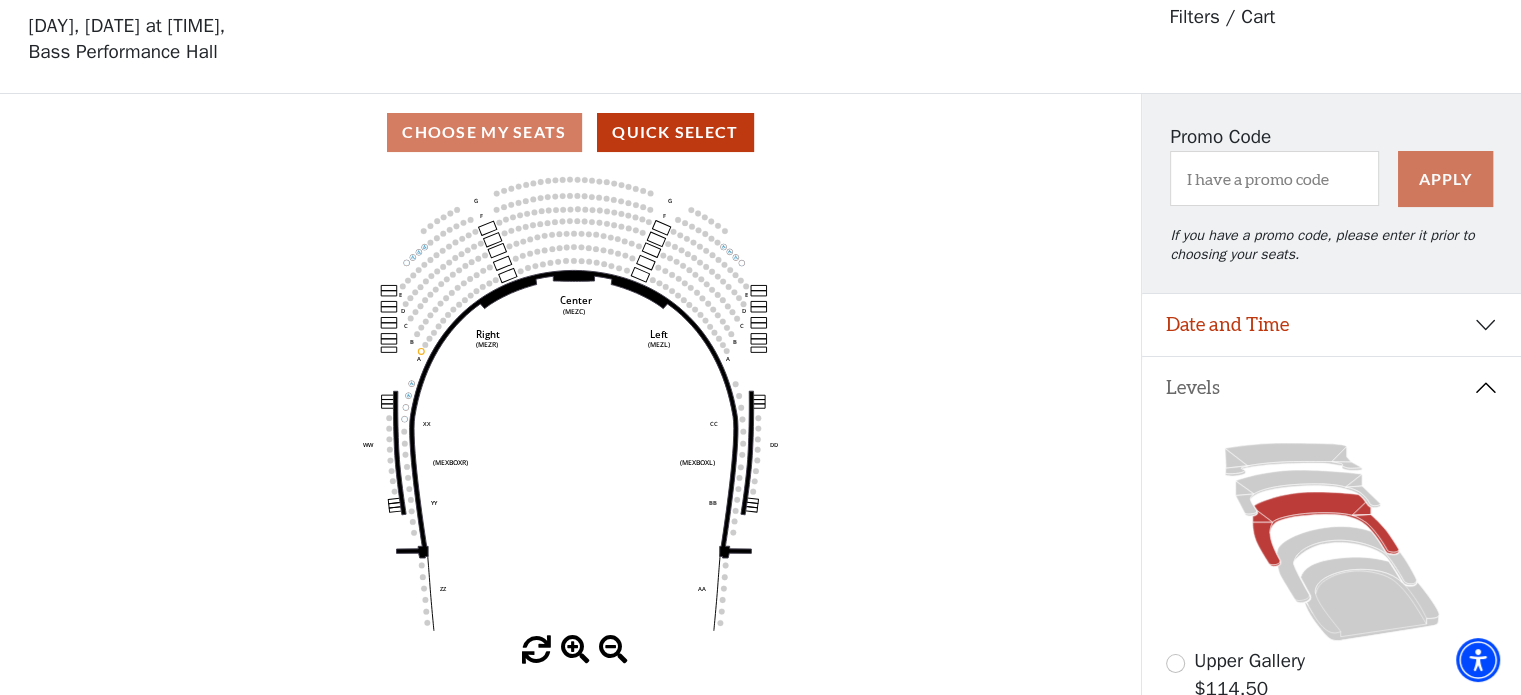 scroll, scrollTop: 92, scrollLeft: 0, axis: vertical 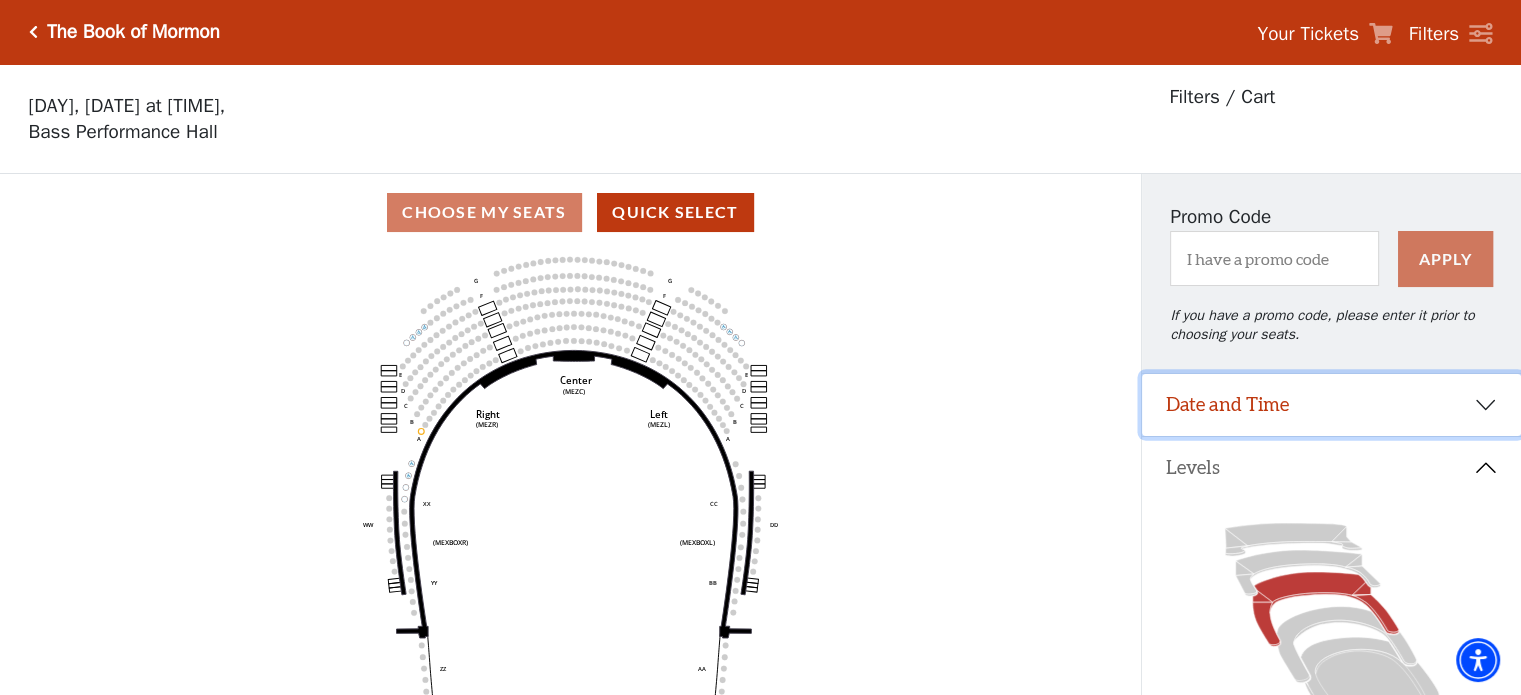 click on "Date and Time" at bounding box center [1331, 405] 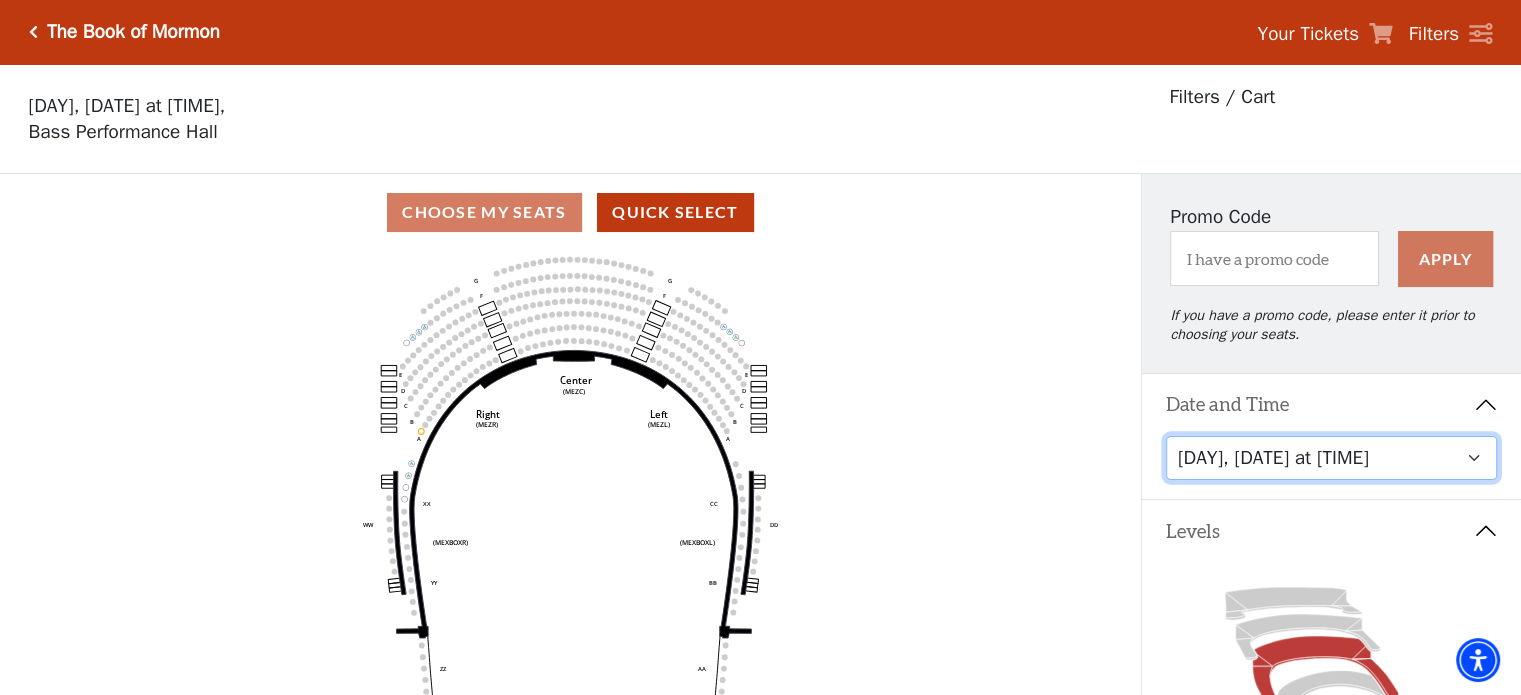 click on "Friday, August 8 at 7:30 PM Saturday, August 9 at 1:30 PM Saturday, August 9 at 7:30 PM Sunday, August 10 at 1:30 PM Sunday, August 10 at 6:30 PM" at bounding box center [1332, 458] 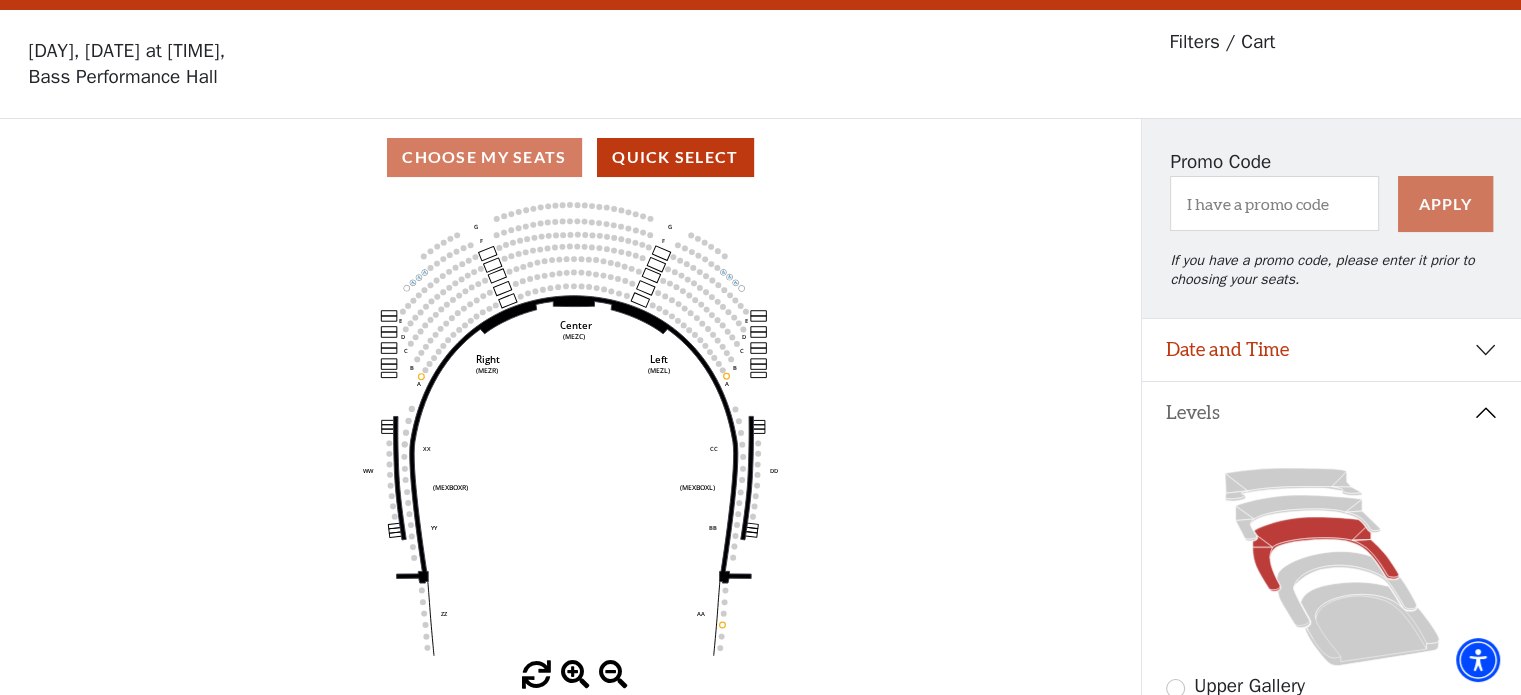 scroll, scrollTop: 92, scrollLeft: 0, axis: vertical 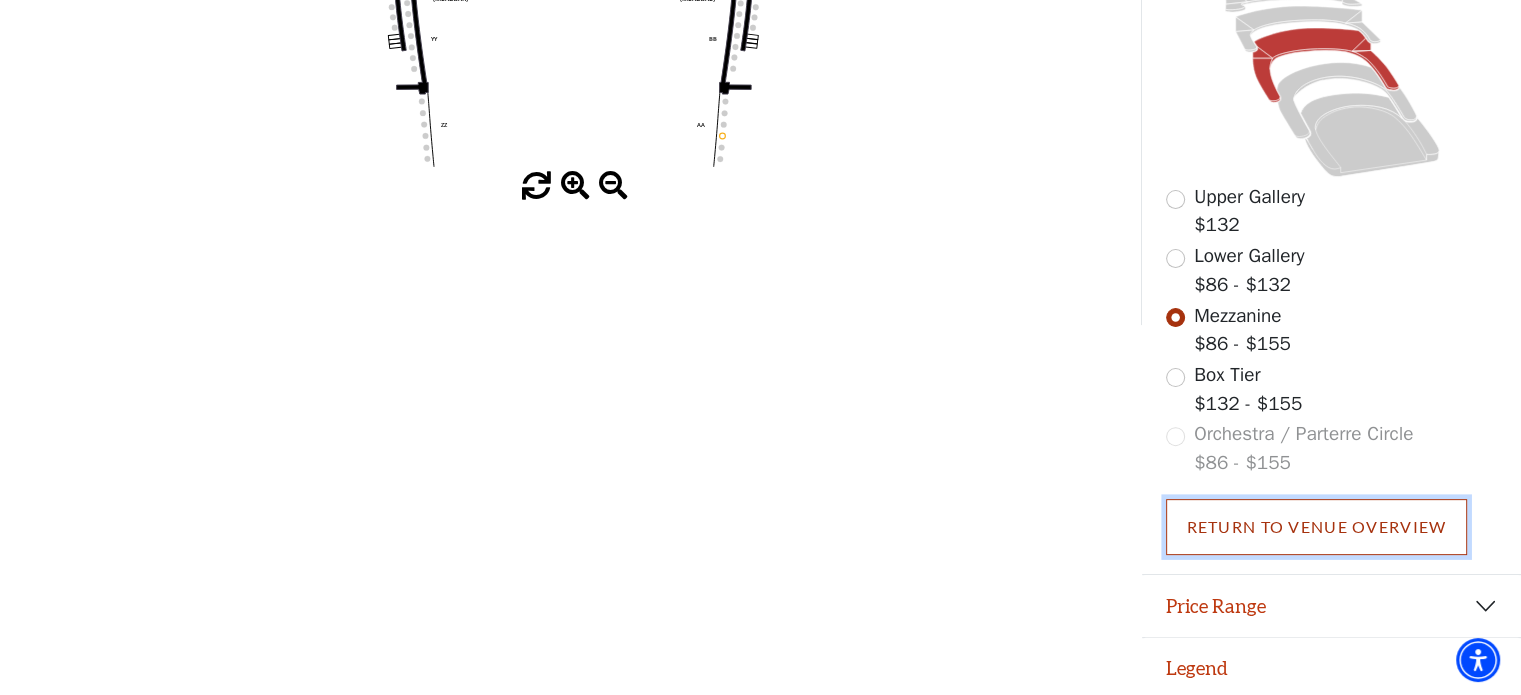 click on "Return To Venue Overview" at bounding box center [1317, 527] 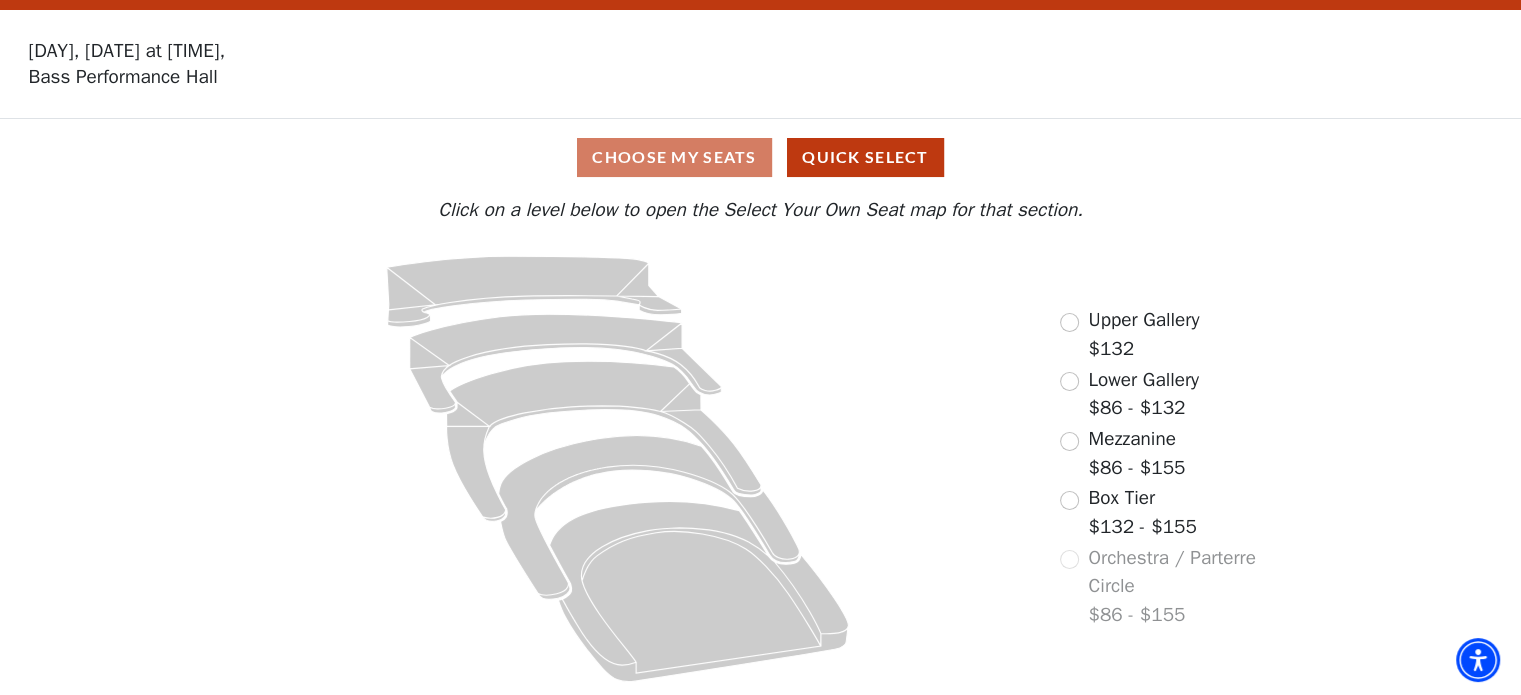 scroll, scrollTop: 53, scrollLeft: 0, axis: vertical 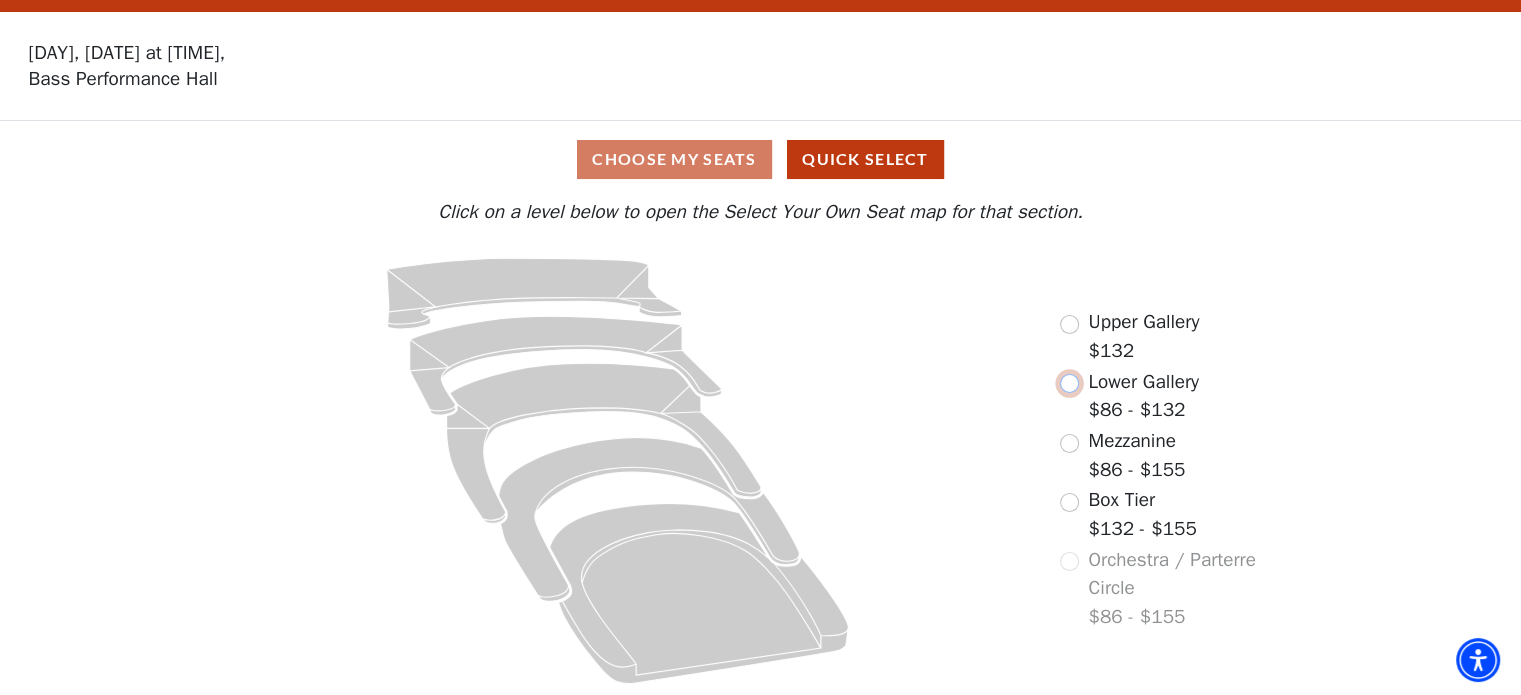 click at bounding box center (1069, 383) 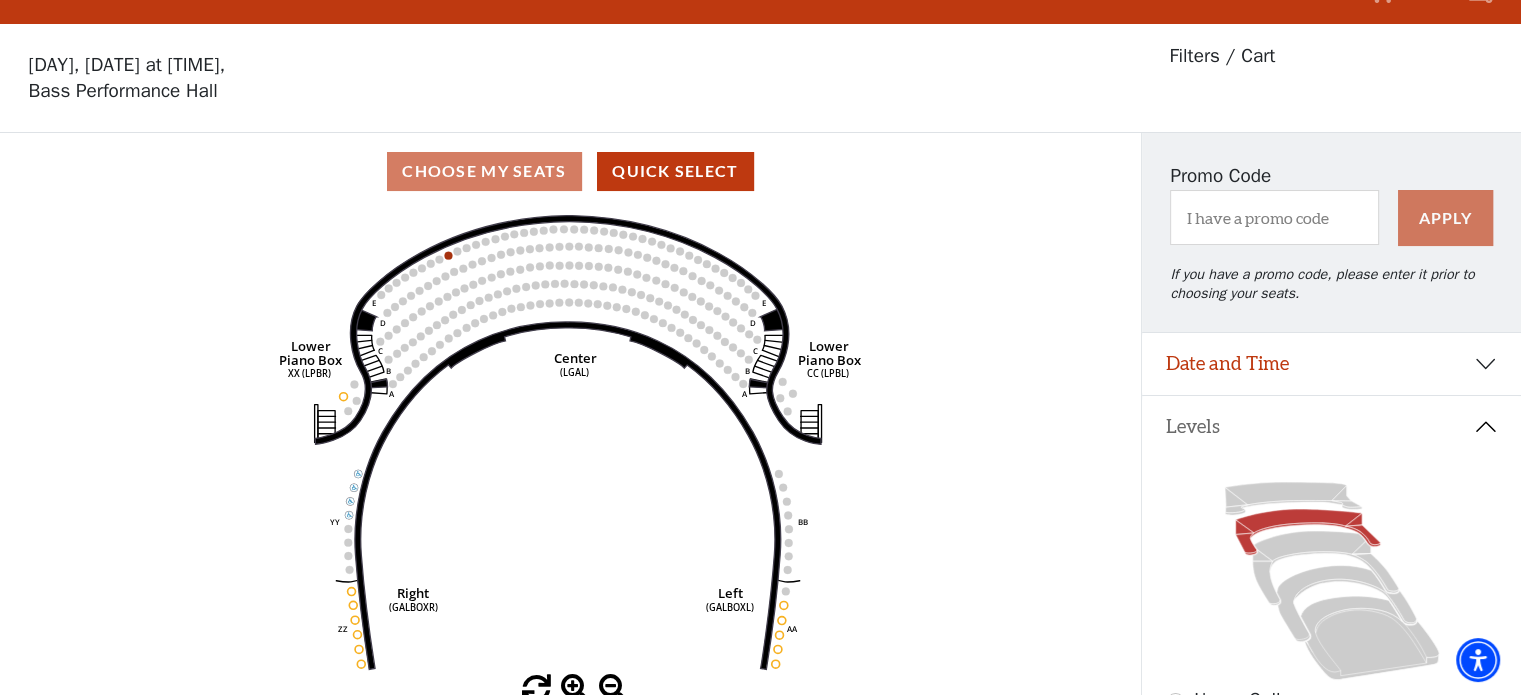 scroll, scrollTop: 92, scrollLeft: 0, axis: vertical 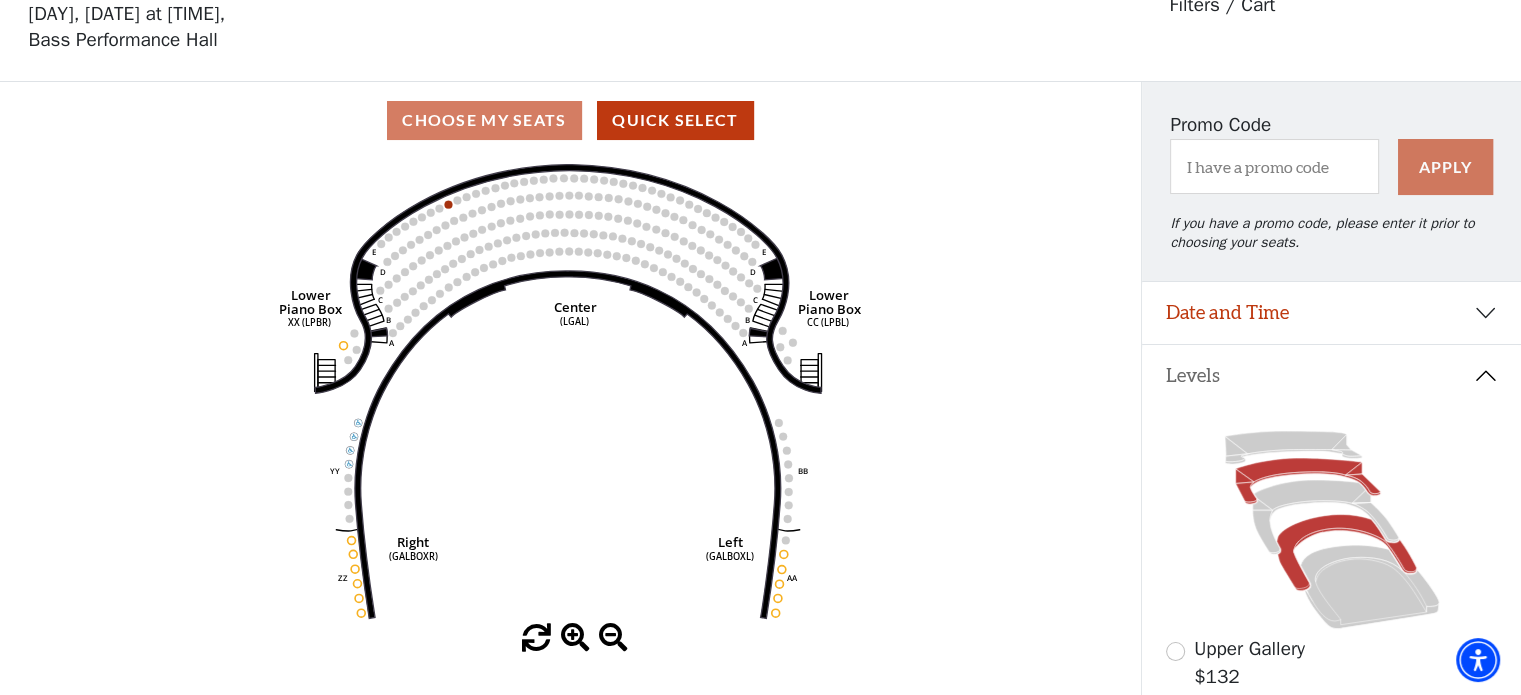click 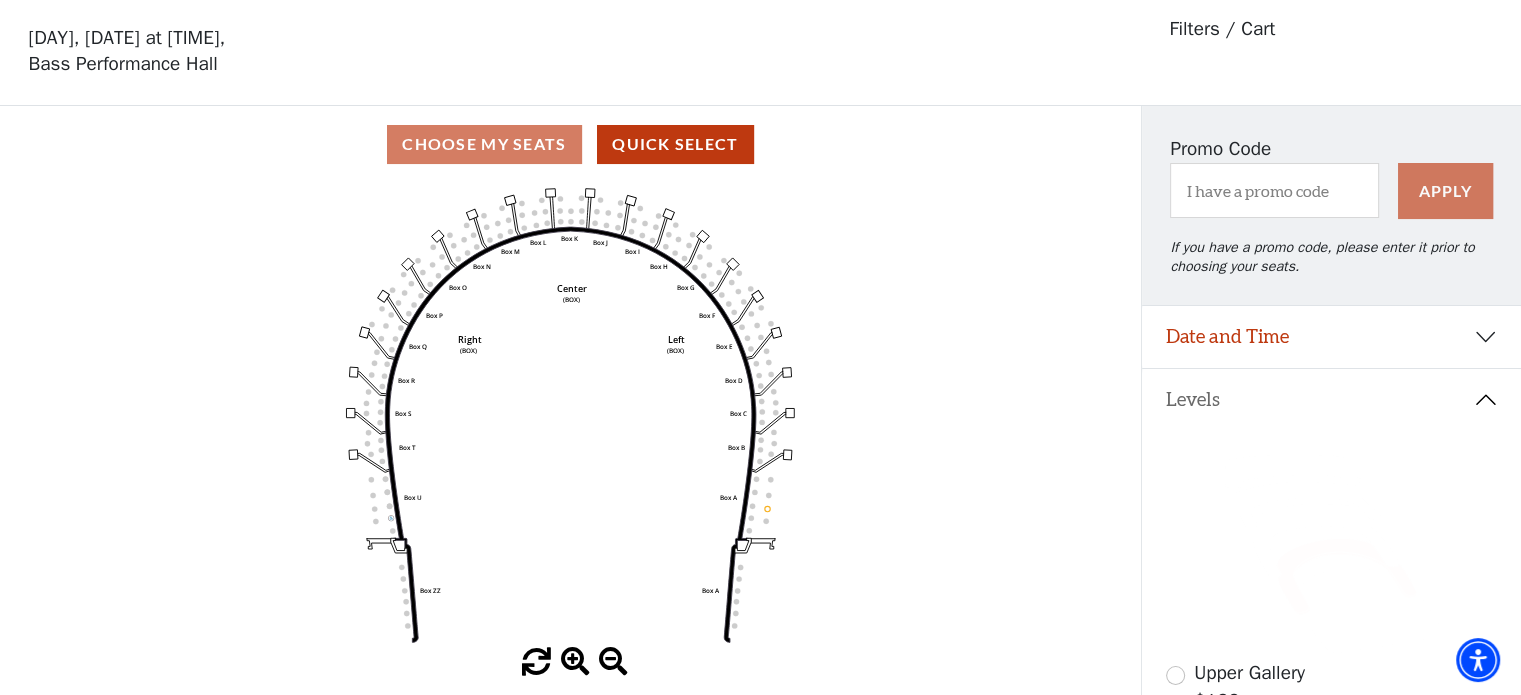 scroll, scrollTop: 92, scrollLeft: 0, axis: vertical 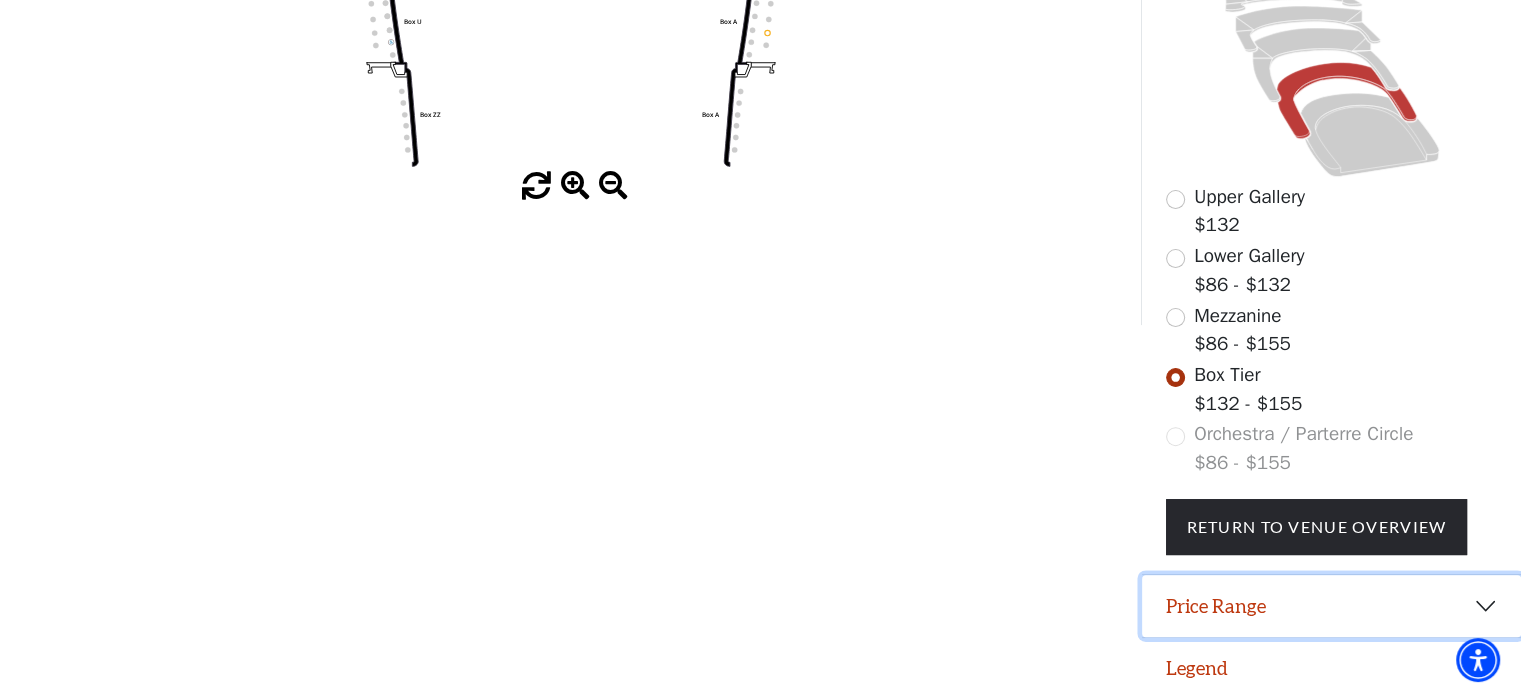 click on "Price Range" at bounding box center [1331, 606] 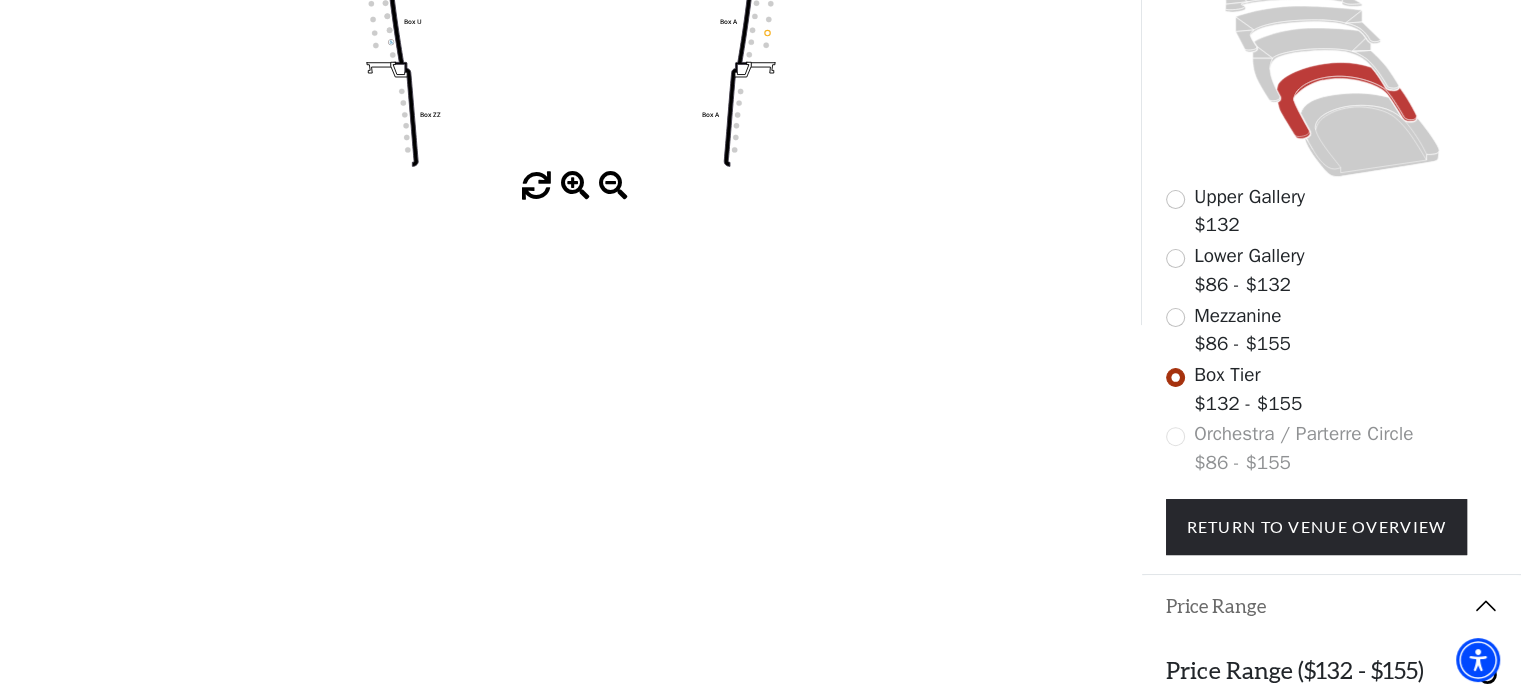 scroll, scrollTop: 644, scrollLeft: 0, axis: vertical 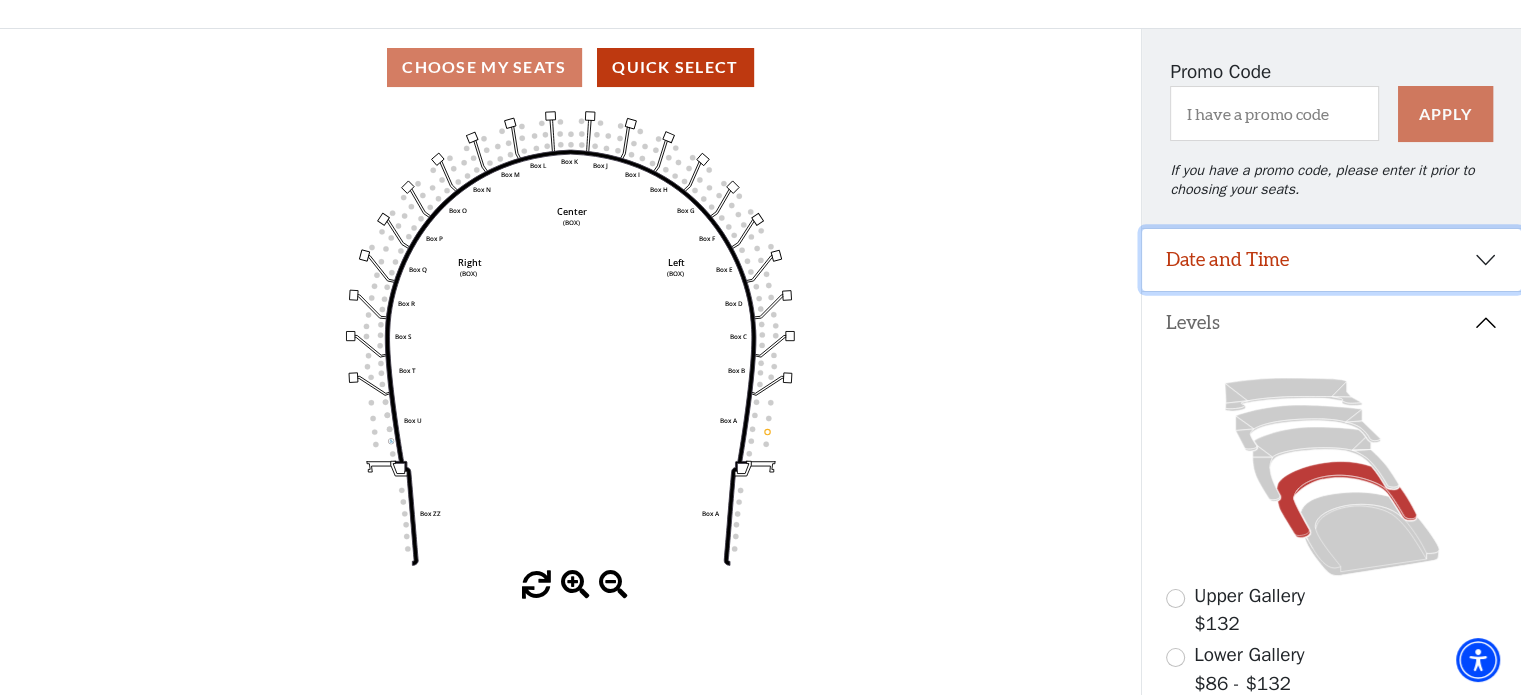 click on "Date and Time" at bounding box center (1331, 260) 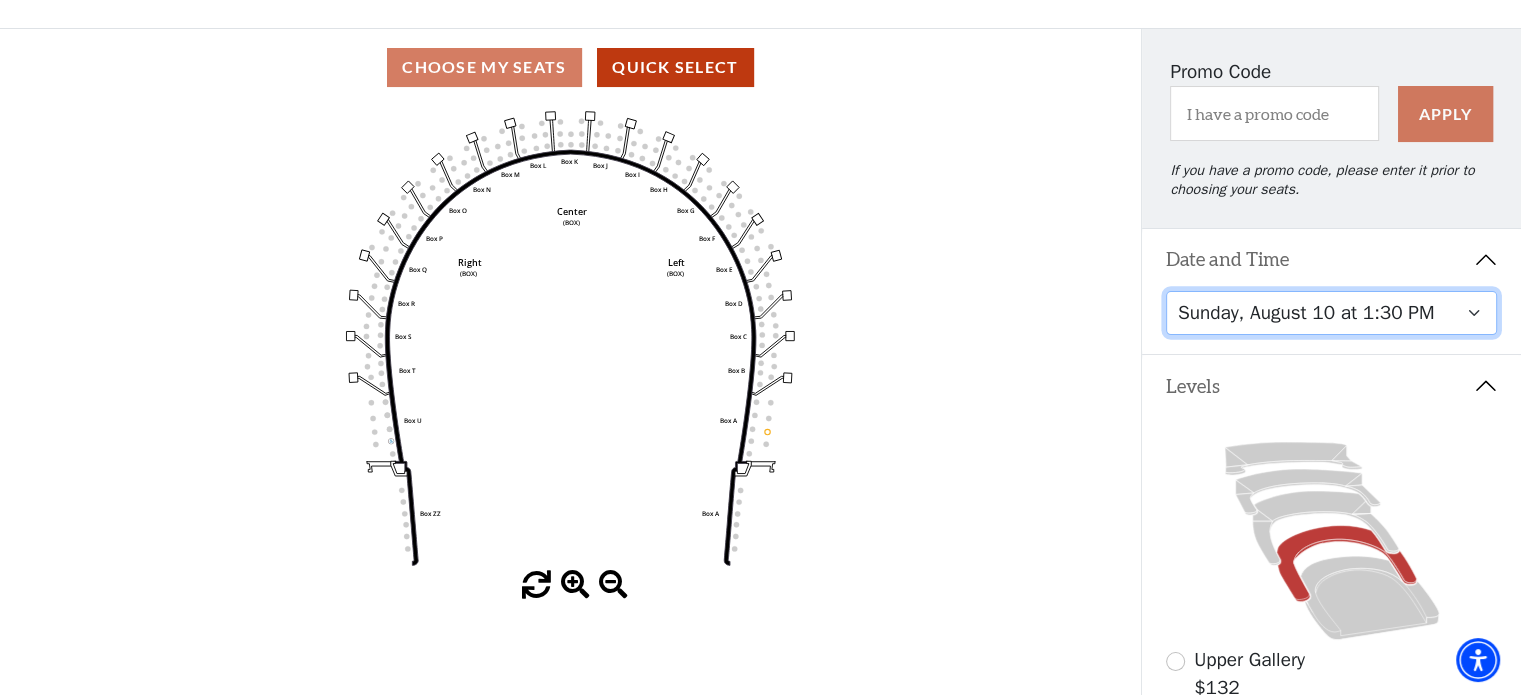 click on "Friday, August 8 at 7:30 PM Saturday, August 9 at 1:30 PM Saturday, August 9 at 7:30 PM Sunday, August 10 at 1:30 PM Sunday, August 10 at 6:30 PM" at bounding box center [1332, 313] 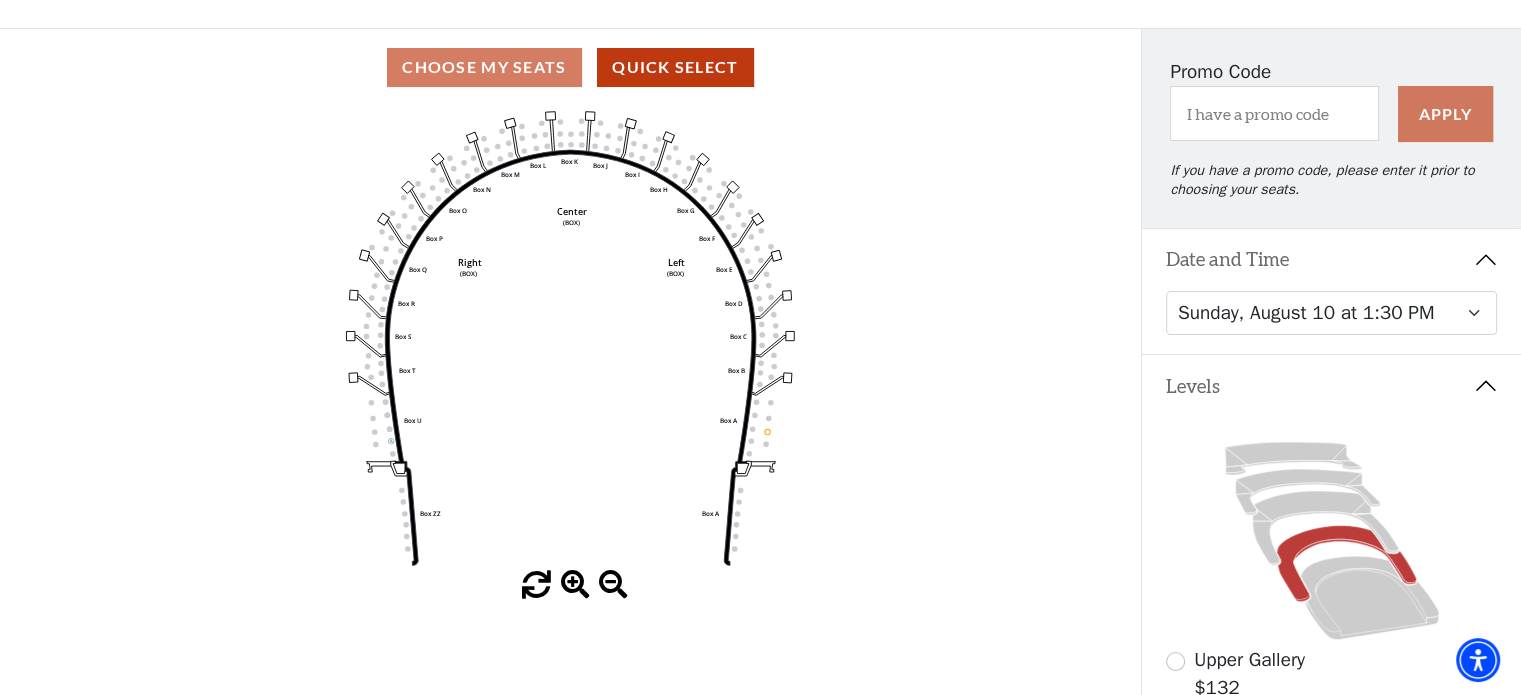 drag, startPoint x: 1519, startPoint y: 297, endPoint x: 1520, endPoint y: 205, distance: 92.00543 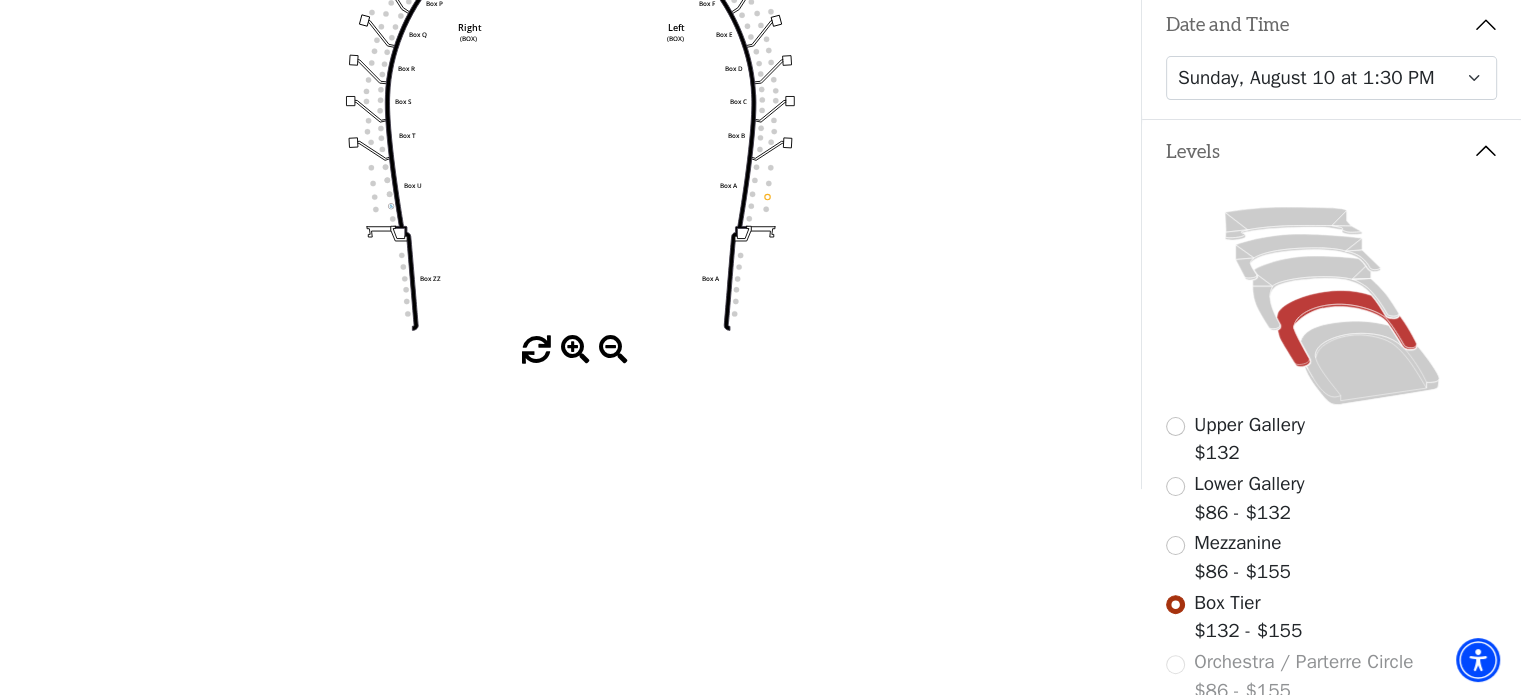 scroll, scrollTop: 410, scrollLeft: 0, axis: vertical 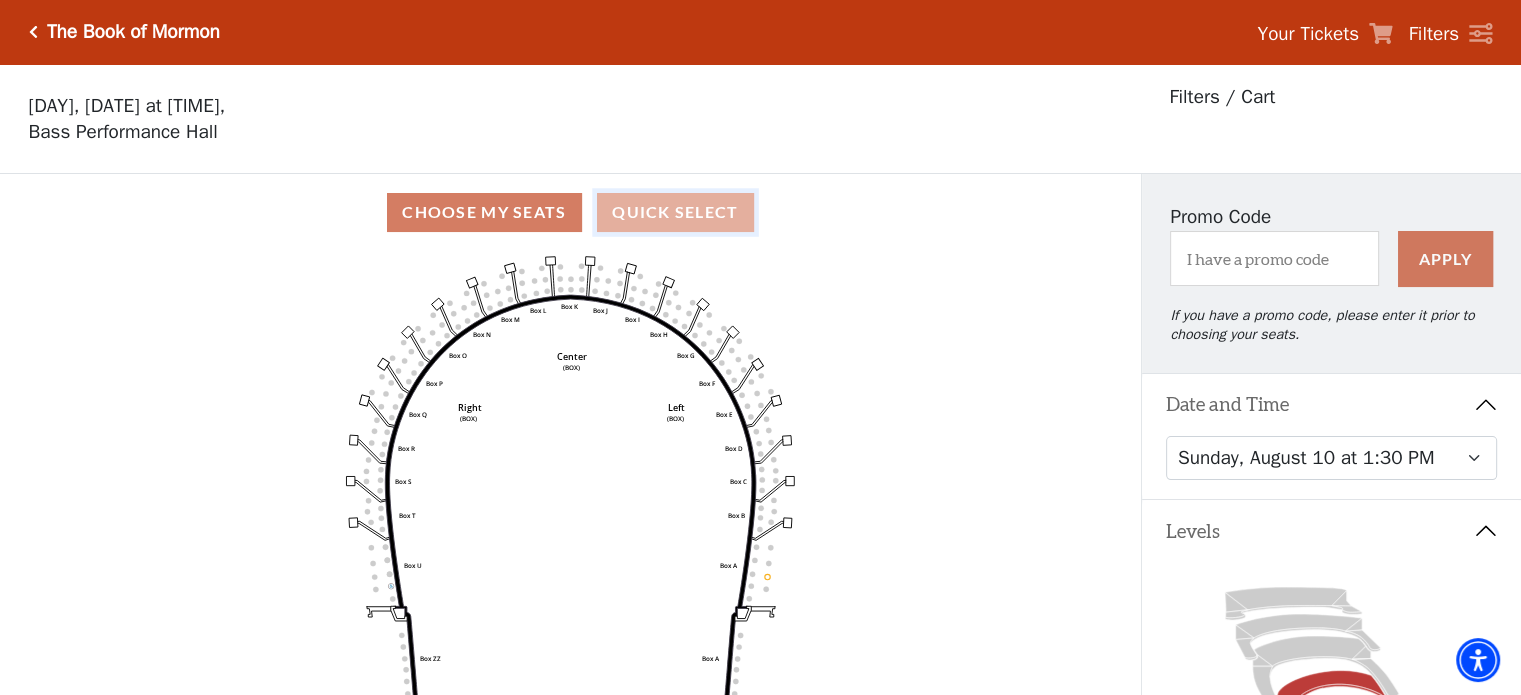 click on "Quick Select" at bounding box center [675, 212] 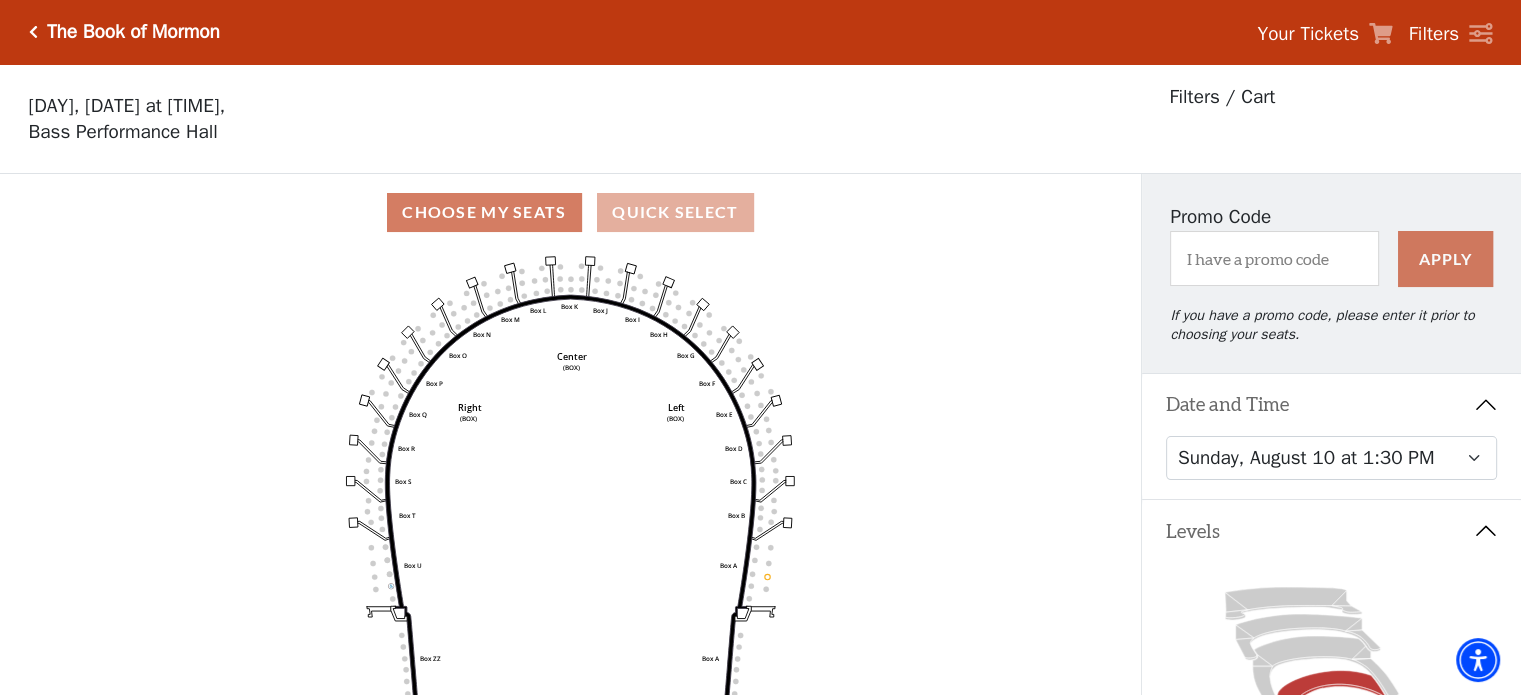 select on "6288" 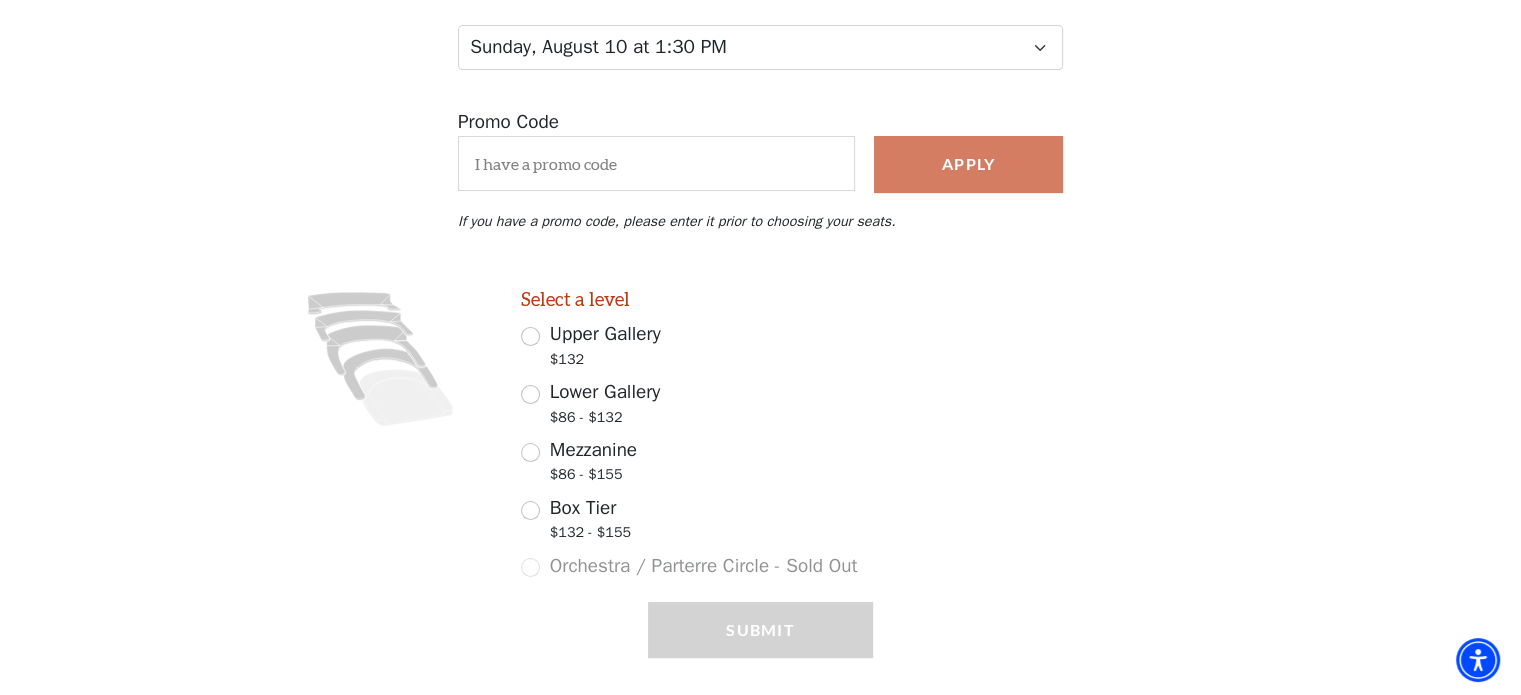 scroll, scrollTop: 296, scrollLeft: 0, axis: vertical 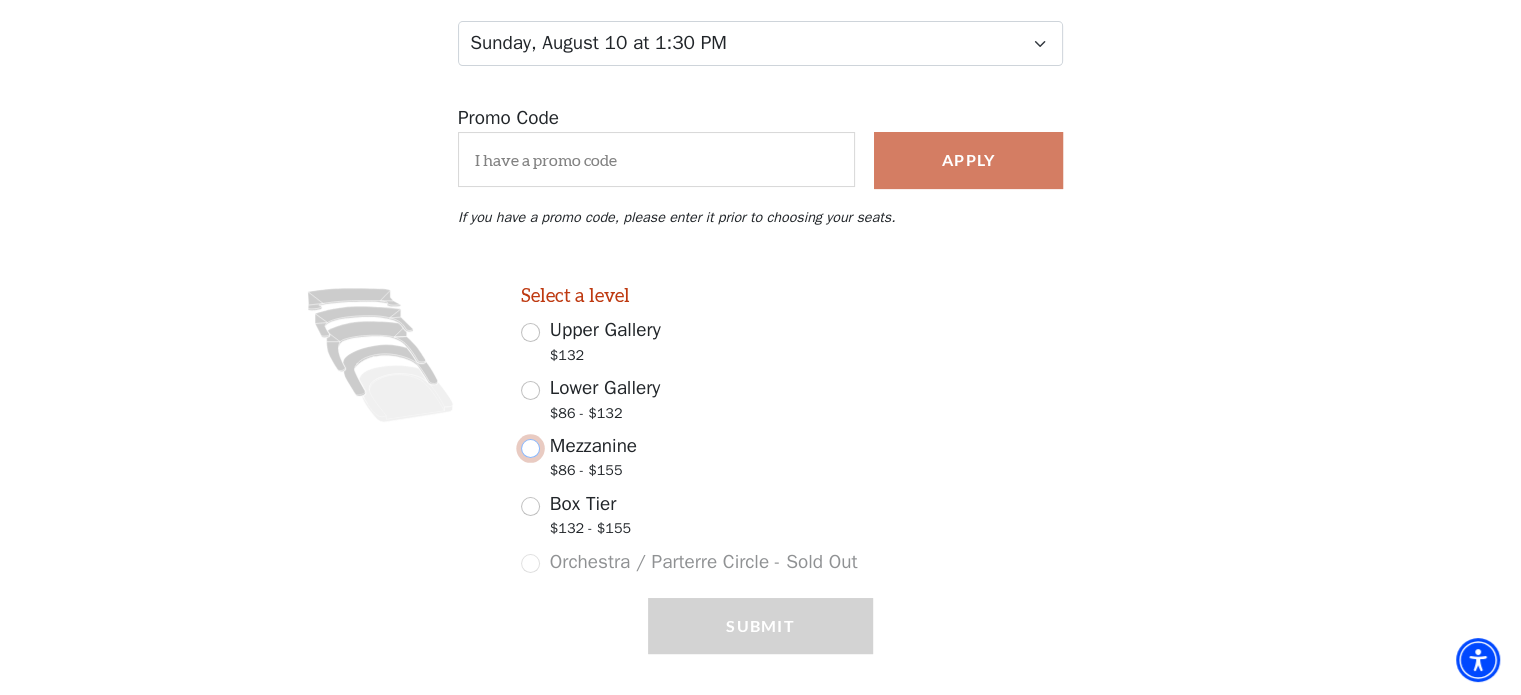 click on "Mezzanine     $86 - $155" at bounding box center [530, 448] 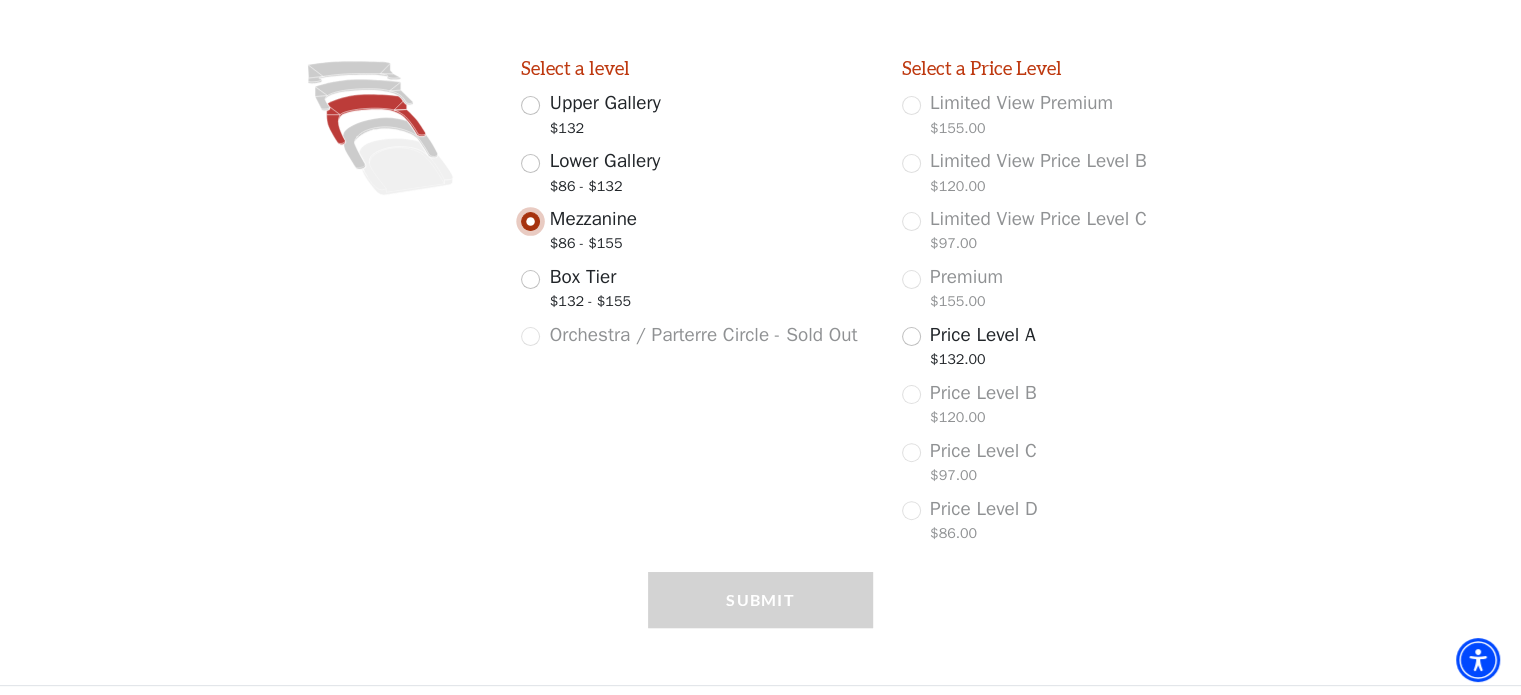 scroll, scrollTop: 529, scrollLeft: 0, axis: vertical 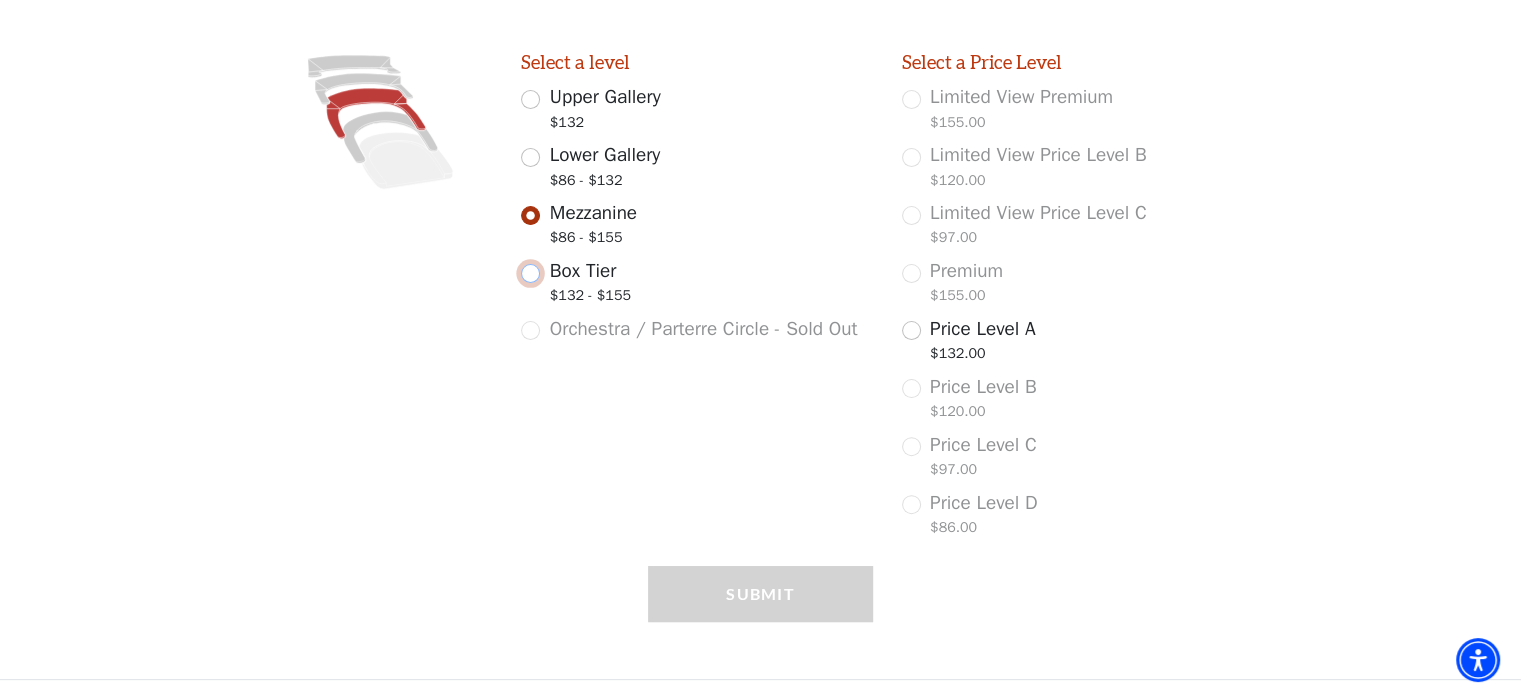 click on "Box Tier     $132 - $155" at bounding box center [530, 273] 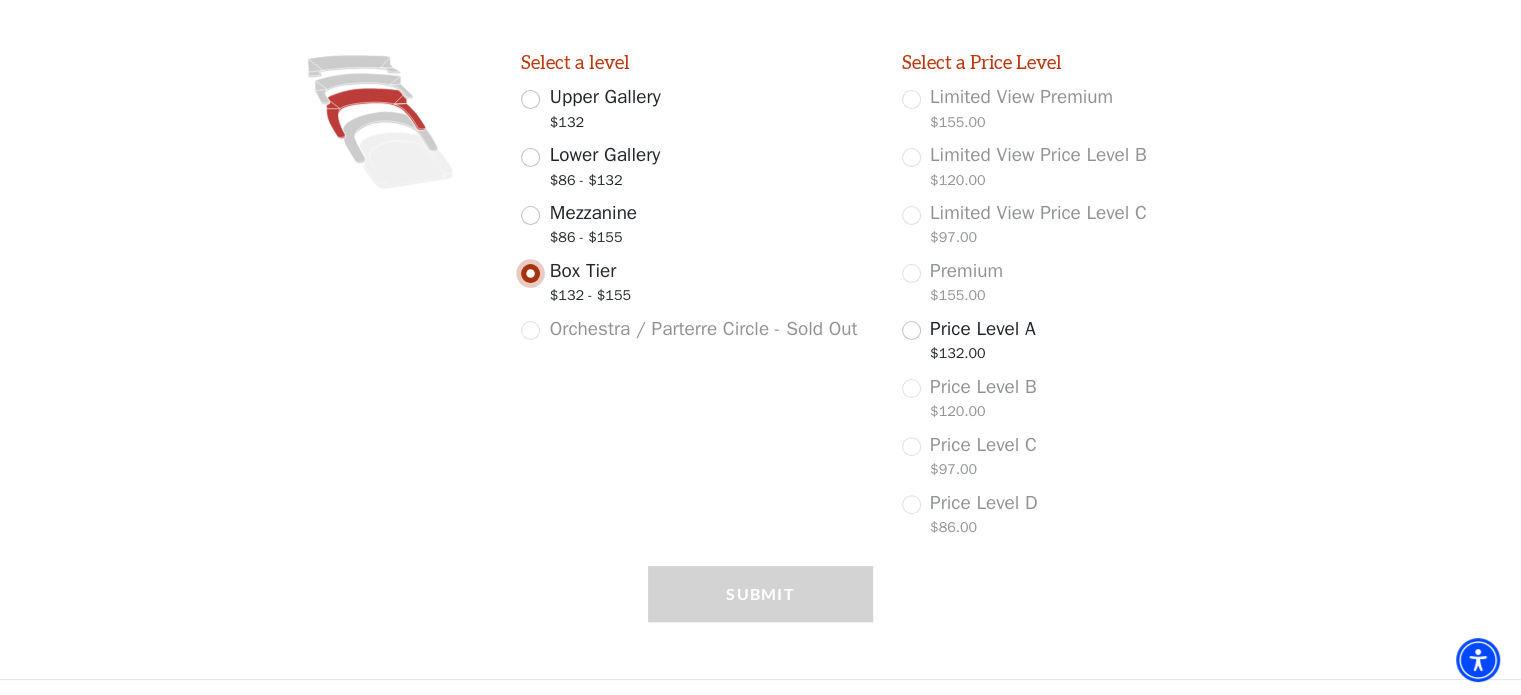 scroll, scrollTop: 356, scrollLeft: 0, axis: vertical 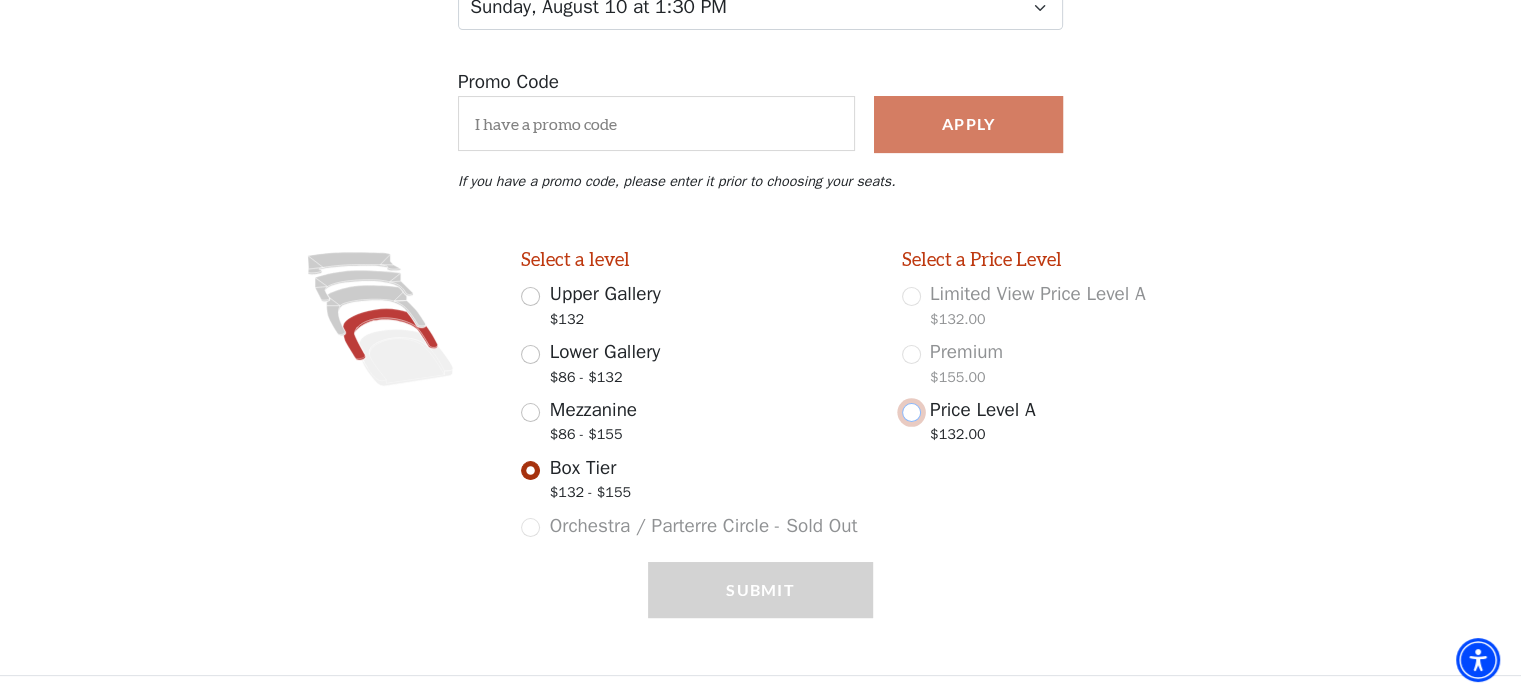 click on "Price Level A $132.00" at bounding box center [911, 412] 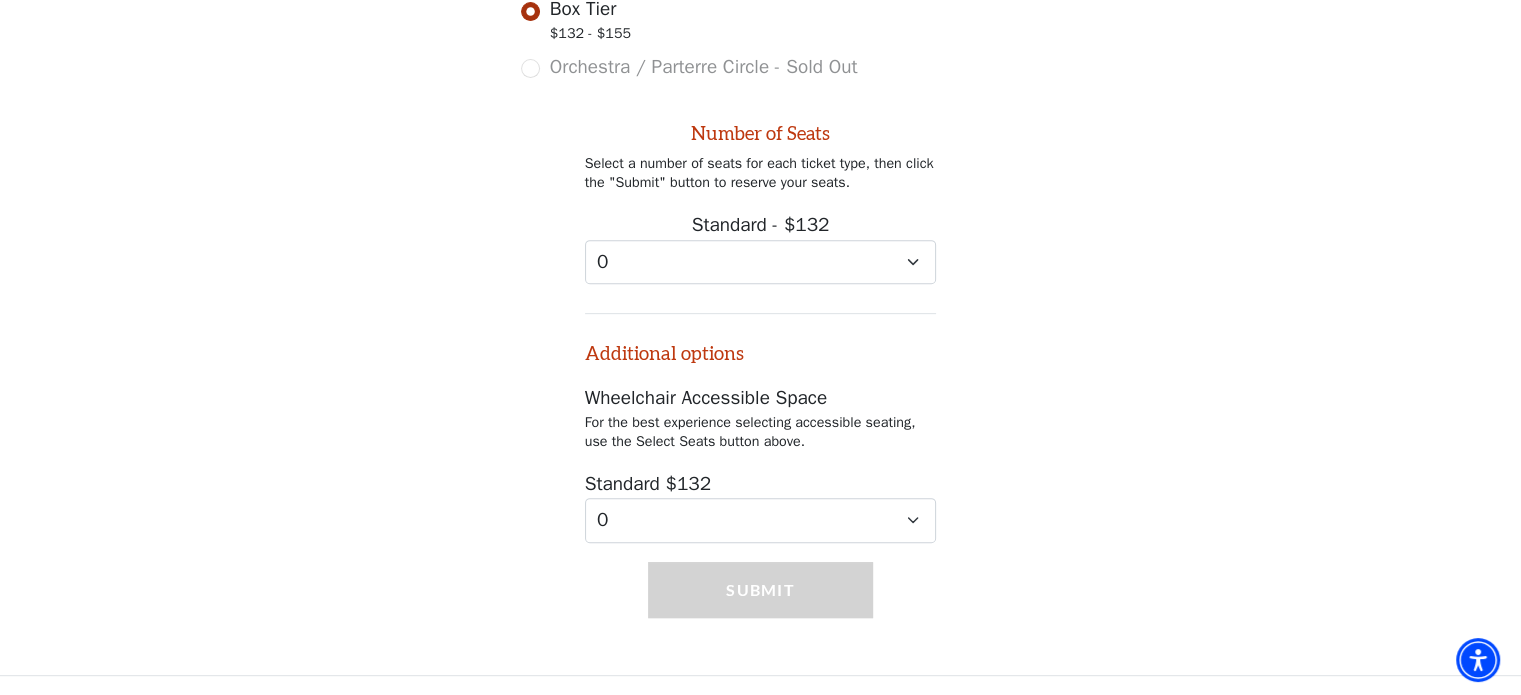 scroll, scrollTop: 812, scrollLeft: 0, axis: vertical 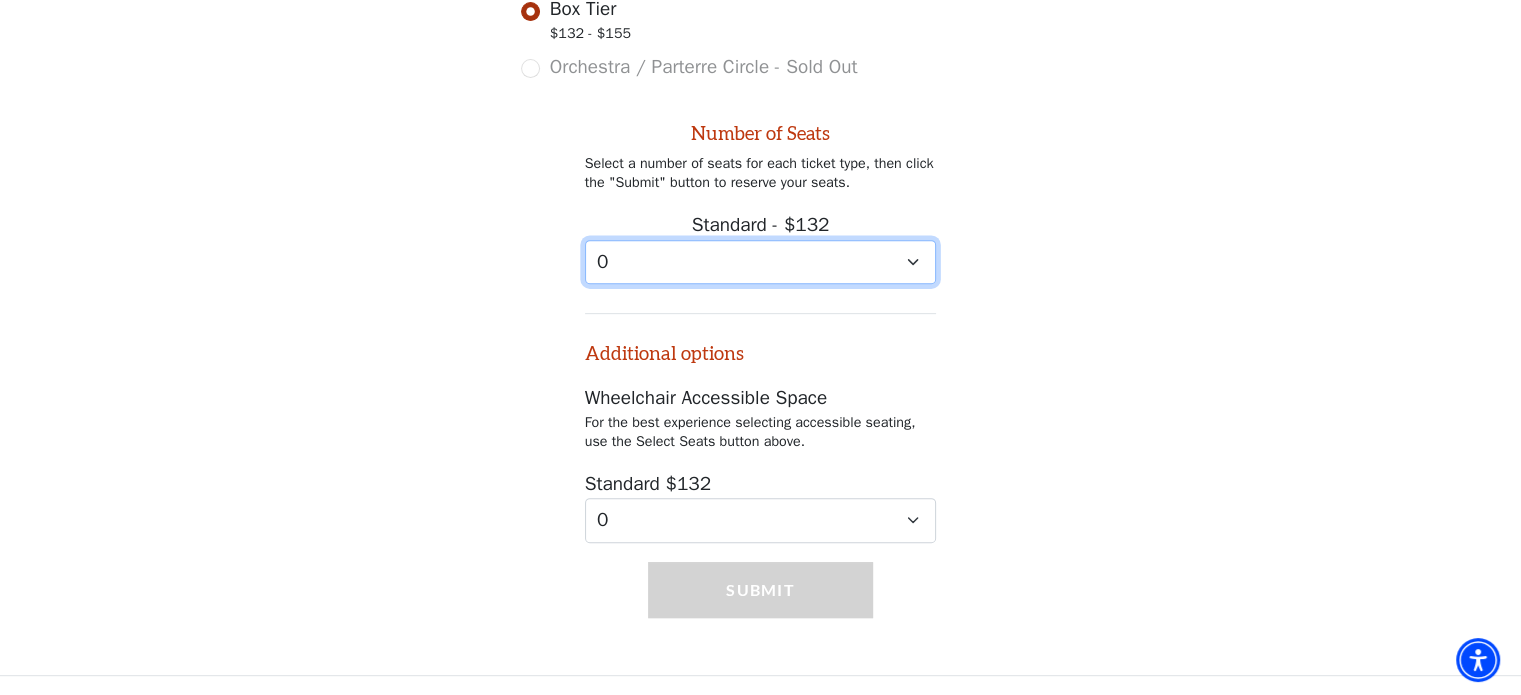 click on "0 1 2 3 4 5 6 7 8 9" at bounding box center [761, 262] 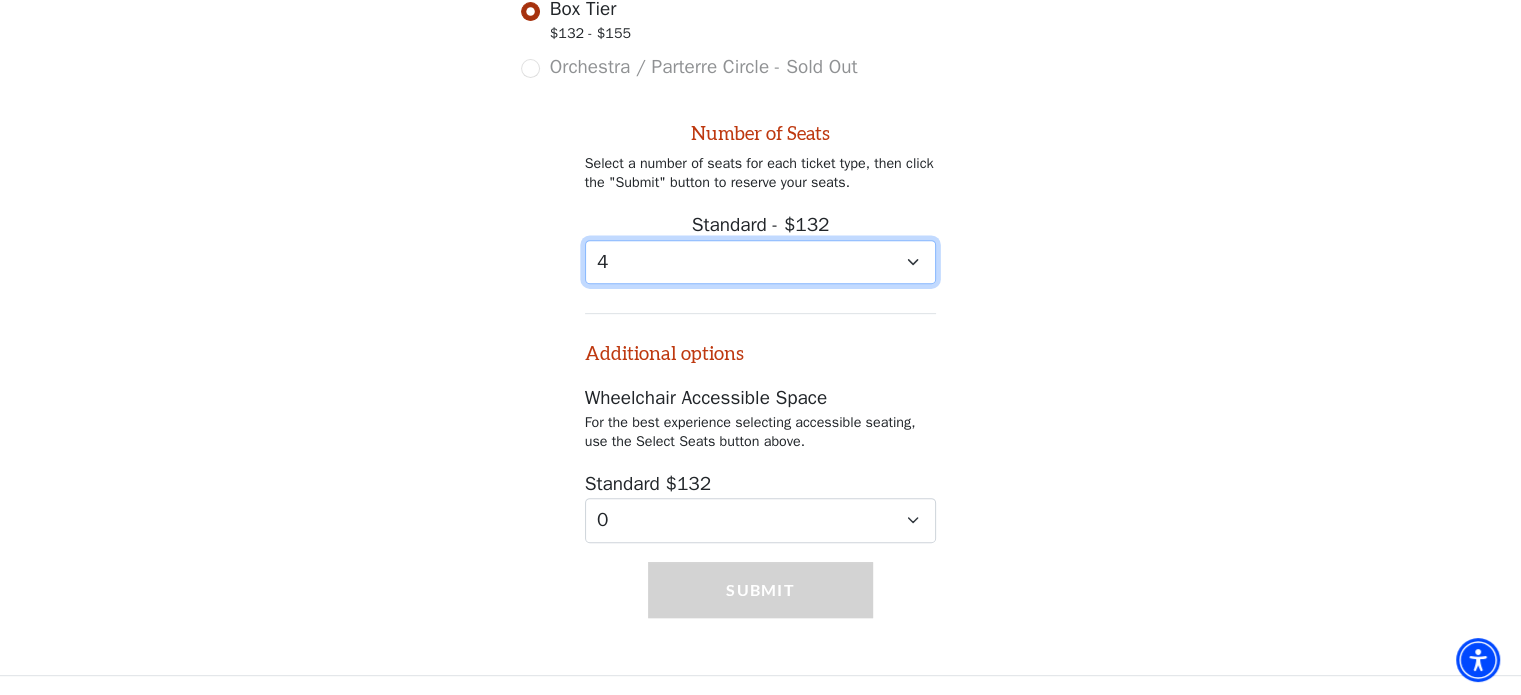 click on "0 1 2 3 4 5 6 7 8 9" at bounding box center [761, 262] 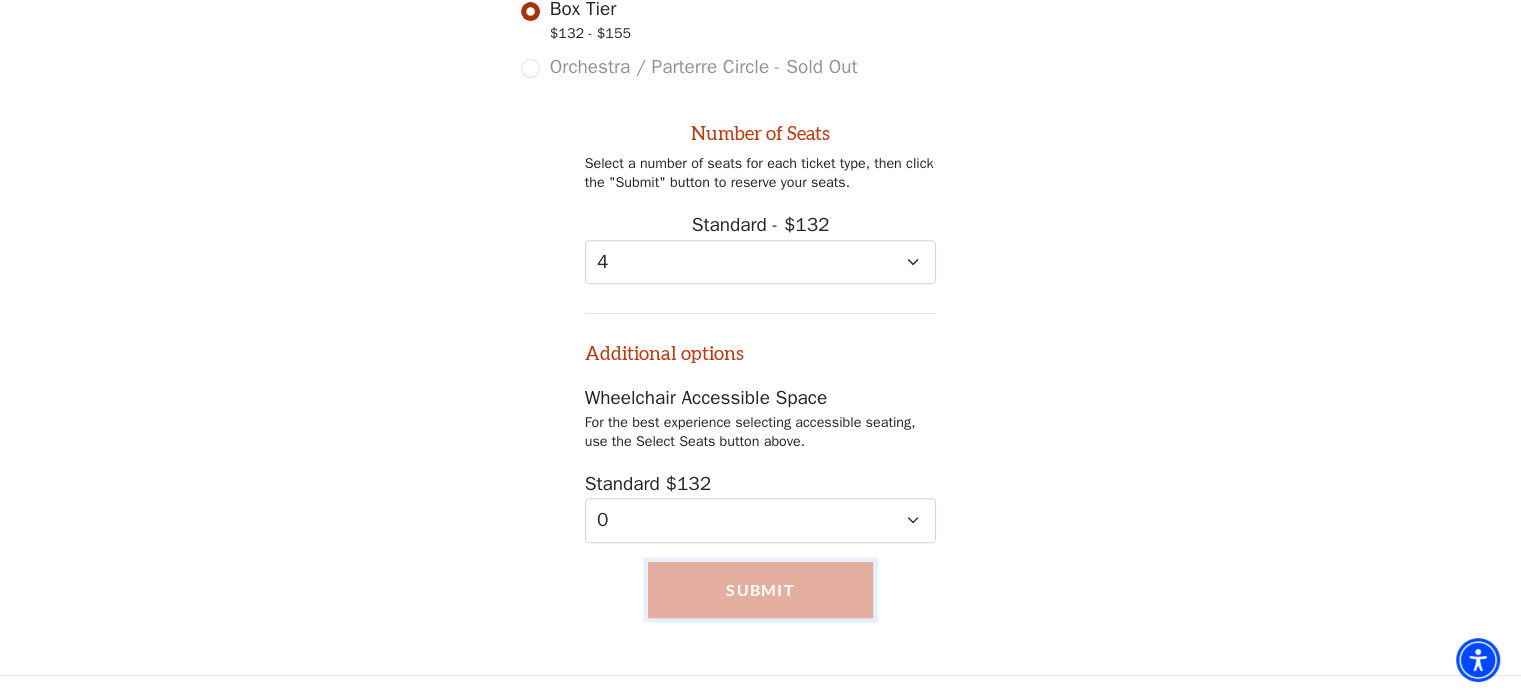 click on "Submit" at bounding box center [760, 590] 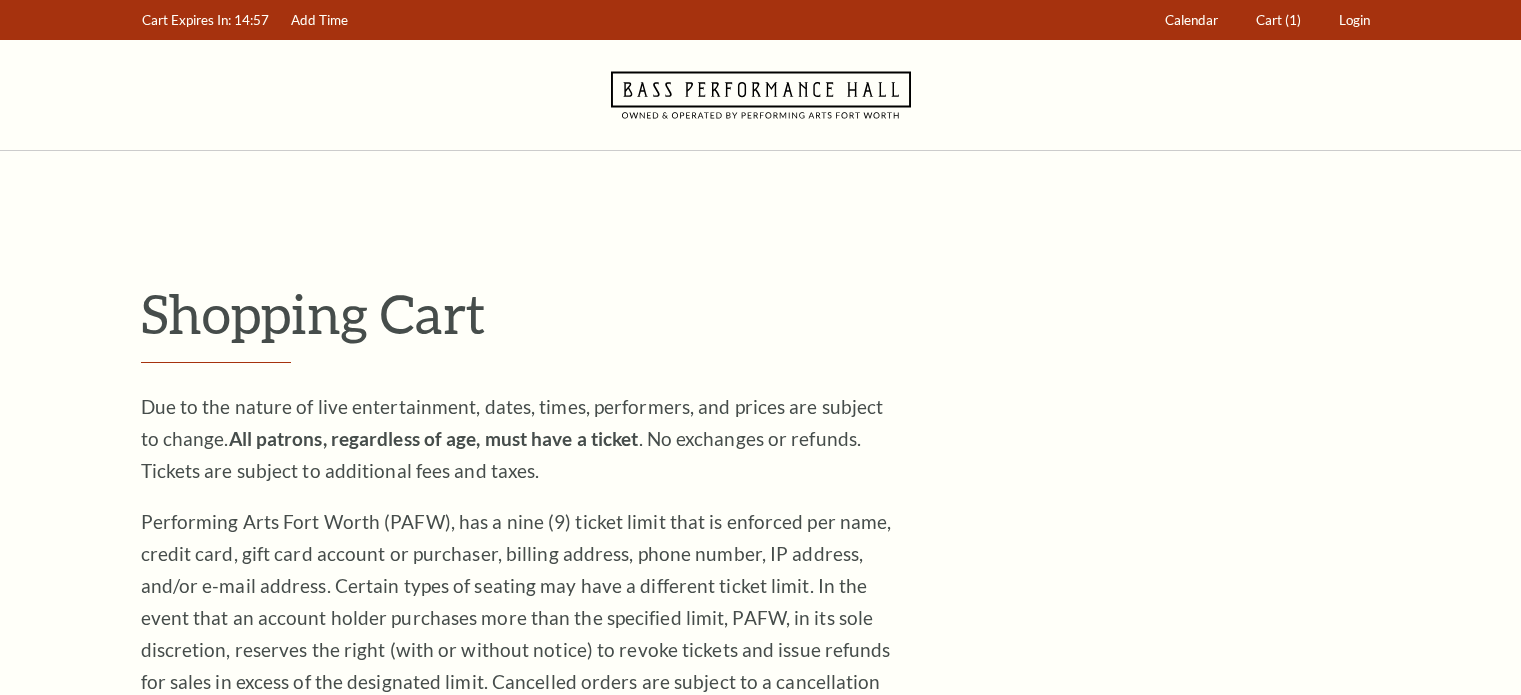 scroll, scrollTop: 0, scrollLeft: 0, axis: both 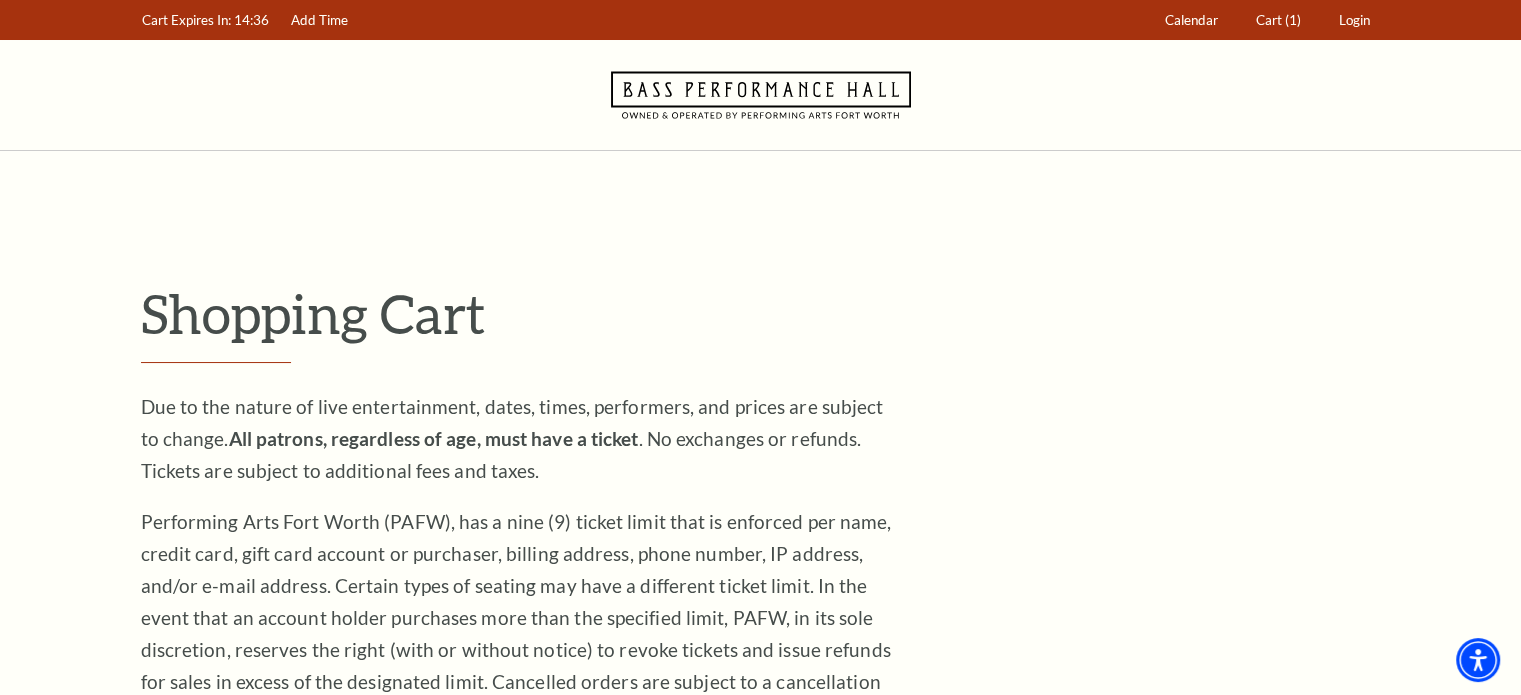 drag, startPoint x: 888, startPoint y: 195, endPoint x: 732, endPoint y: 185, distance: 156.32019 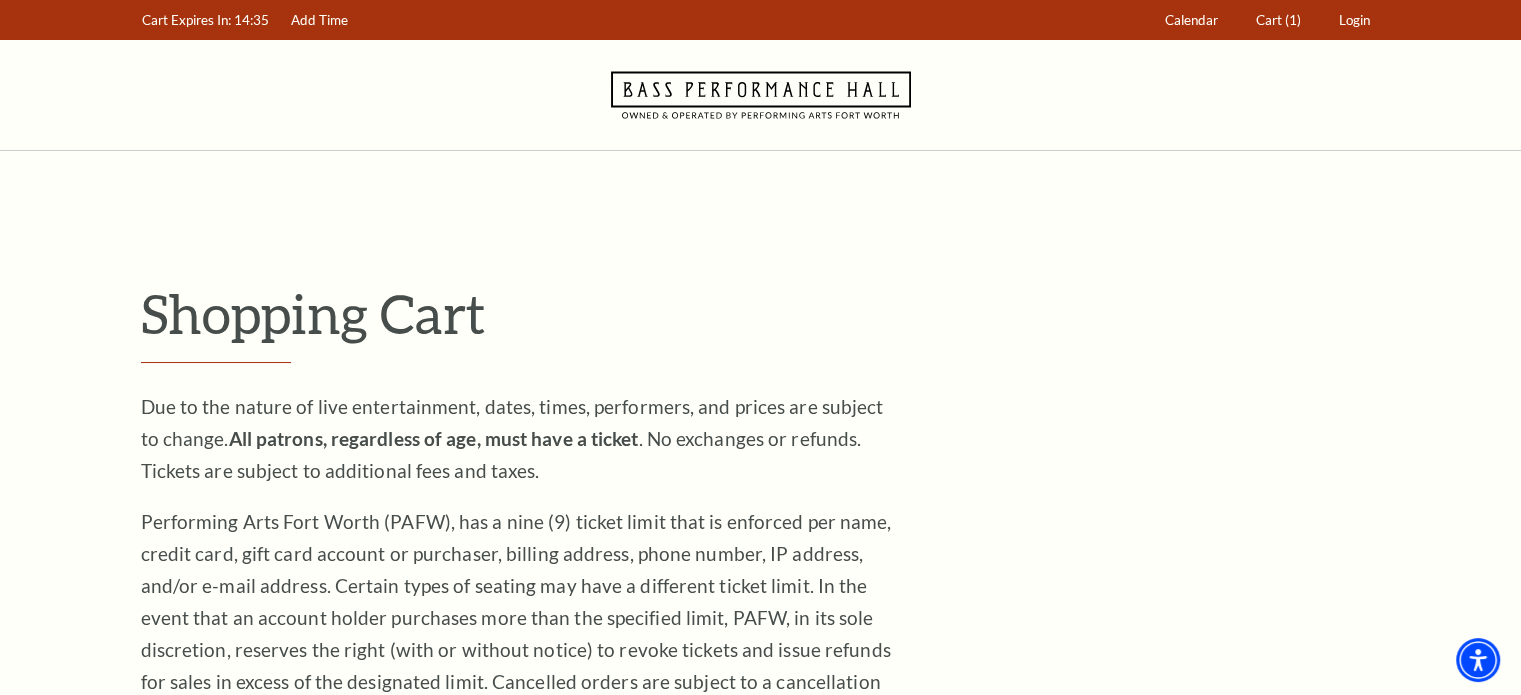 drag, startPoint x: 732, startPoint y: 185, endPoint x: 507, endPoint y: 171, distance: 225.43513 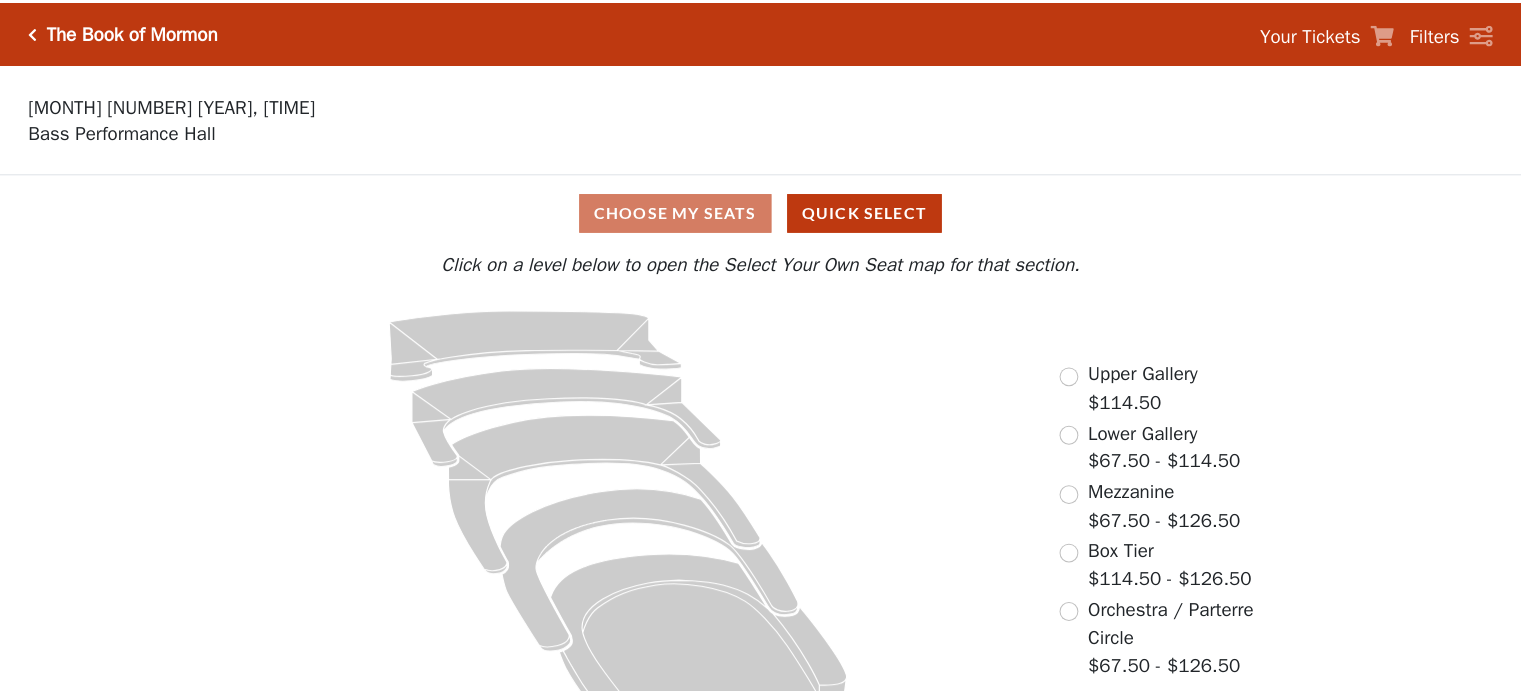 scroll, scrollTop: 0, scrollLeft: 0, axis: both 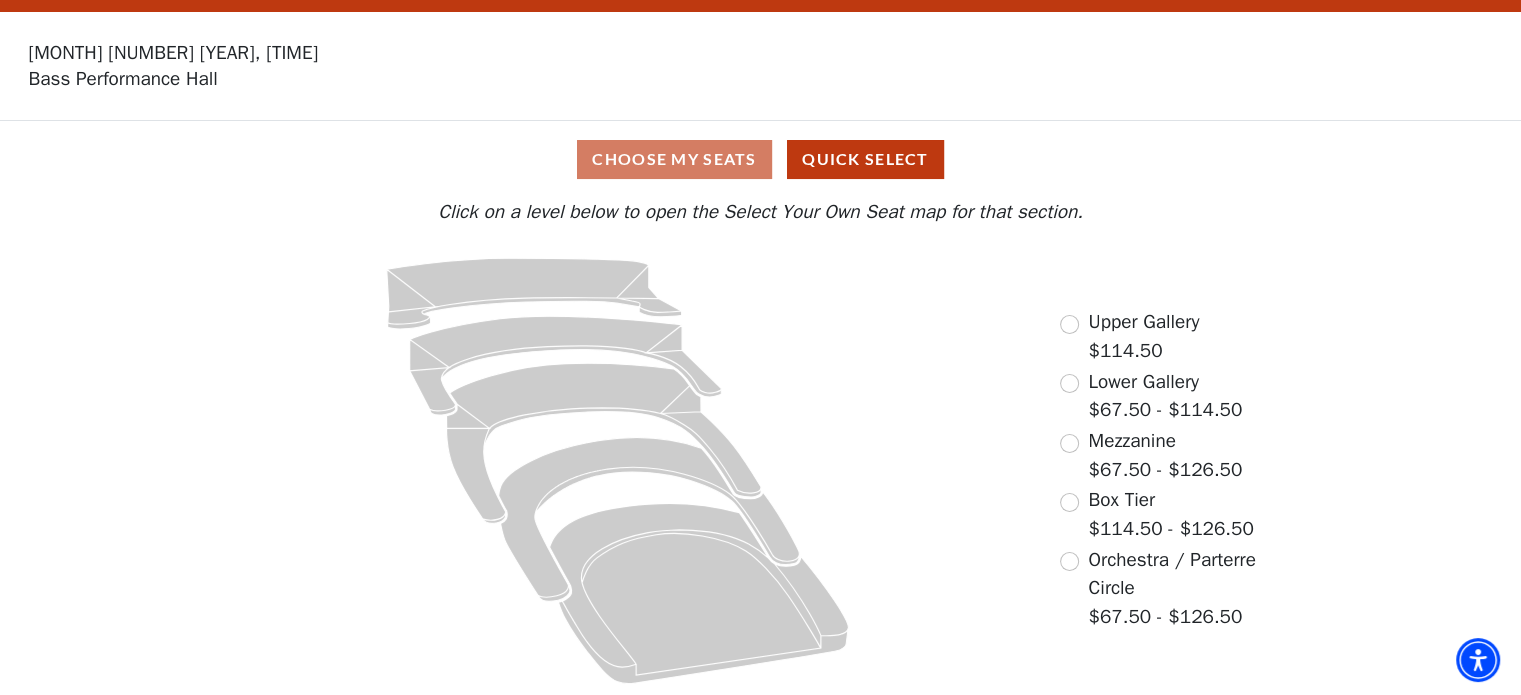 click on "Choose My Seats
Quick Select" at bounding box center [760, 159] 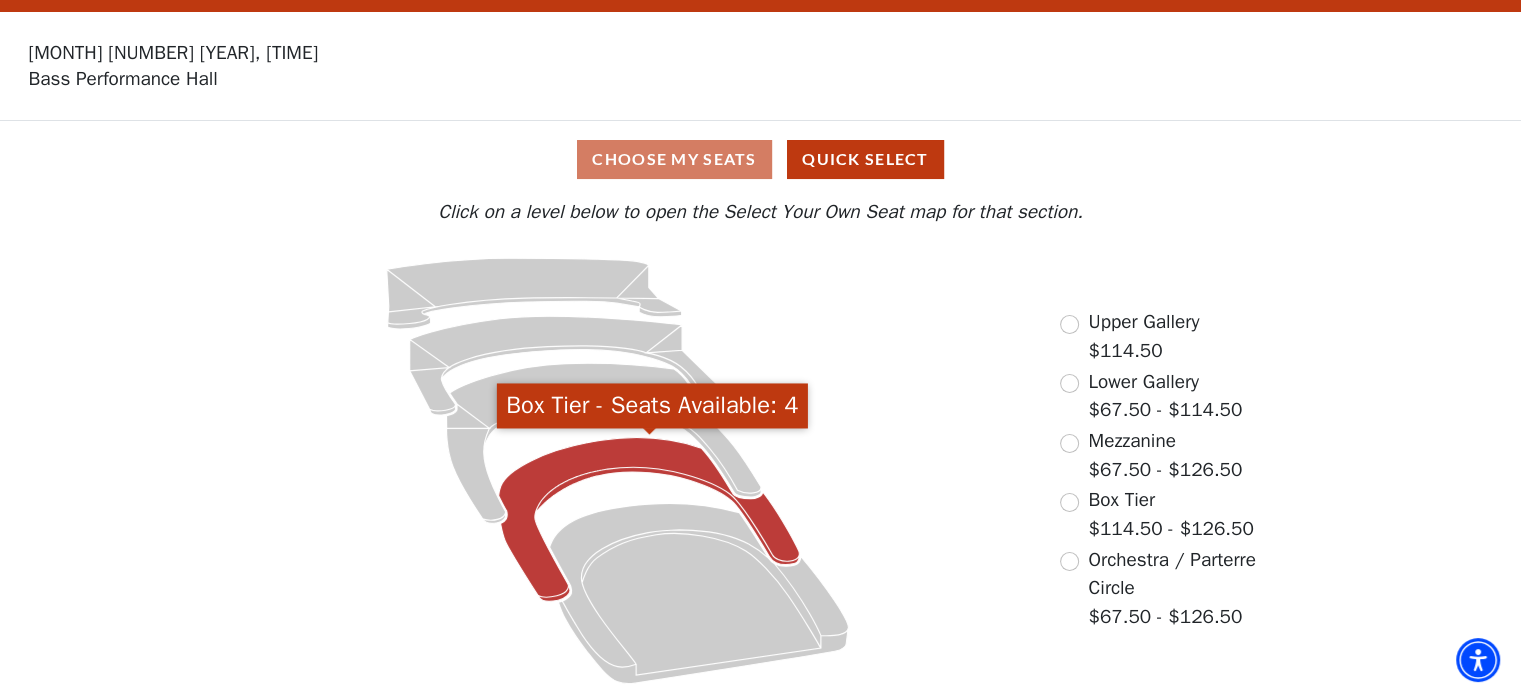 click 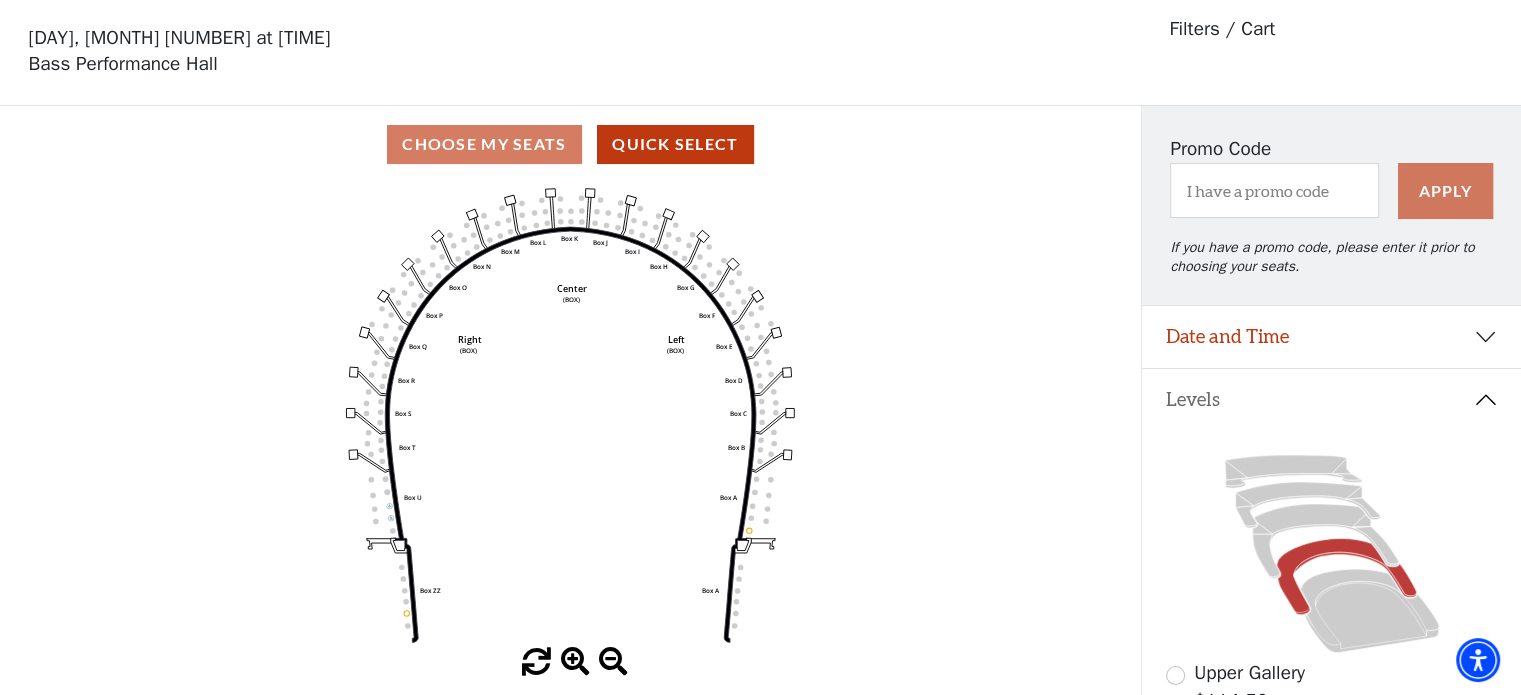 scroll, scrollTop: 92, scrollLeft: 0, axis: vertical 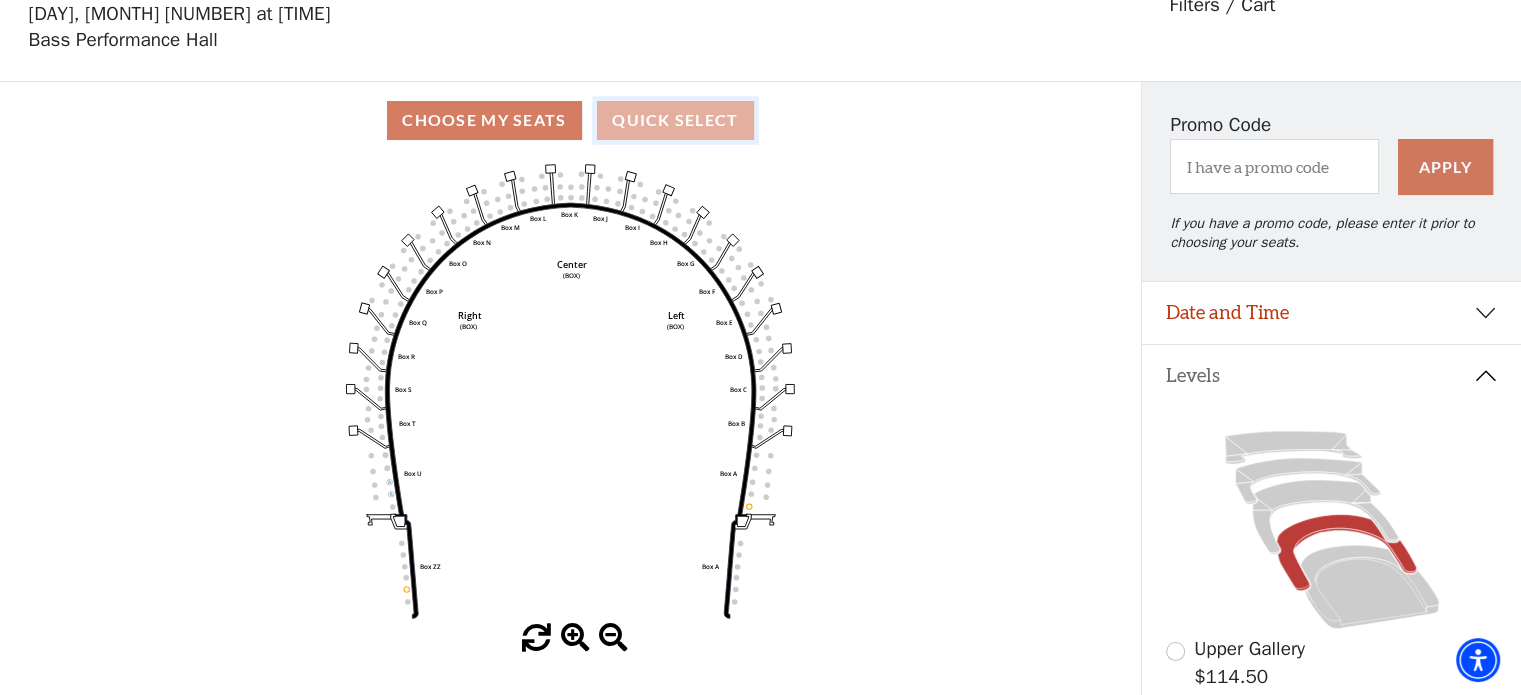 click on "Quick Select" at bounding box center (675, 120) 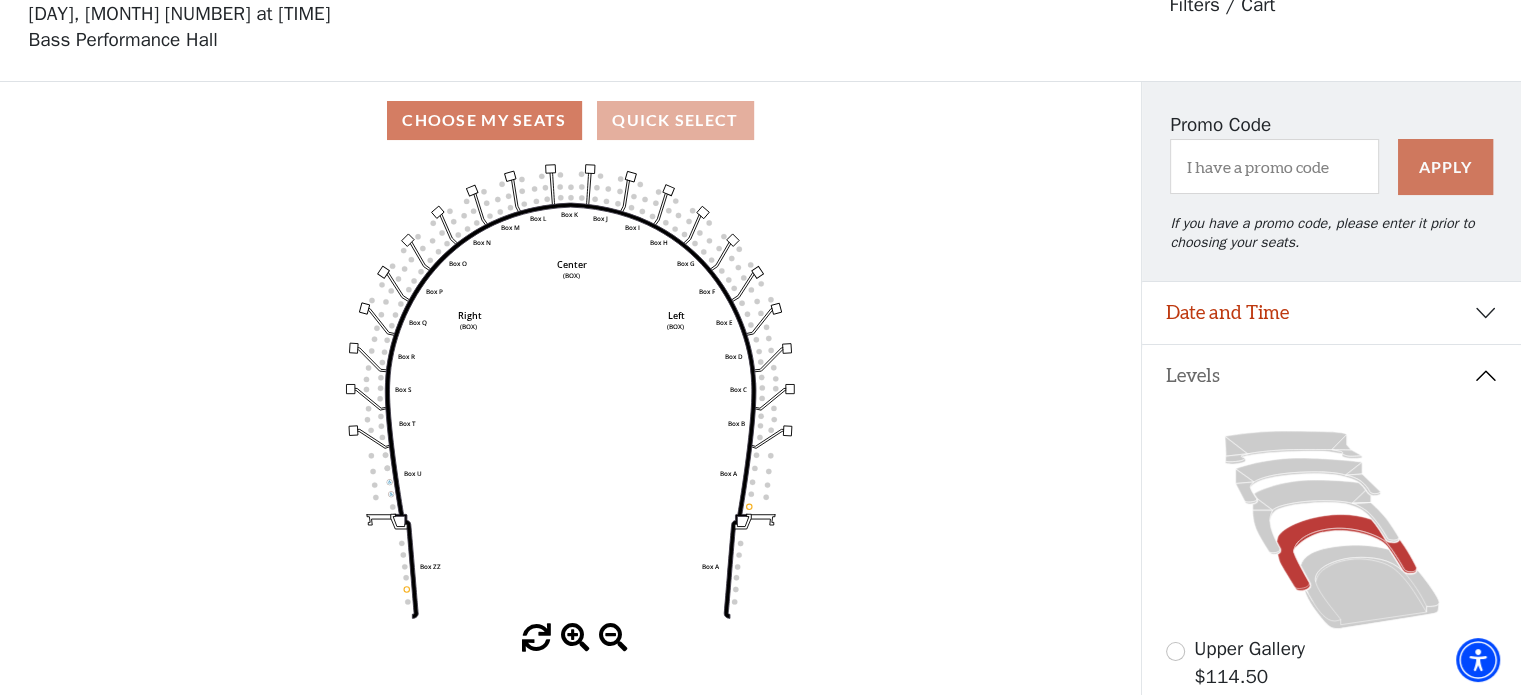 scroll, scrollTop: 0, scrollLeft: 0, axis: both 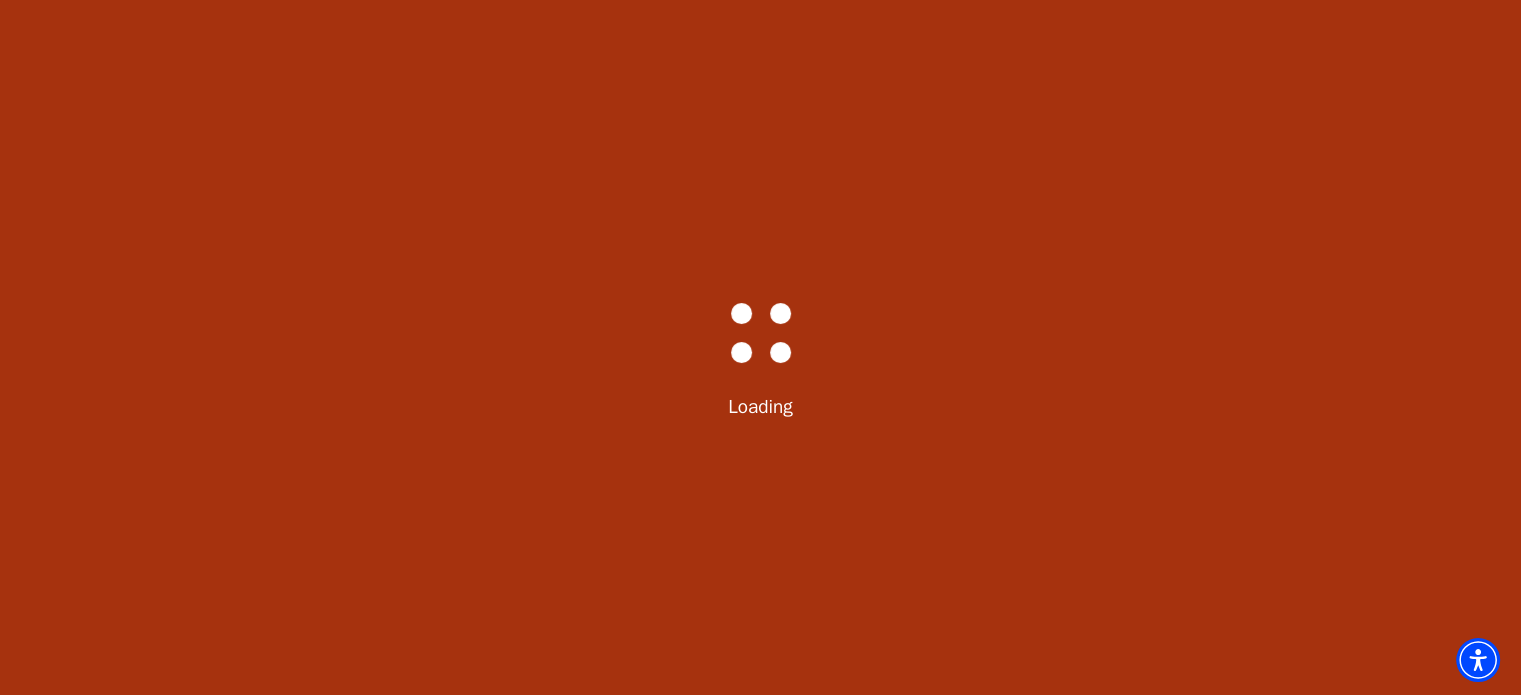 select on "6289" 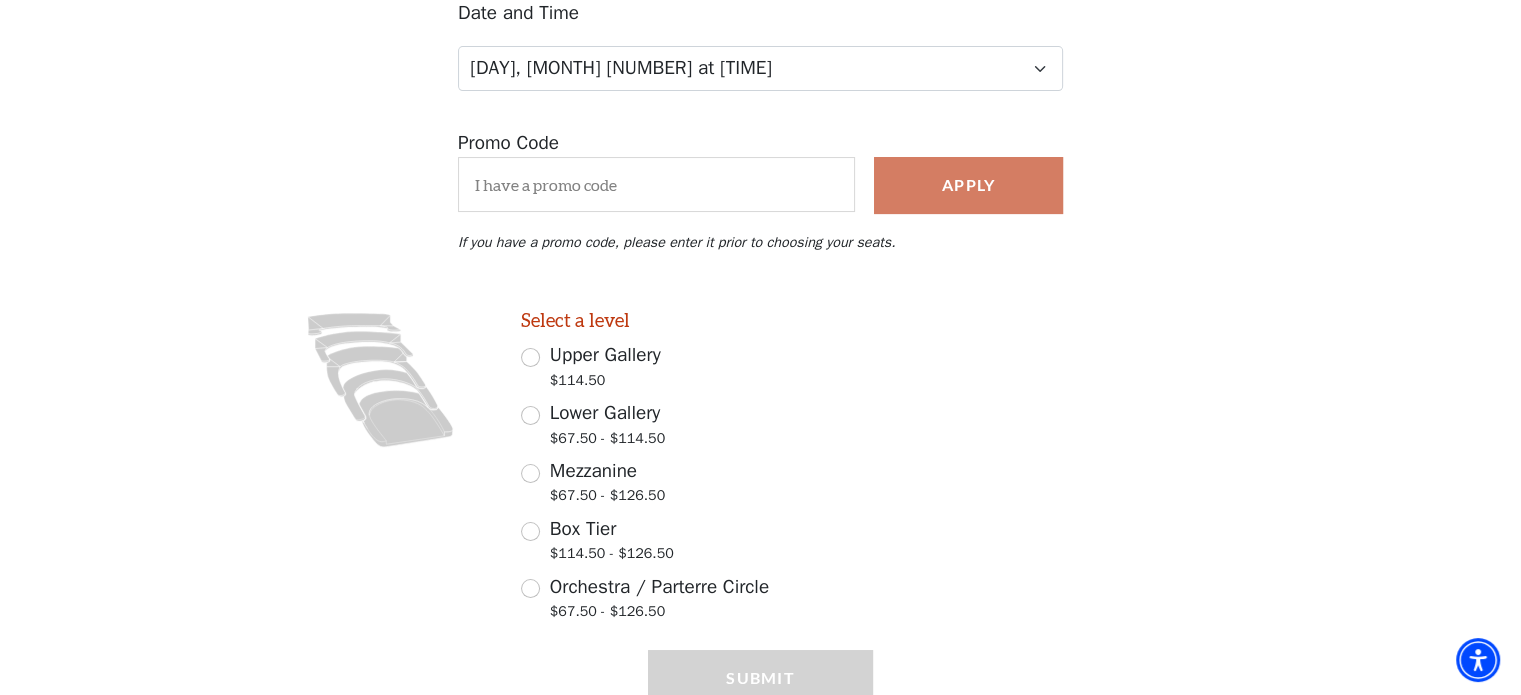 scroll, scrollTop: 272, scrollLeft: 0, axis: vertical 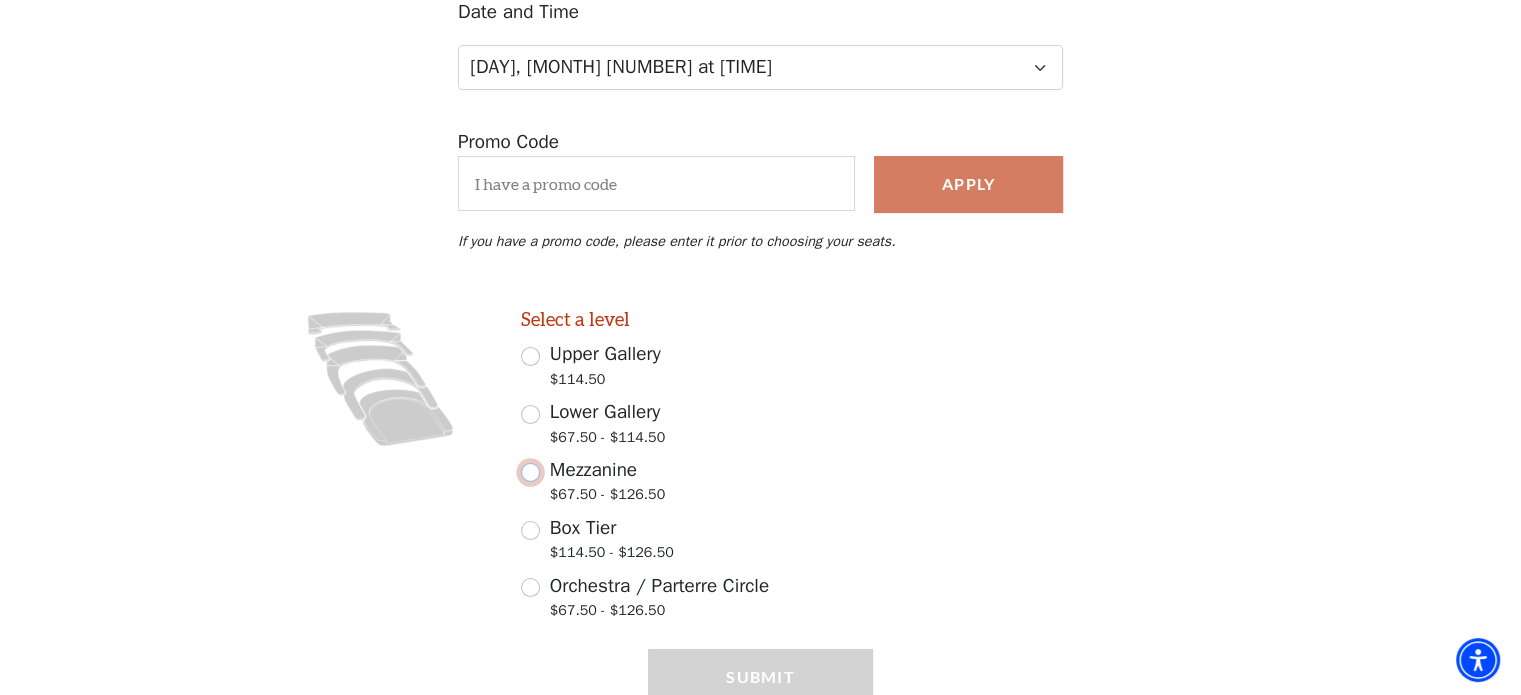 click on "Mezzanine     $67.50 - $126.50" at bounding box center (530, 472) 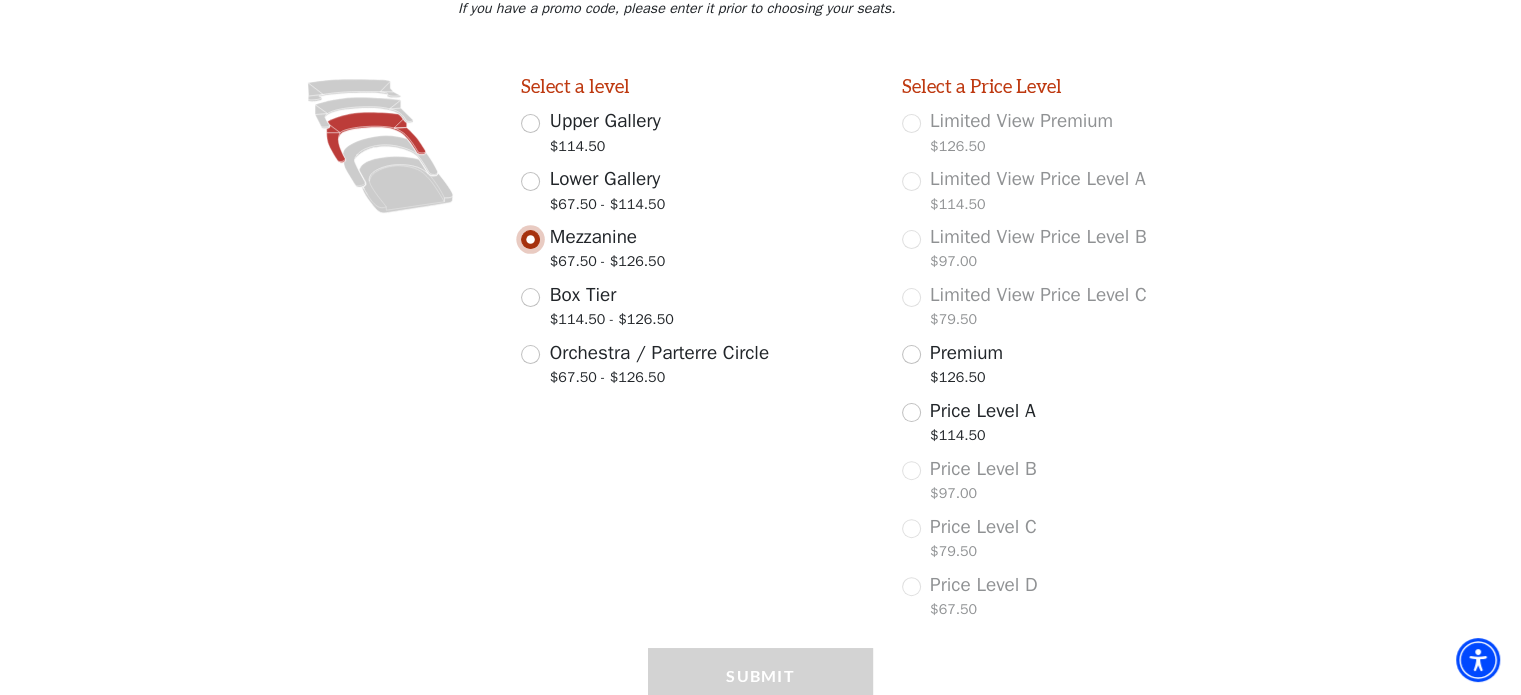 scroll, scrollTop: 576, scrollLeft: 0, axis: vertical 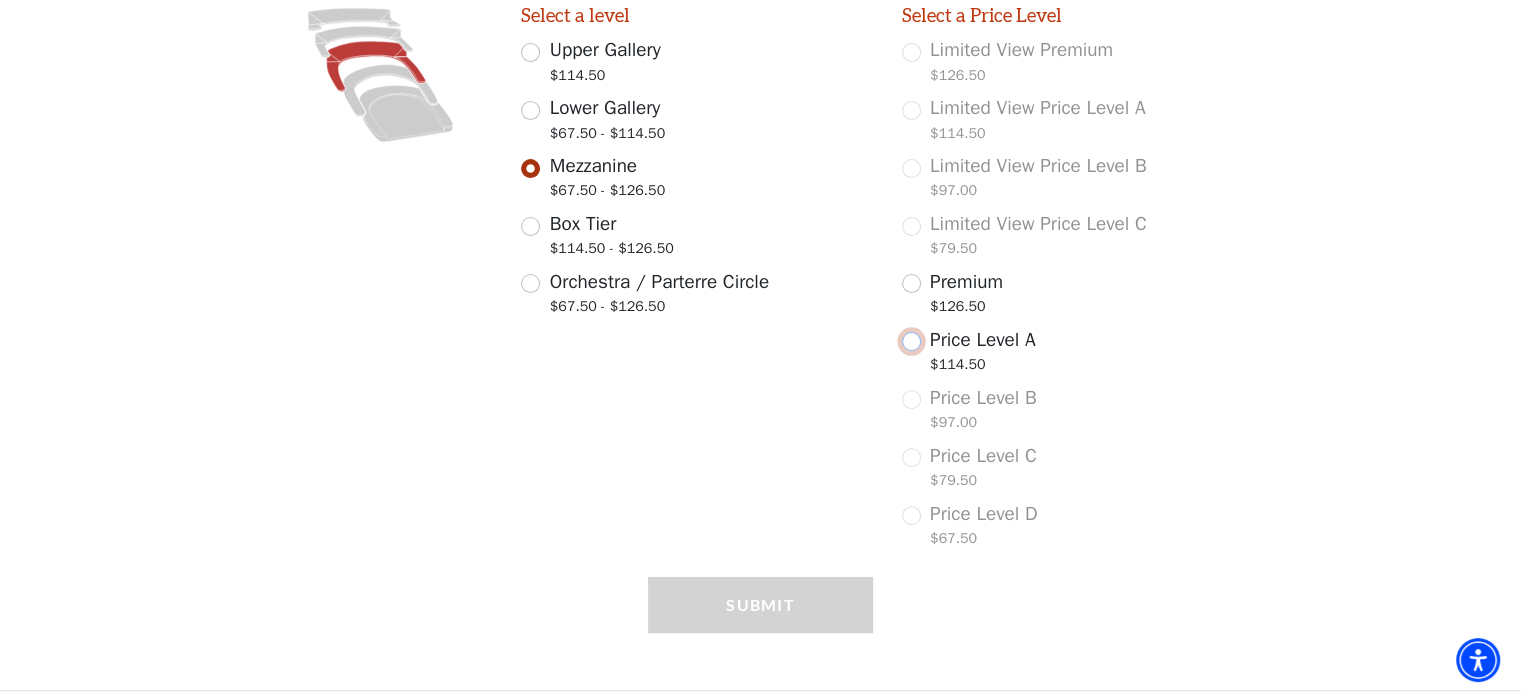 click on "Price Level A $114.50" at bounding box center [911, 341] 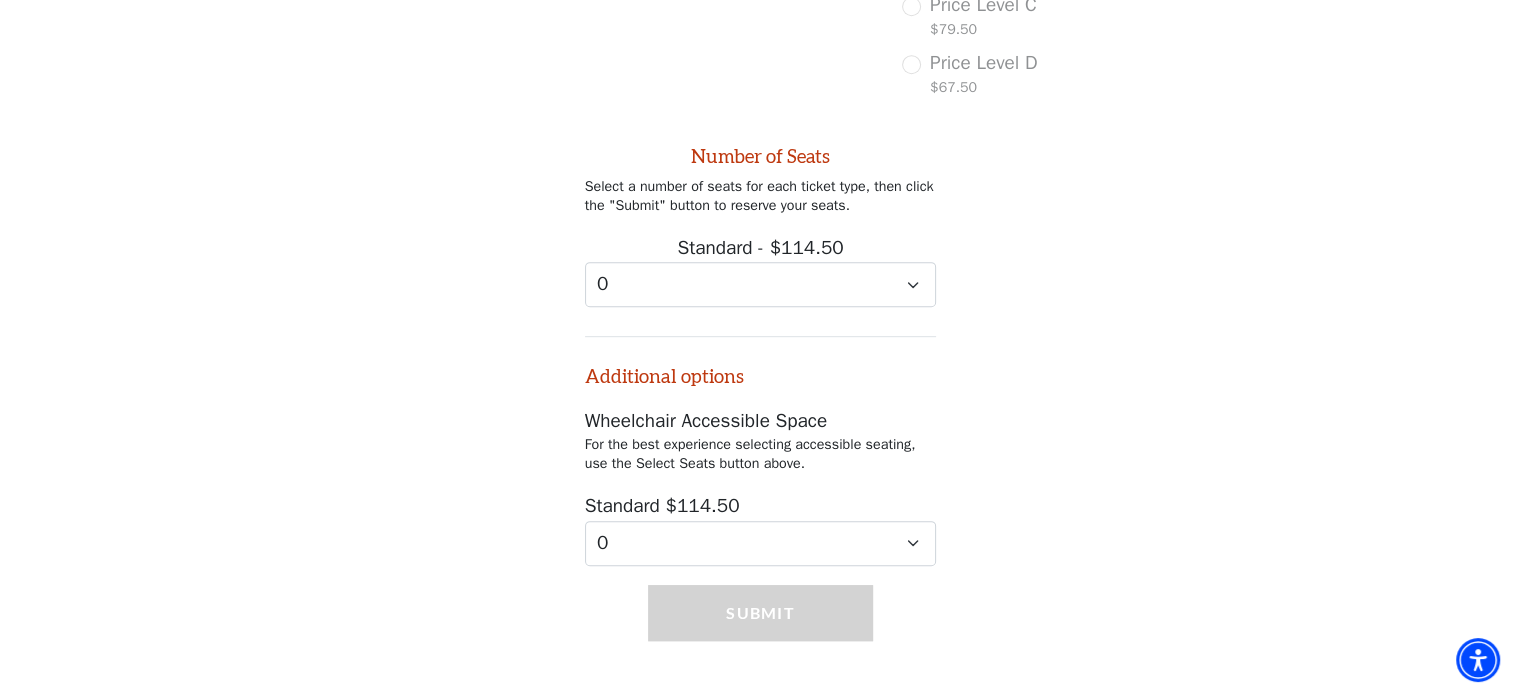 scroll, scrollTop: 1043, scrollLeft: 0, axis: vertical 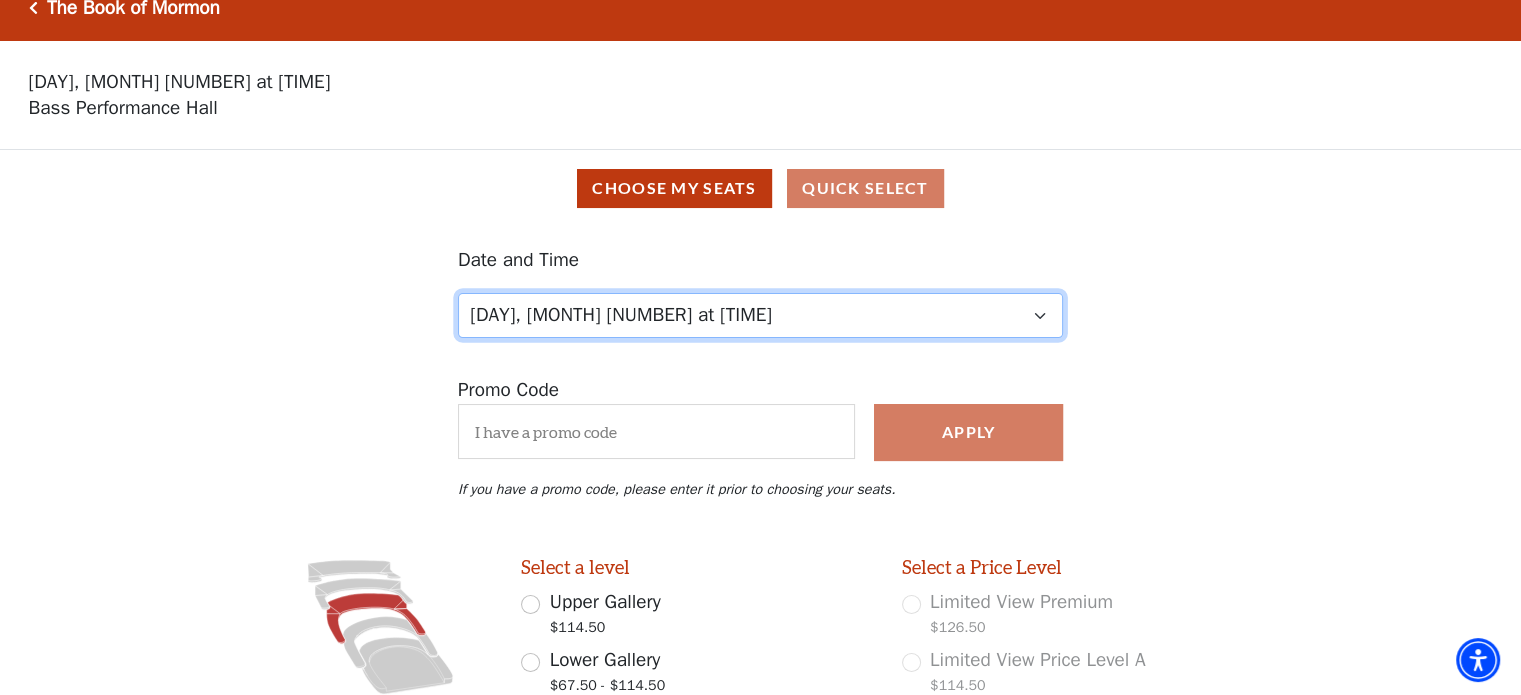 click on "Friday, August 8 at 7:30 PM Saturday, August 9 at 1:30 PM Saturday, August 9 at 7:30 PM Sunday, August 10 at 1:30 PM Sunday, August 10 at 6:30 PM" at bounding box center (760, 315) 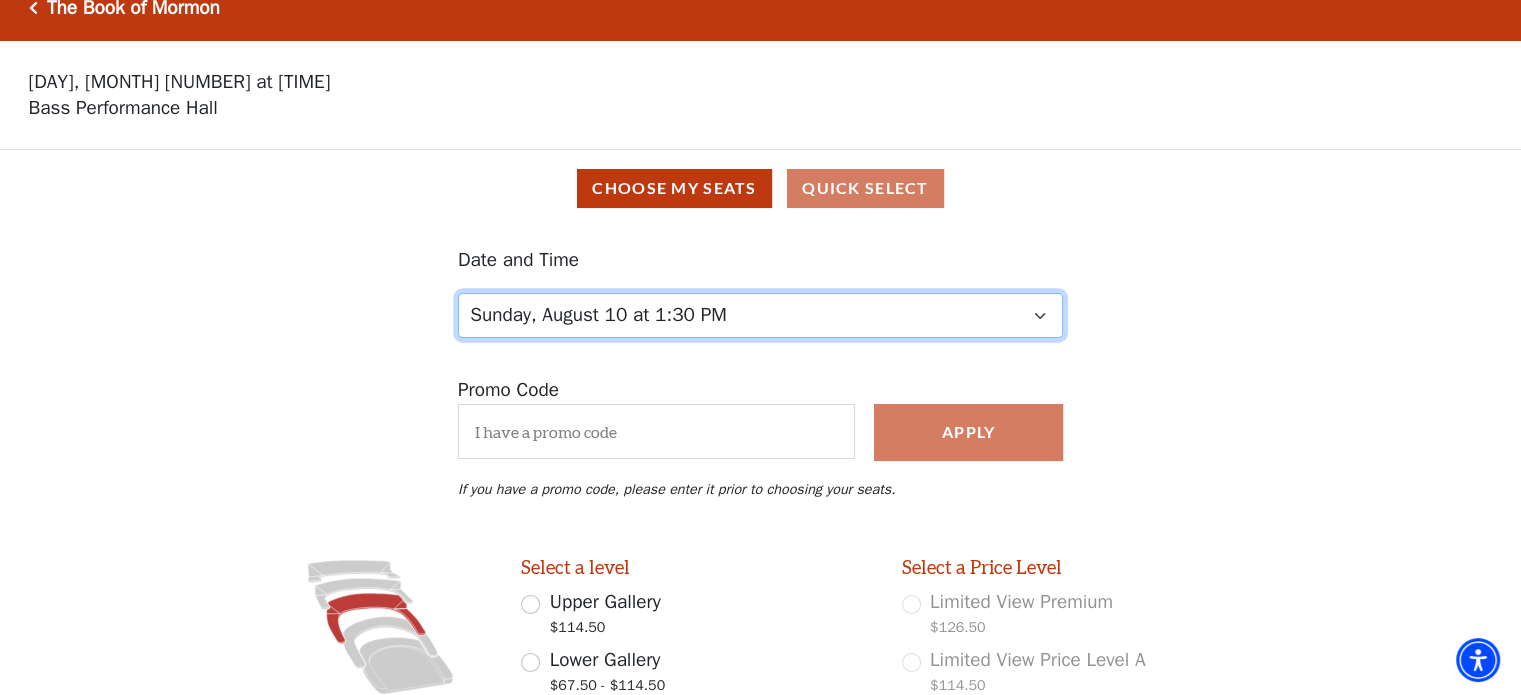 click on "Friday, August 8 at 7:30 PM Saturday, August 9 at 1:30 PM Saturday, August 9 at 7:30 PM Sunday, August 10 at 1:30 PM Sunday, August 10 at 6:30 PM" at bounding box center (760, 315) 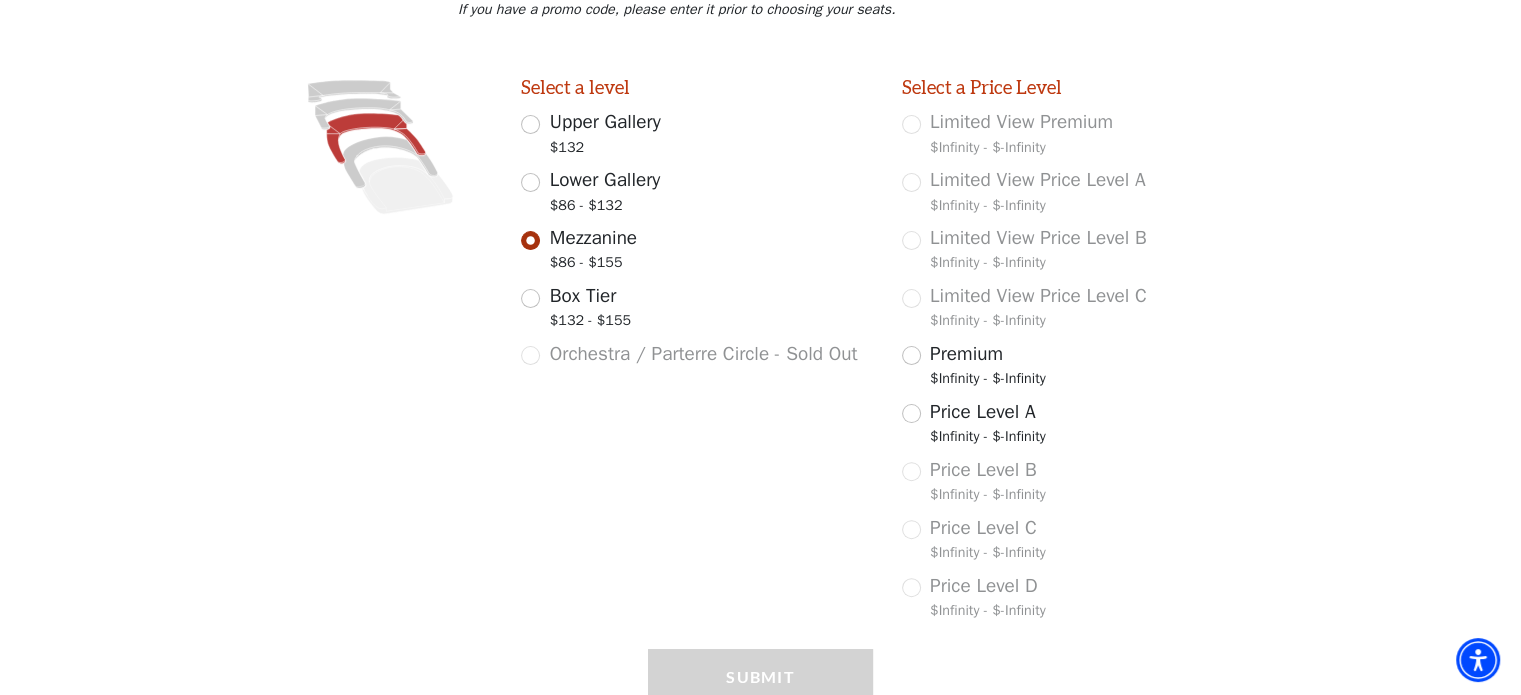 scroll, scrollTop: 587, scrollLeft: 0, axis: vertical 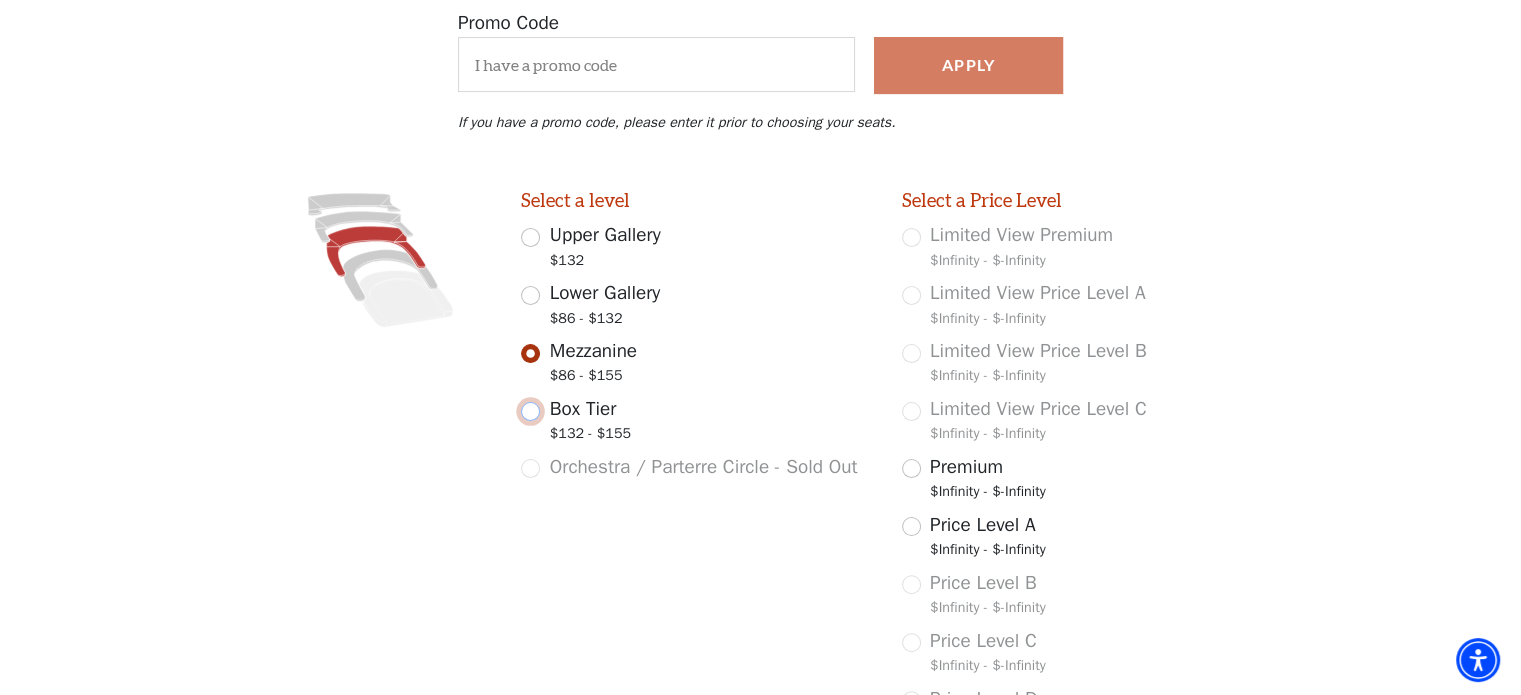 click on "Box Tier     $132 - $155" at bounding box center [530, 411] 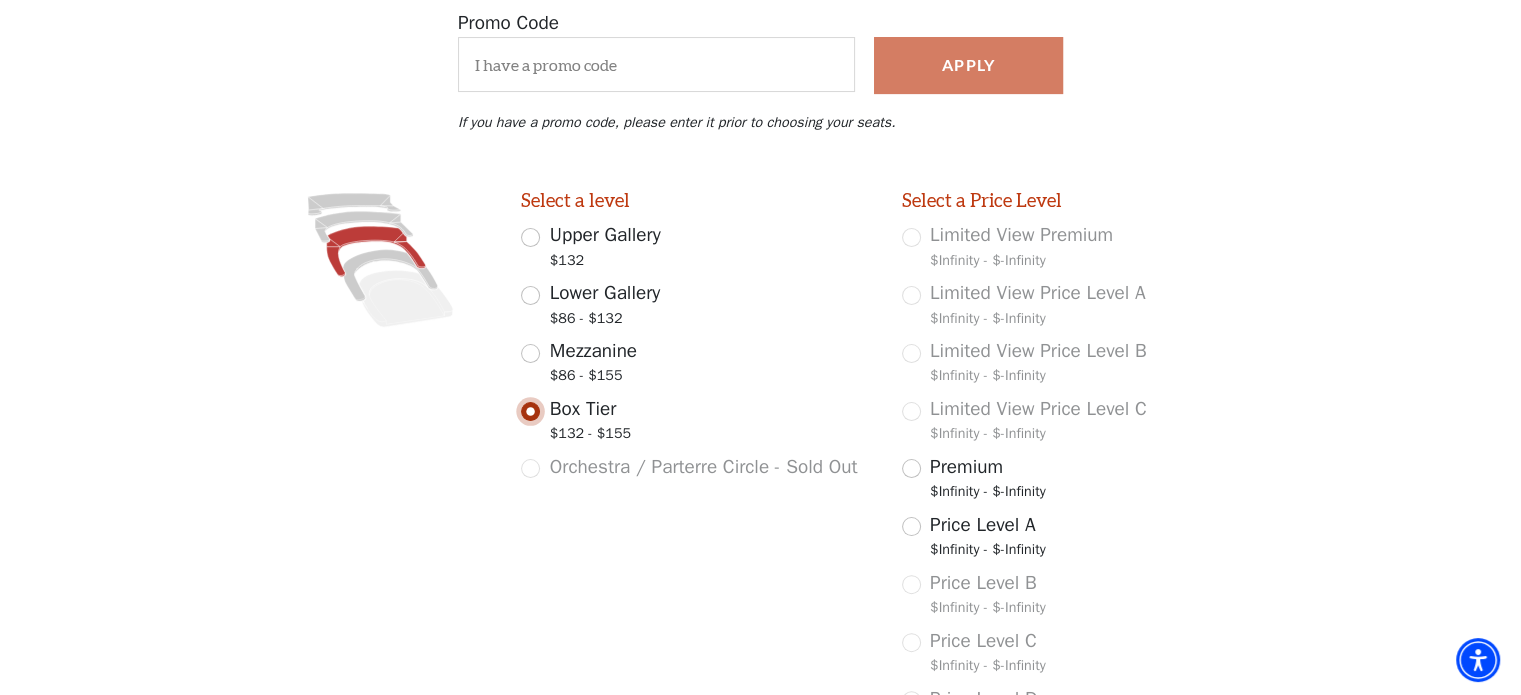 scroll, scrollTop: 356, scrollLeft: 0, axis: vertical 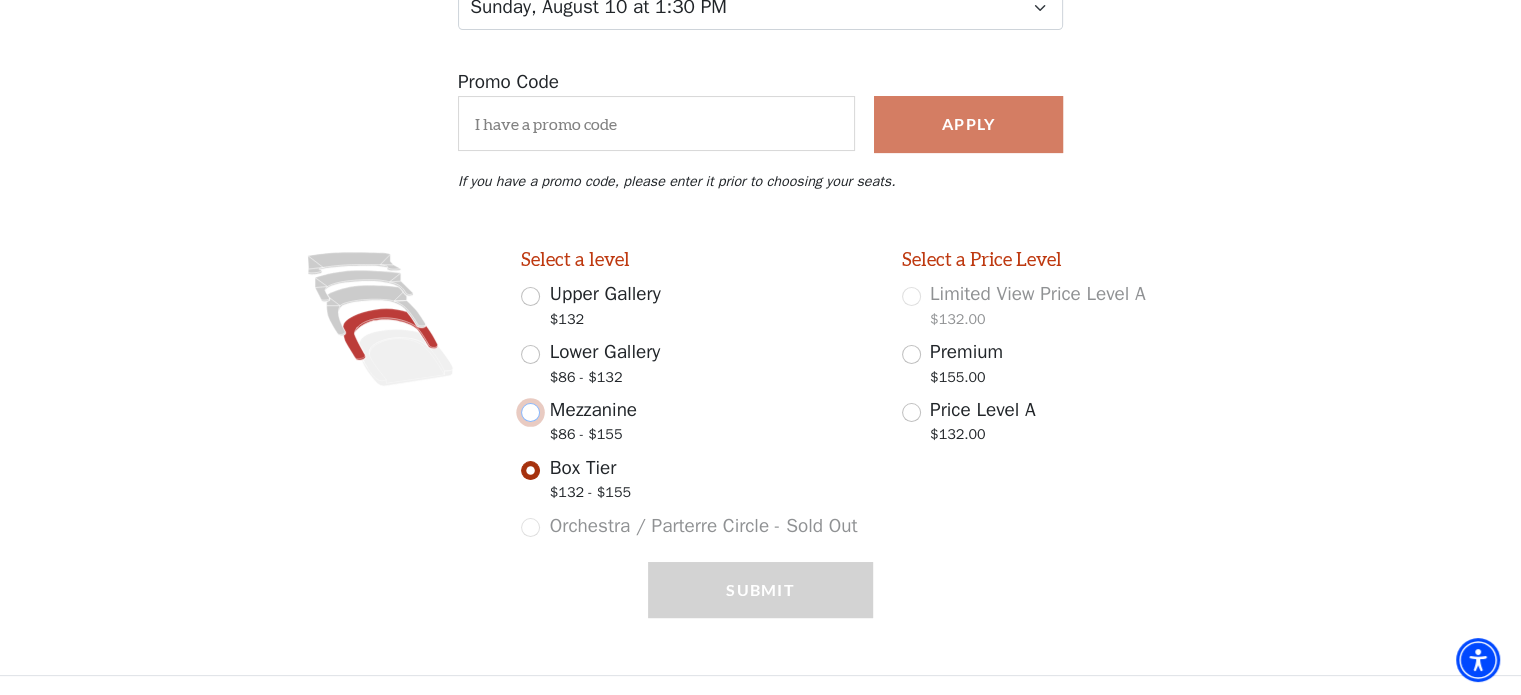 click on "Mezzanine     $86 - $155" at bounding box center (530, 412) 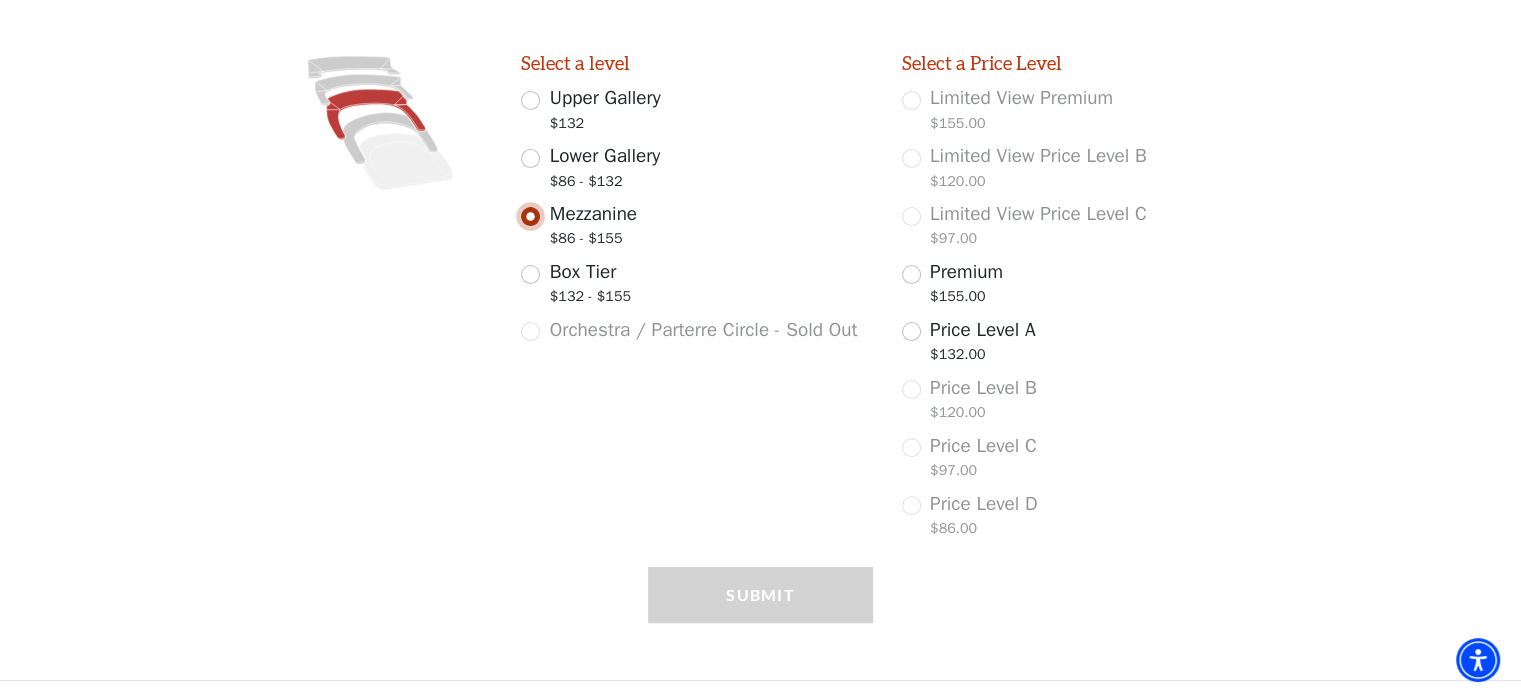 scroll, scrollTop: 529, scrollLeft: 0, axis: vertical 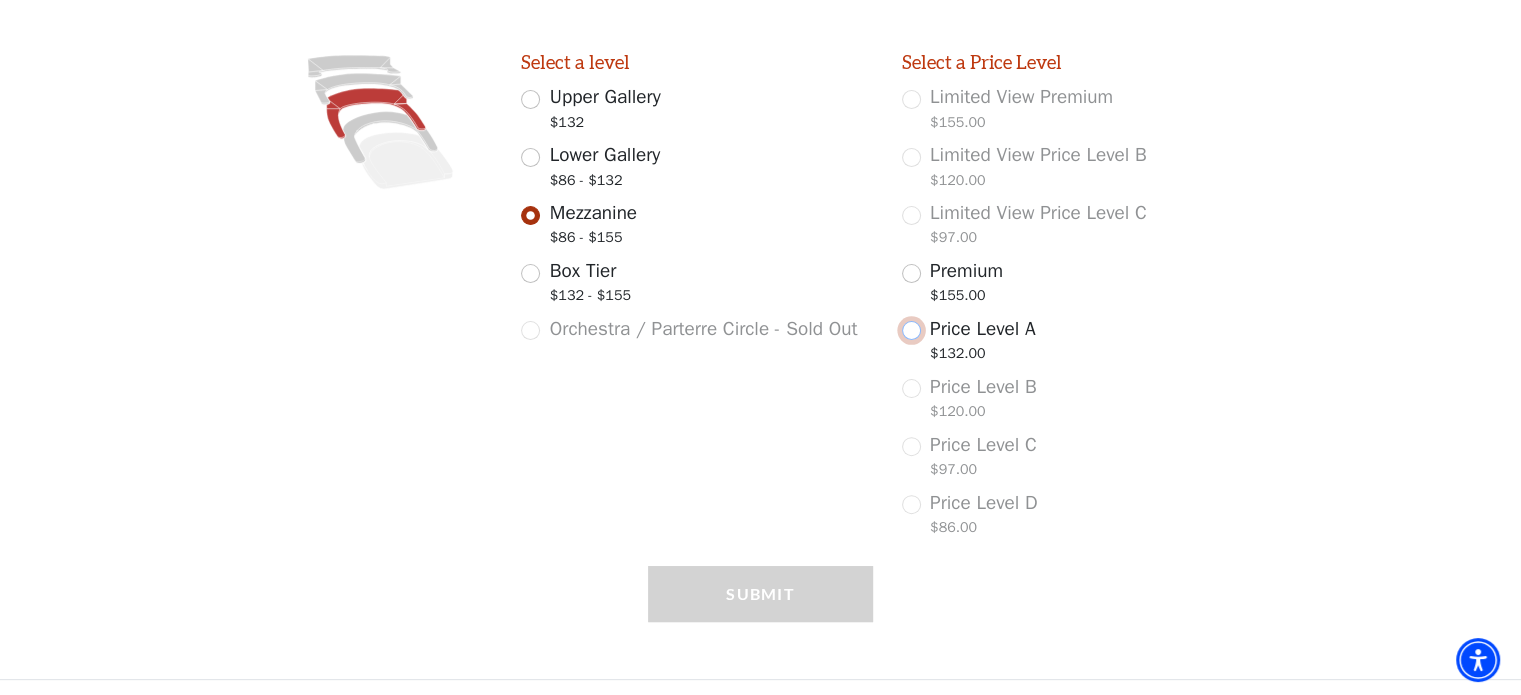 click on "Price Level A $132.00" at bounding box center [911, 330] 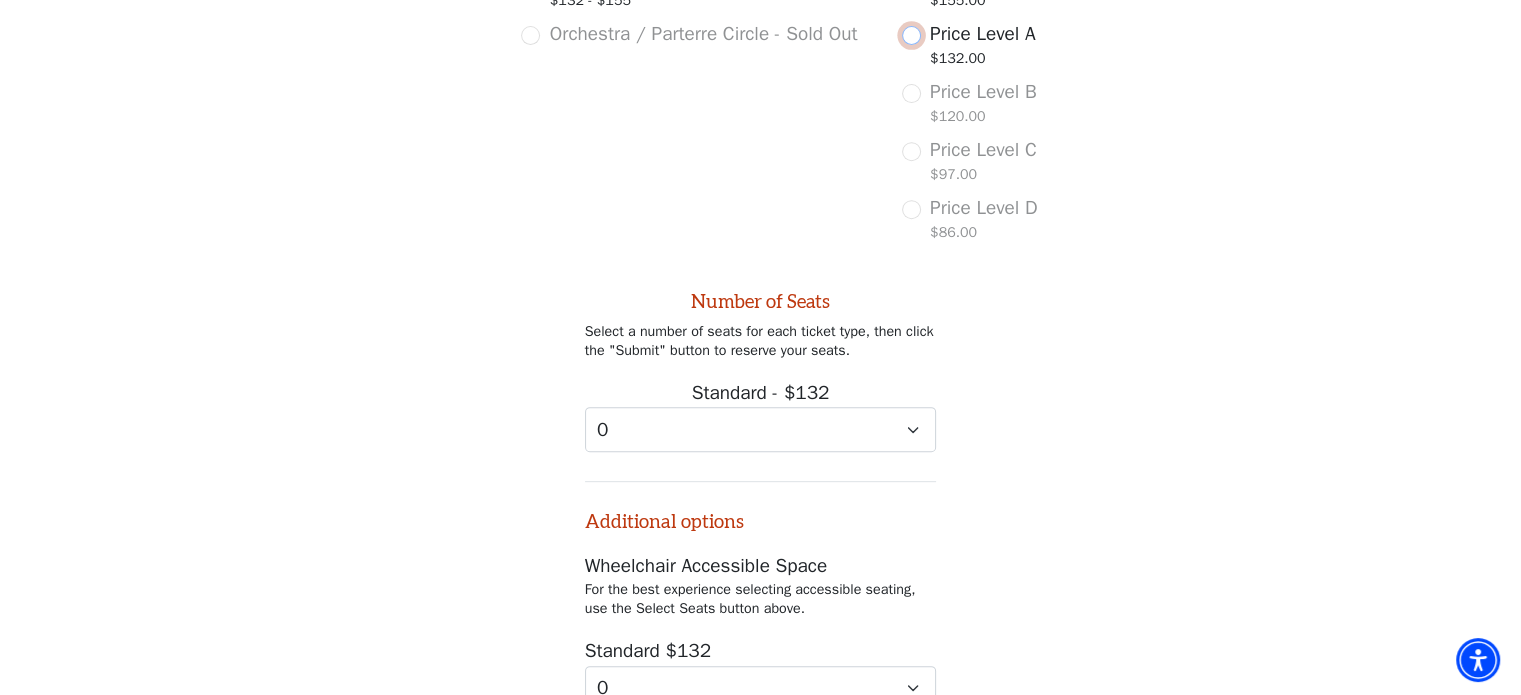 scroll, scrollTop: 985, scrollLeft: 0, axis: vertical 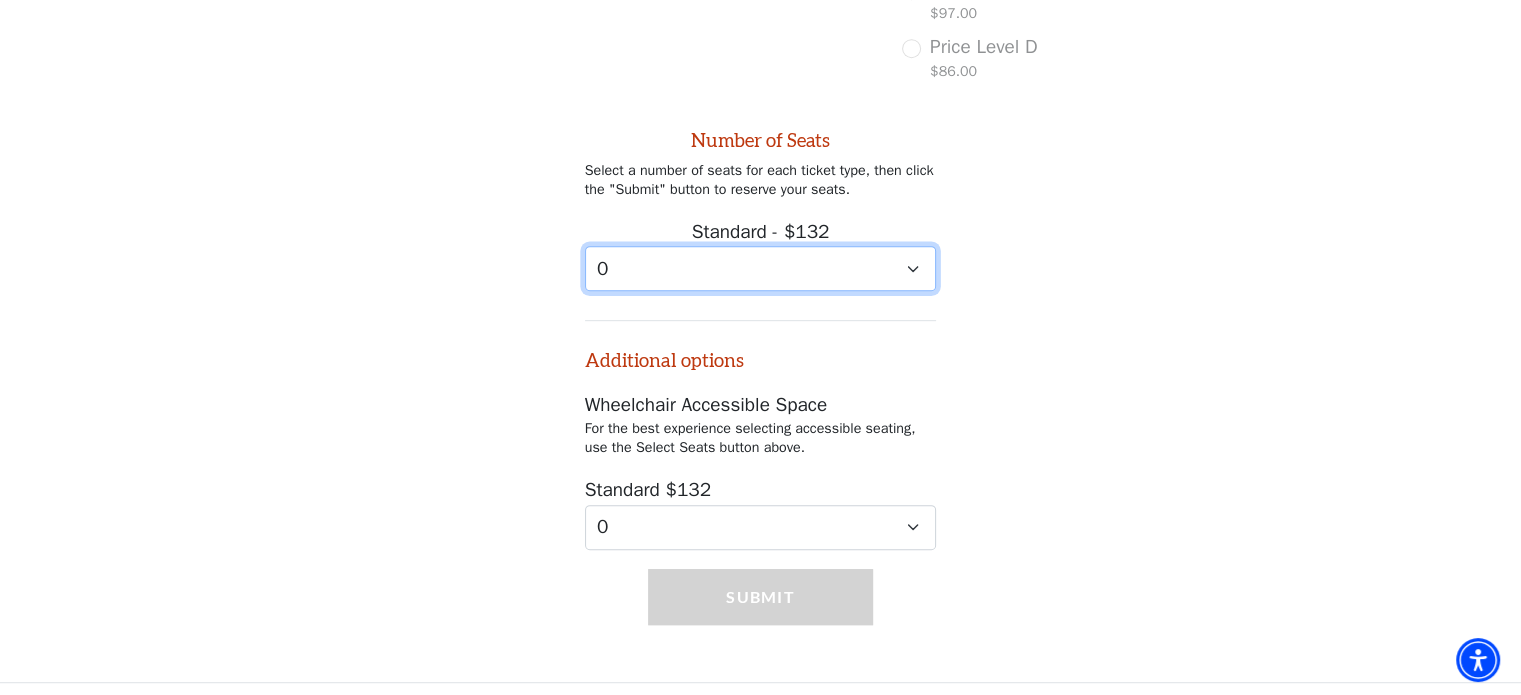 click on "0 1 2 3 4 5 6 7 8 9" at bounding box center [761, 268] 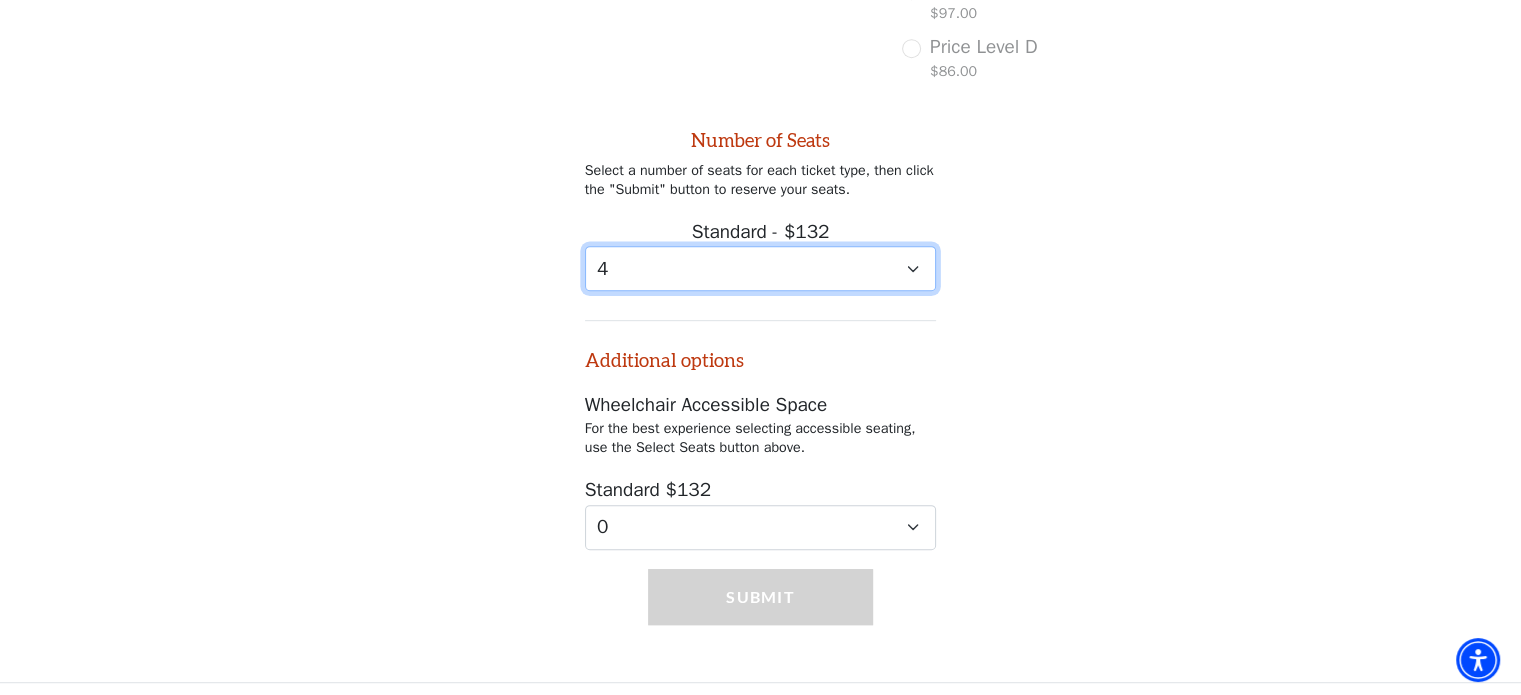 click on "0 1 2 3 4 5 6 7 8 9" at bounding box center [761, 268] 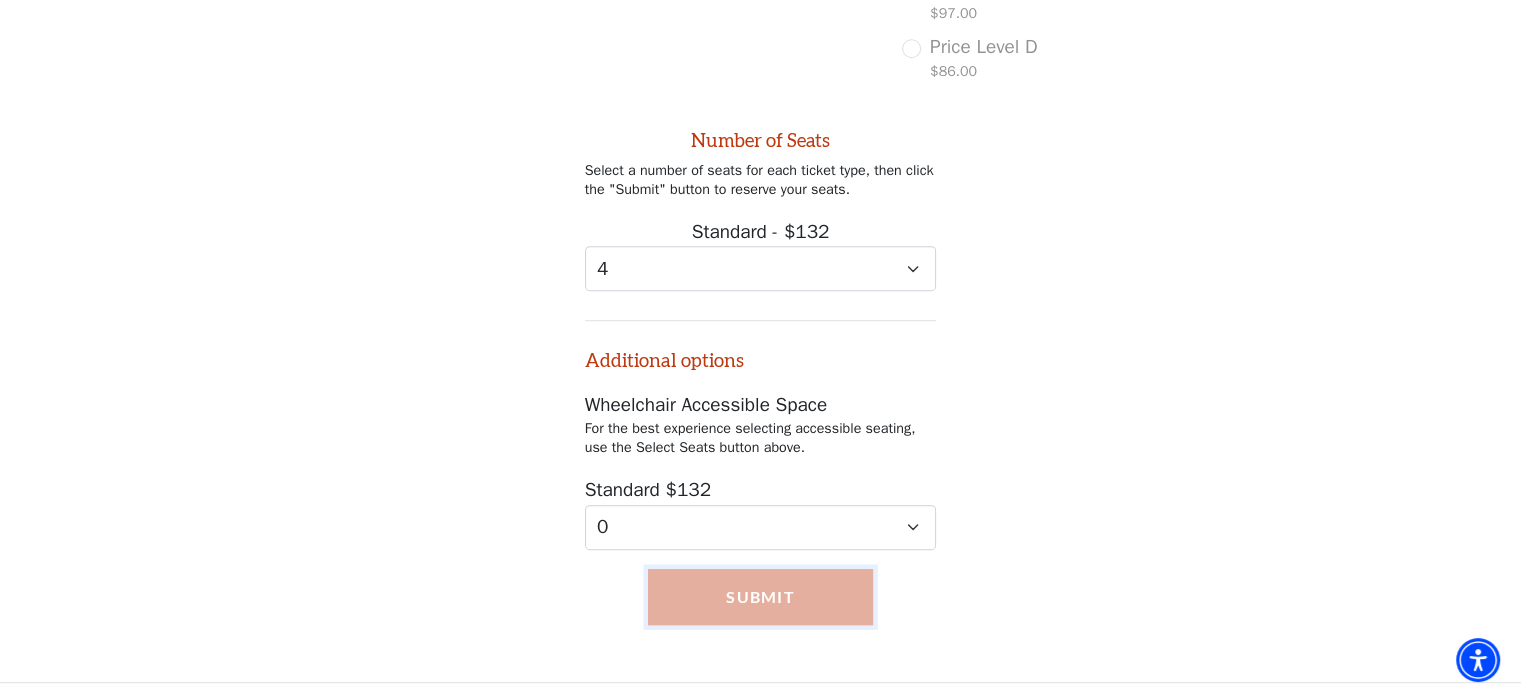 click on "Submit" at bounding box center (760, 597) 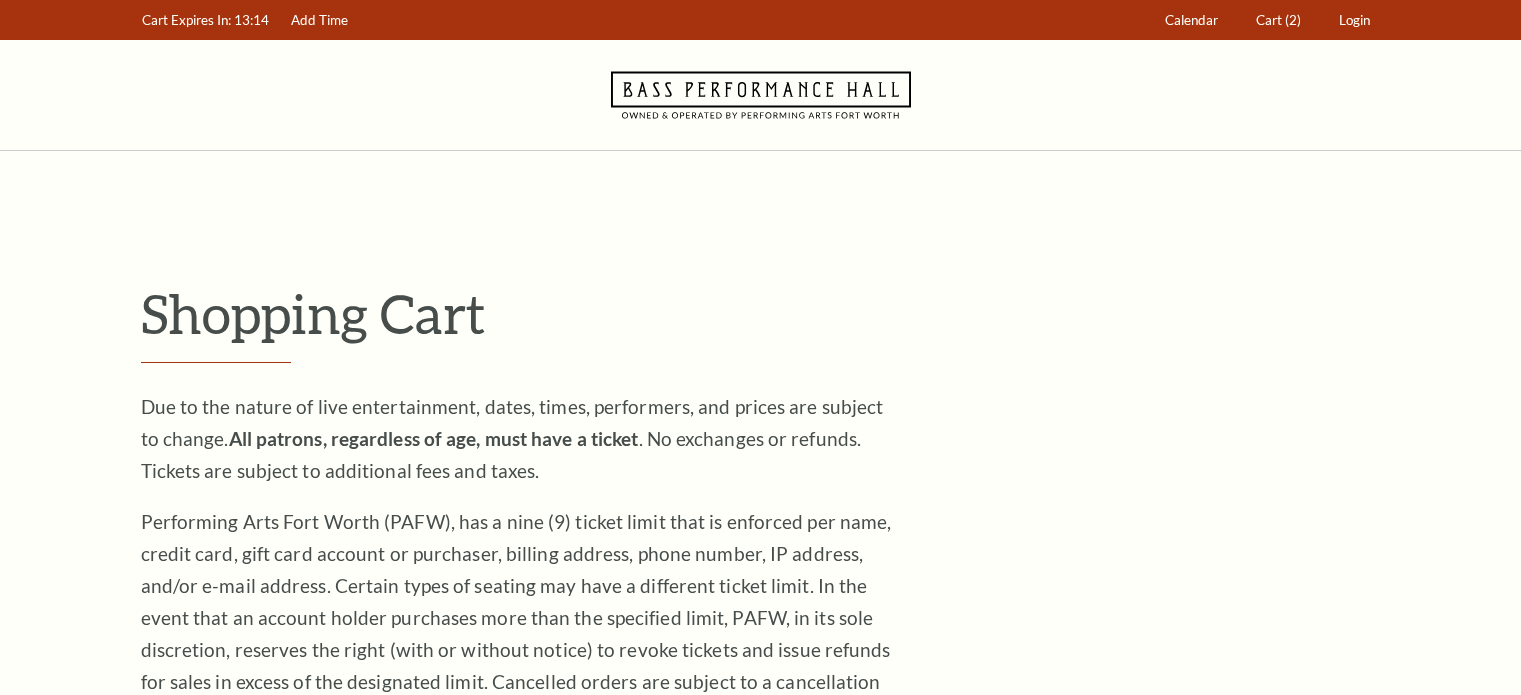 scroll, scrollTop: 0, scrollLeft: 0, axis: both 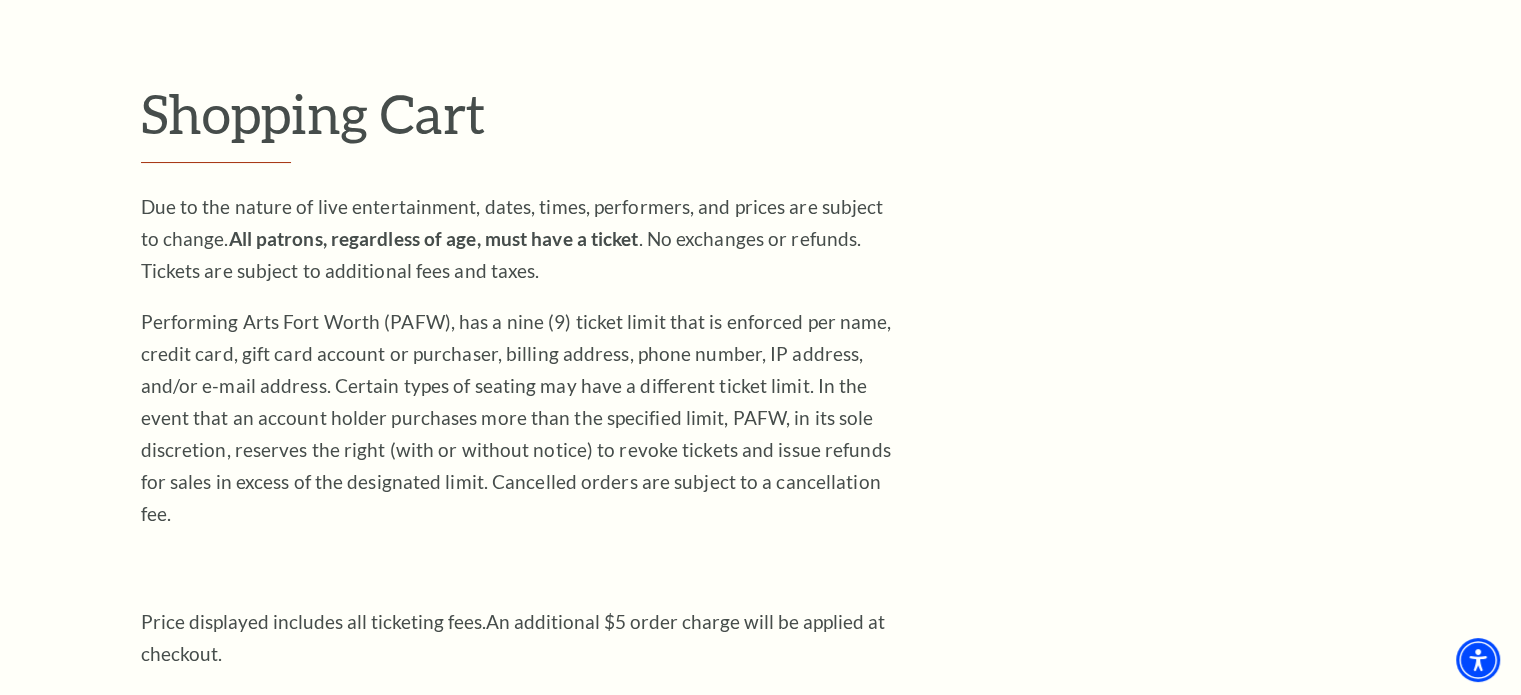 drag, startPoint x: 1526, startPoint y: 55, endPoint x: 1532, endPoint y: 94, distance: 39.45884 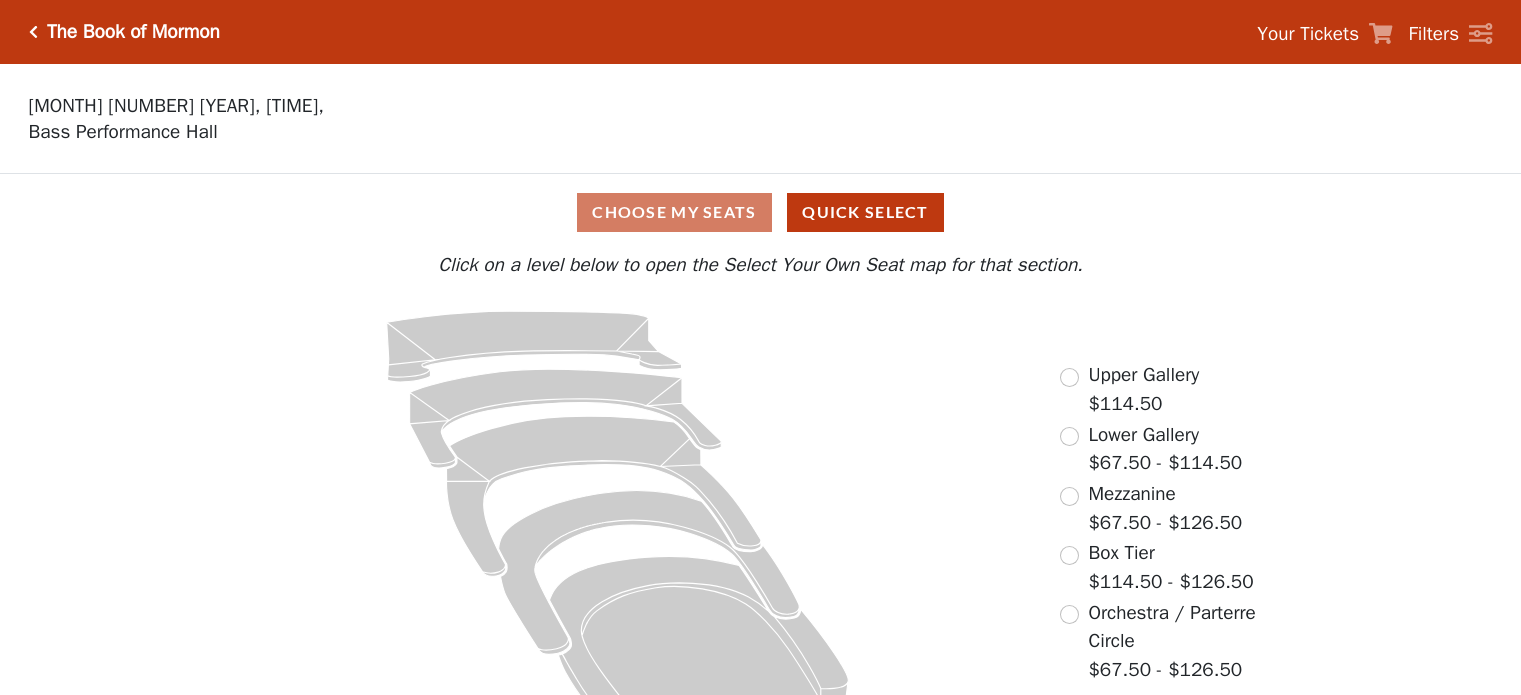 scroll, scrollTop: 0, scrollLeft: 0, axis: both 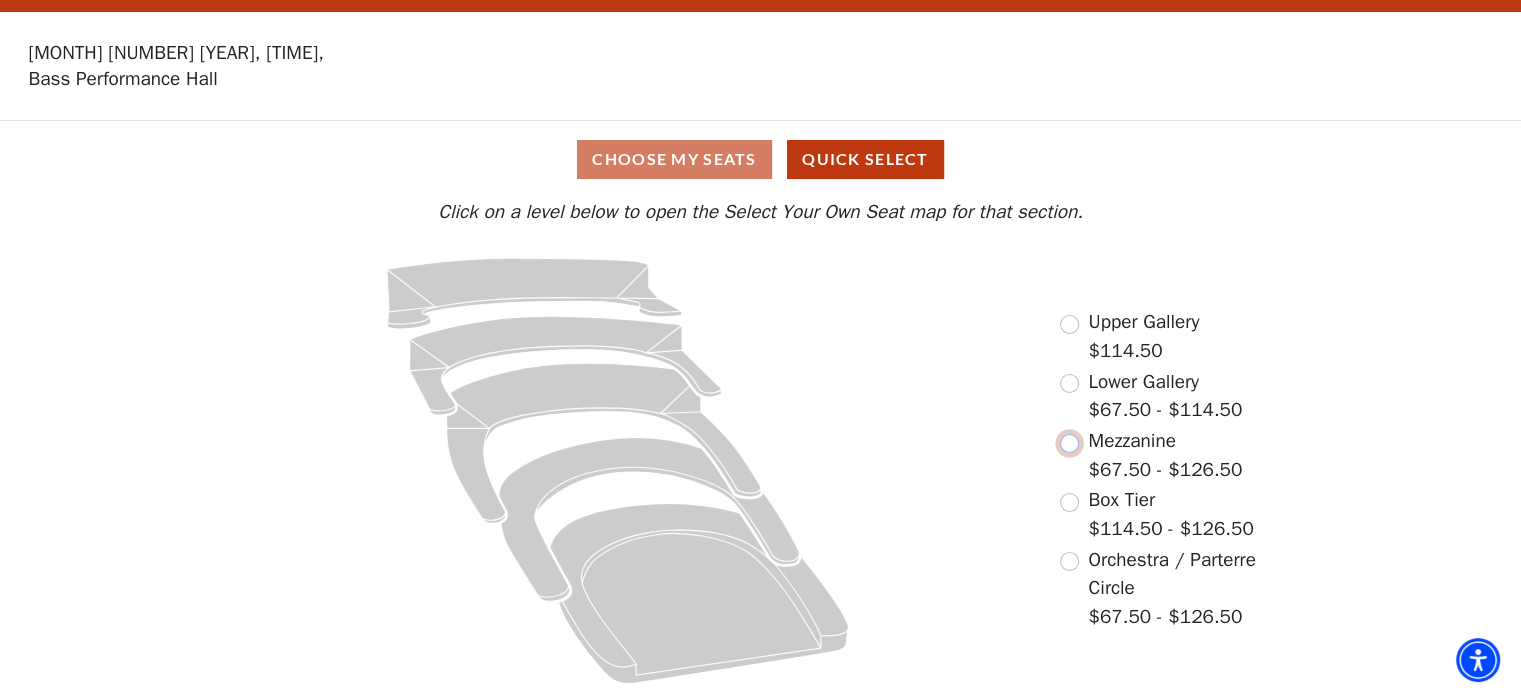 click at bounding box center [1069, 443] 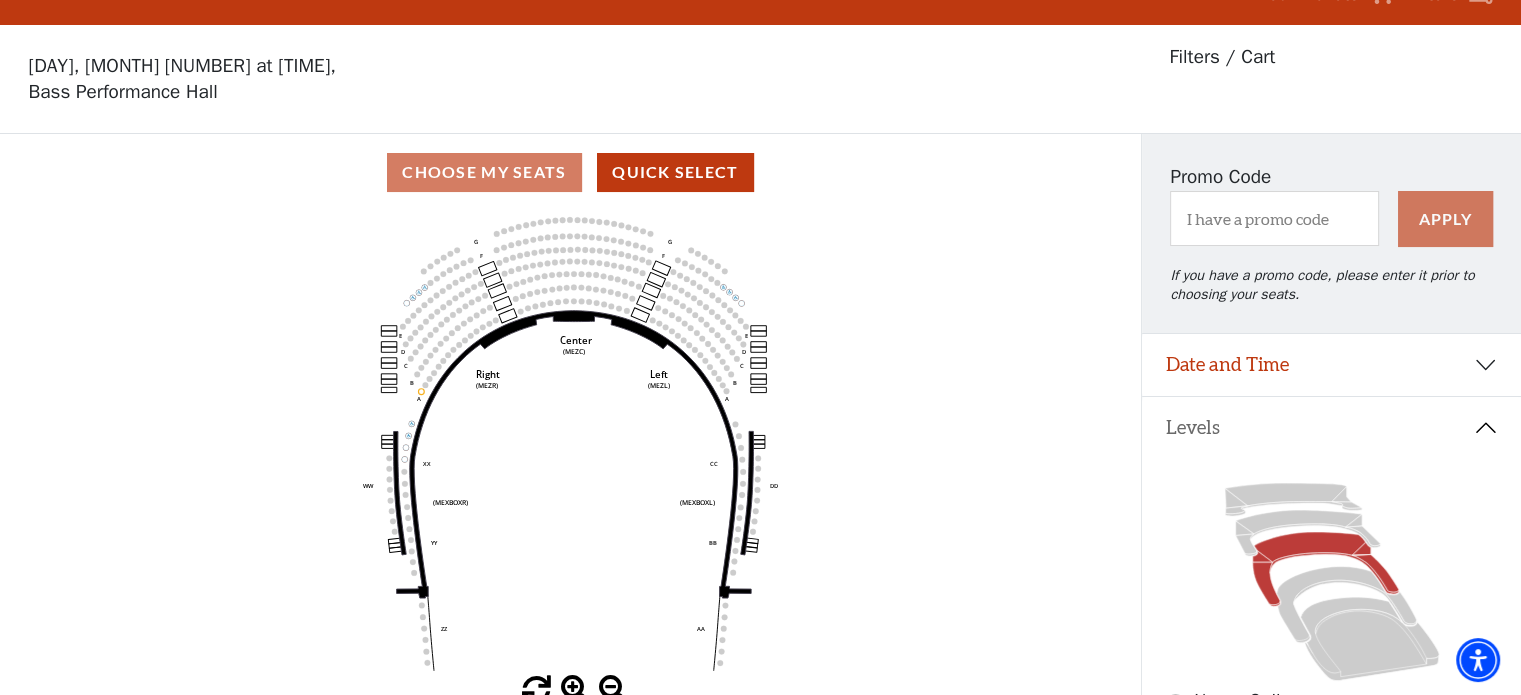 scroll, scrollTop: 92, scrollLeft: 0, axis: vertical 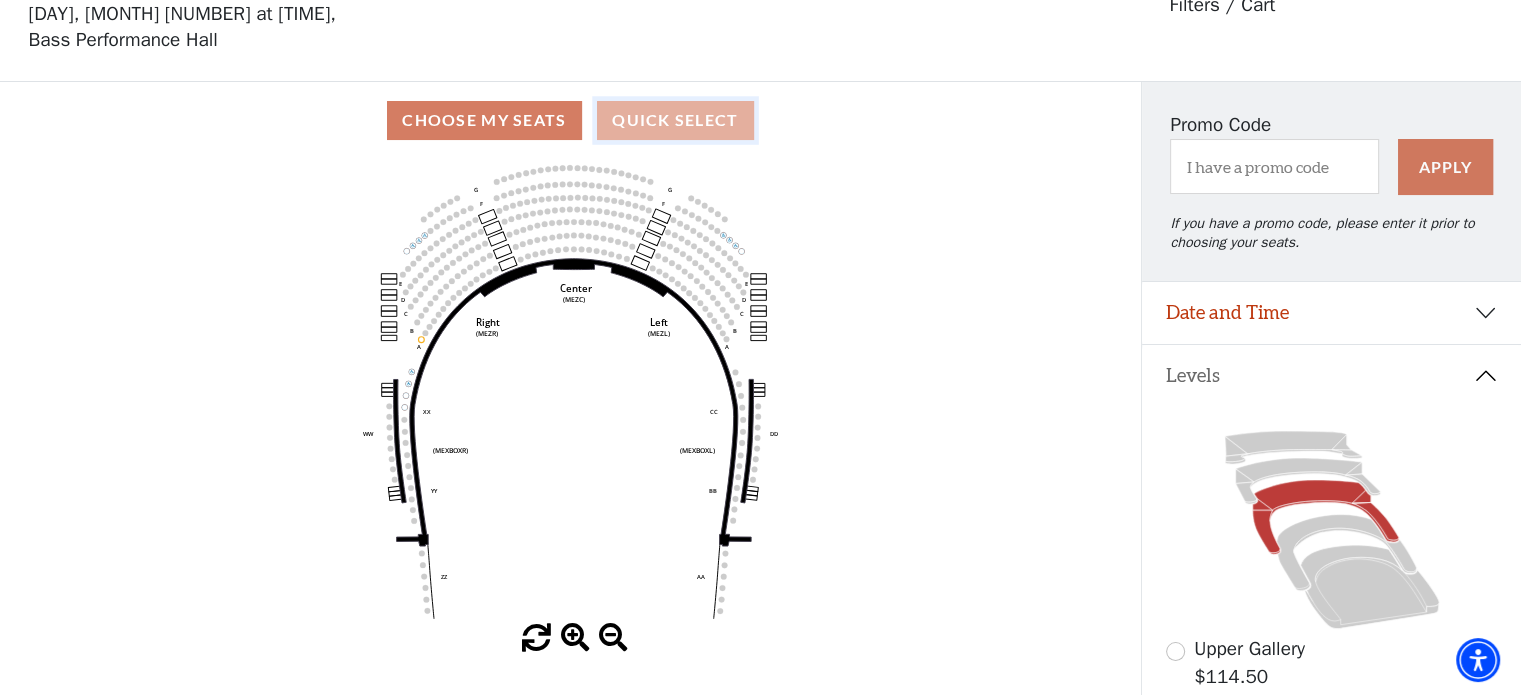click on "Quick Select" at bounding box center (675, 120) 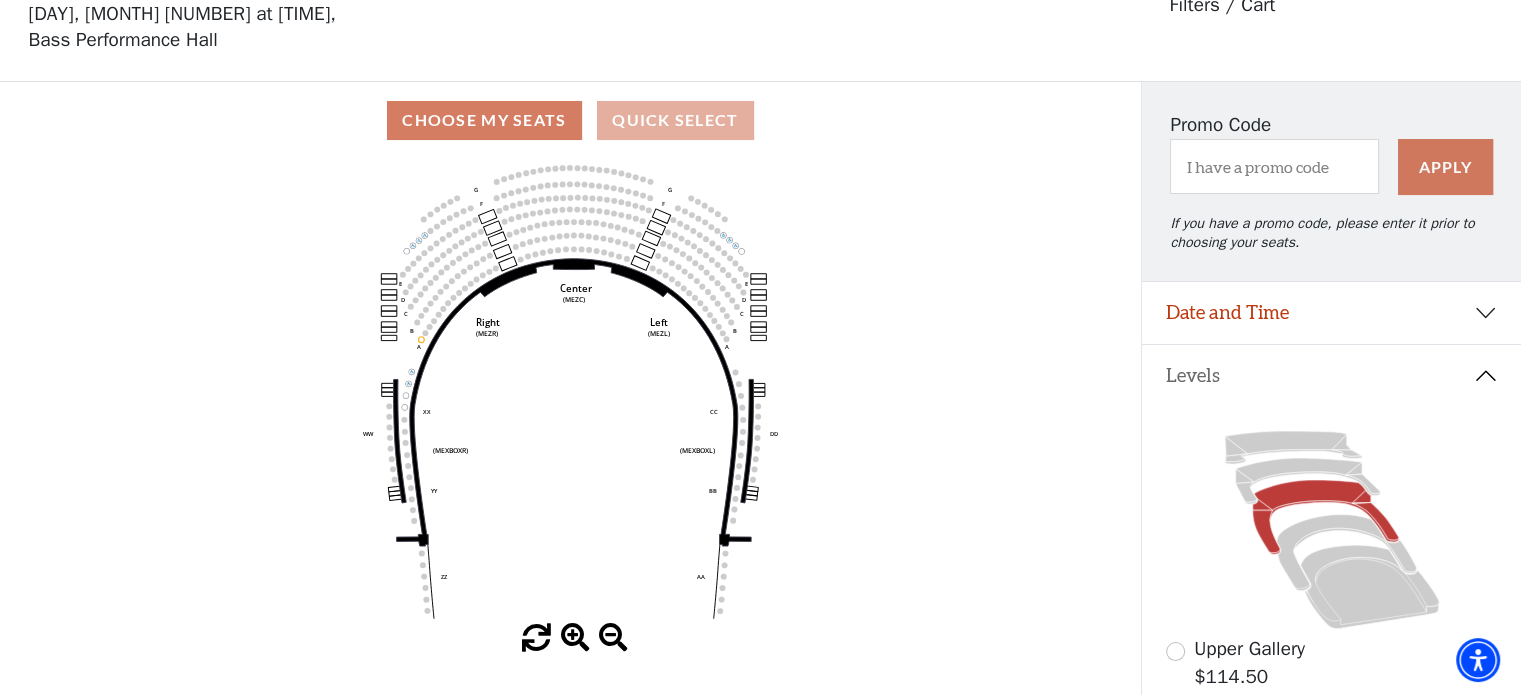 scroll, scrollTop: 0, scrollLeft: 0, axis: both 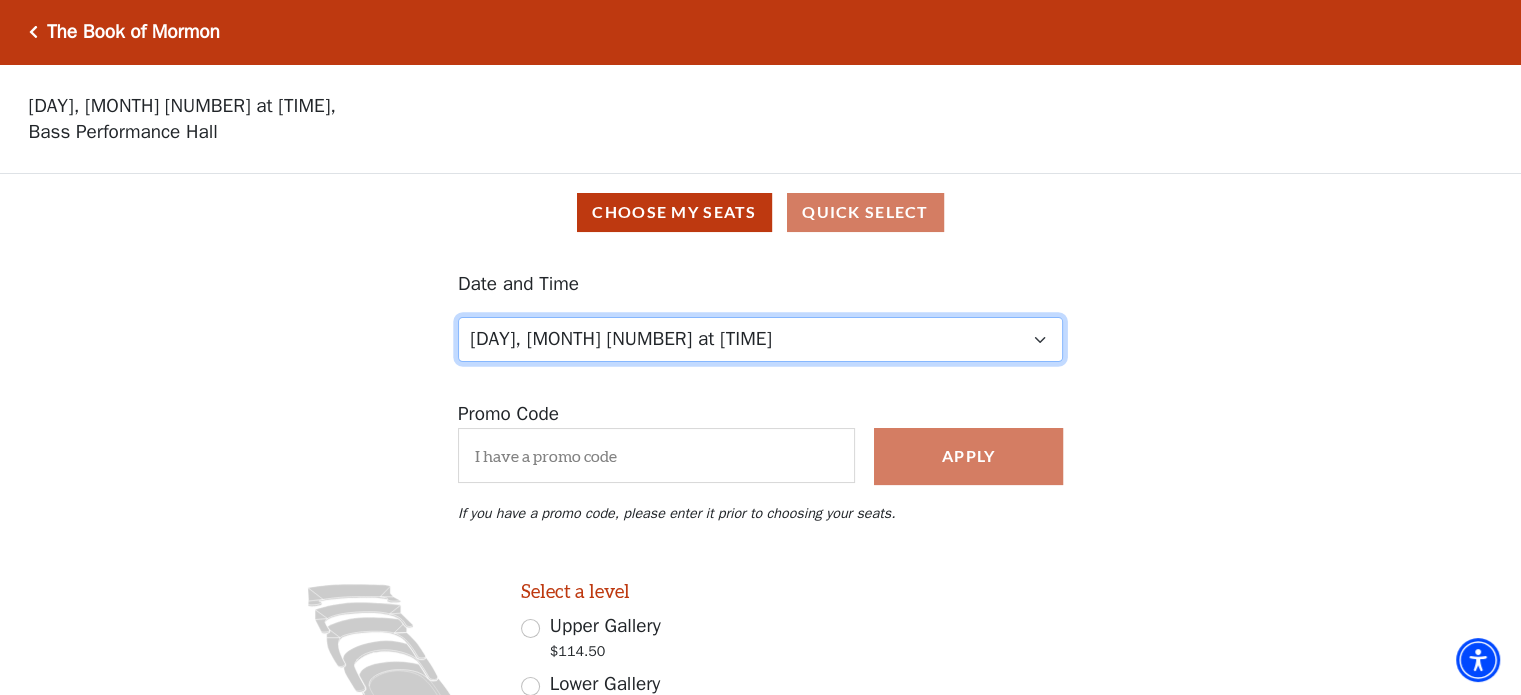 click on "Friday, August 8 at 7:30 PM Saturday, August 9 at 1:30 PM Saturday, August 9 at 7:30 PM Sunday, August 10 at 1:30 PM Sunday, August 10 at 6:30 PM" at bounding box center [760, 339] 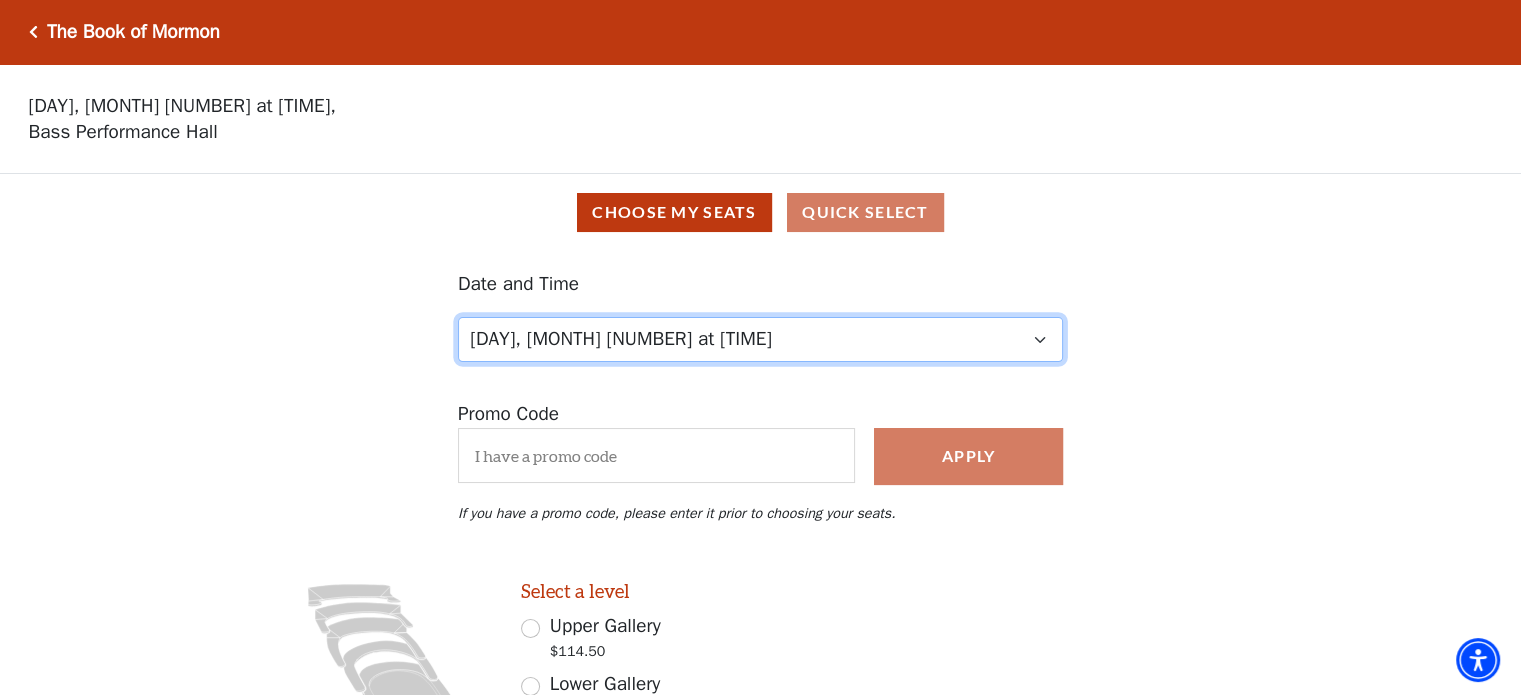 select on "6288" 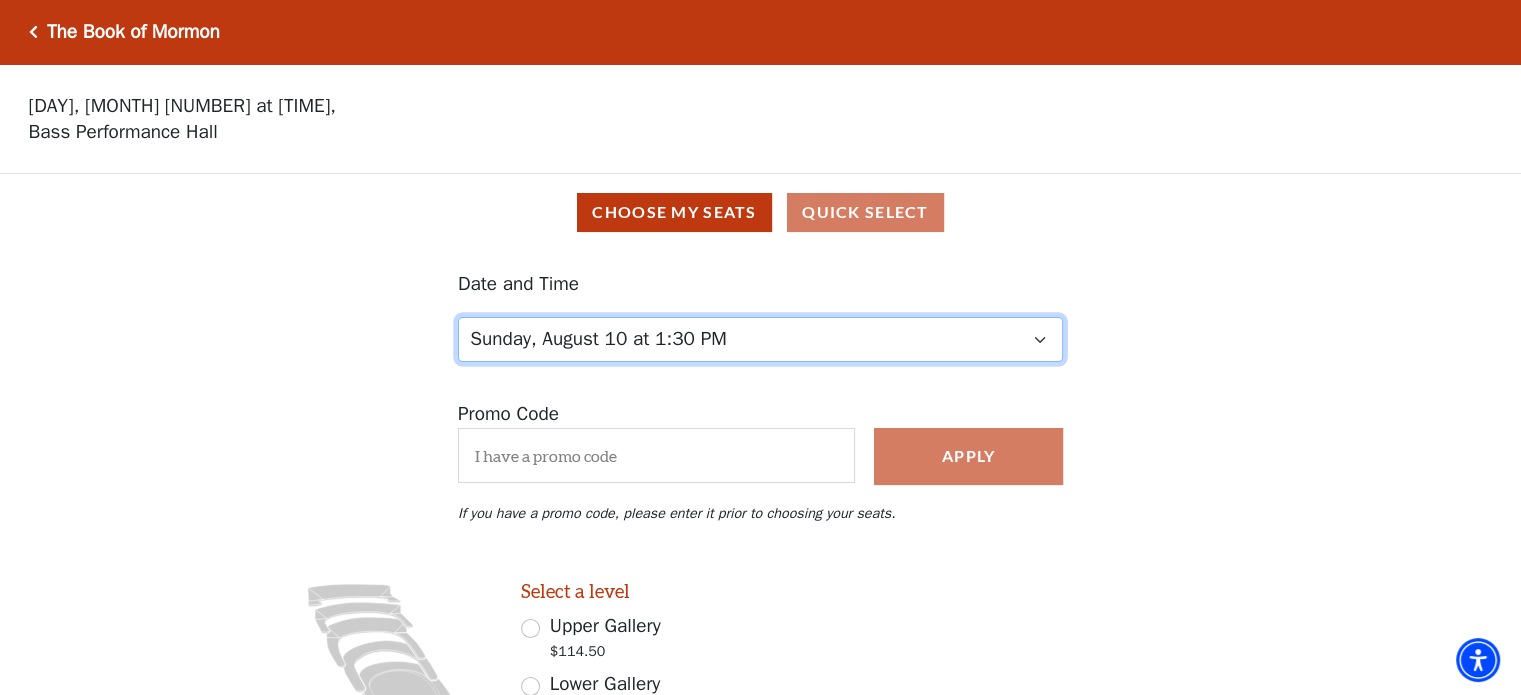 click on "Friday, August 8 at 7:30 PM Saturday, August 9 at 1:30 PM Saturday, August 9 at 7:30 PM Sunday, August 10 at 1:30 PM Sunday, August 10 at 6:30 PM" at bounding box center [760, 339] 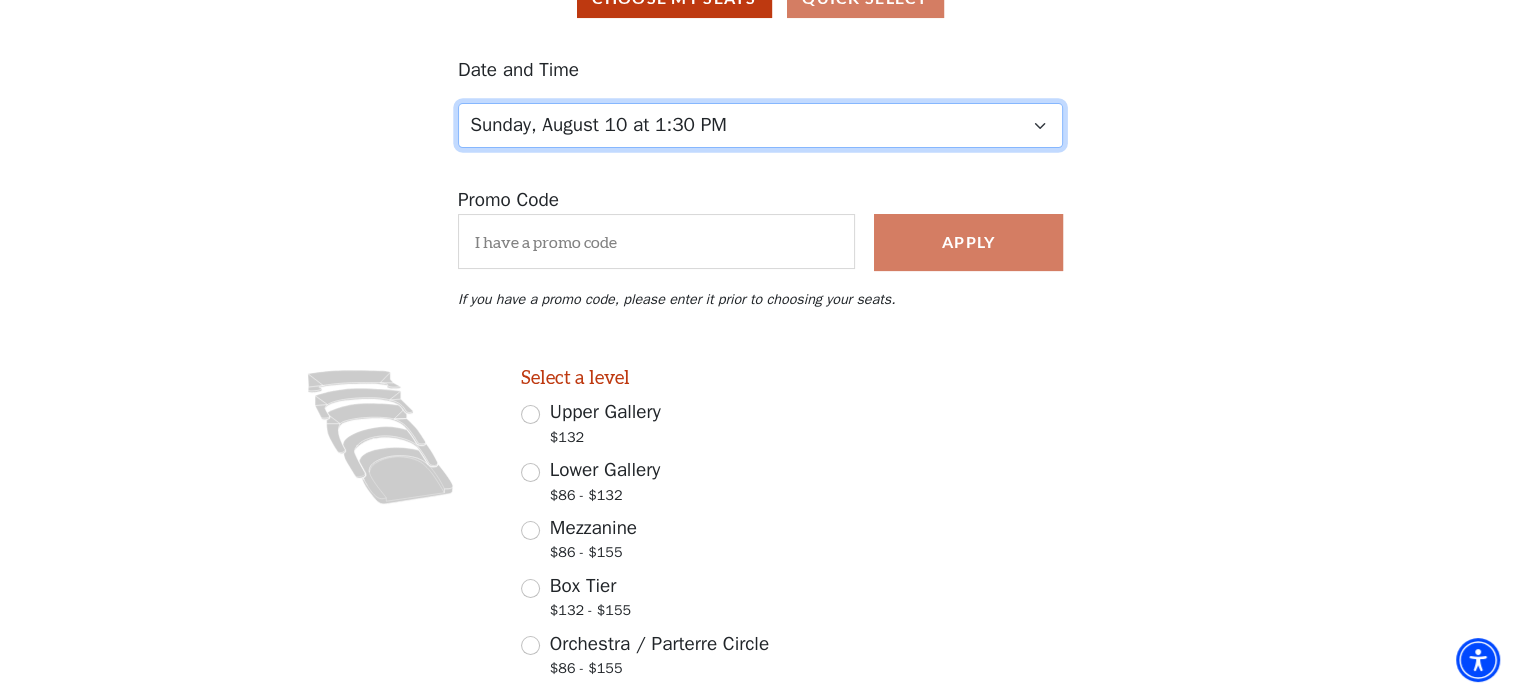 scroll, scrollTop: 261, scrollLeft: 0, axis: vertical 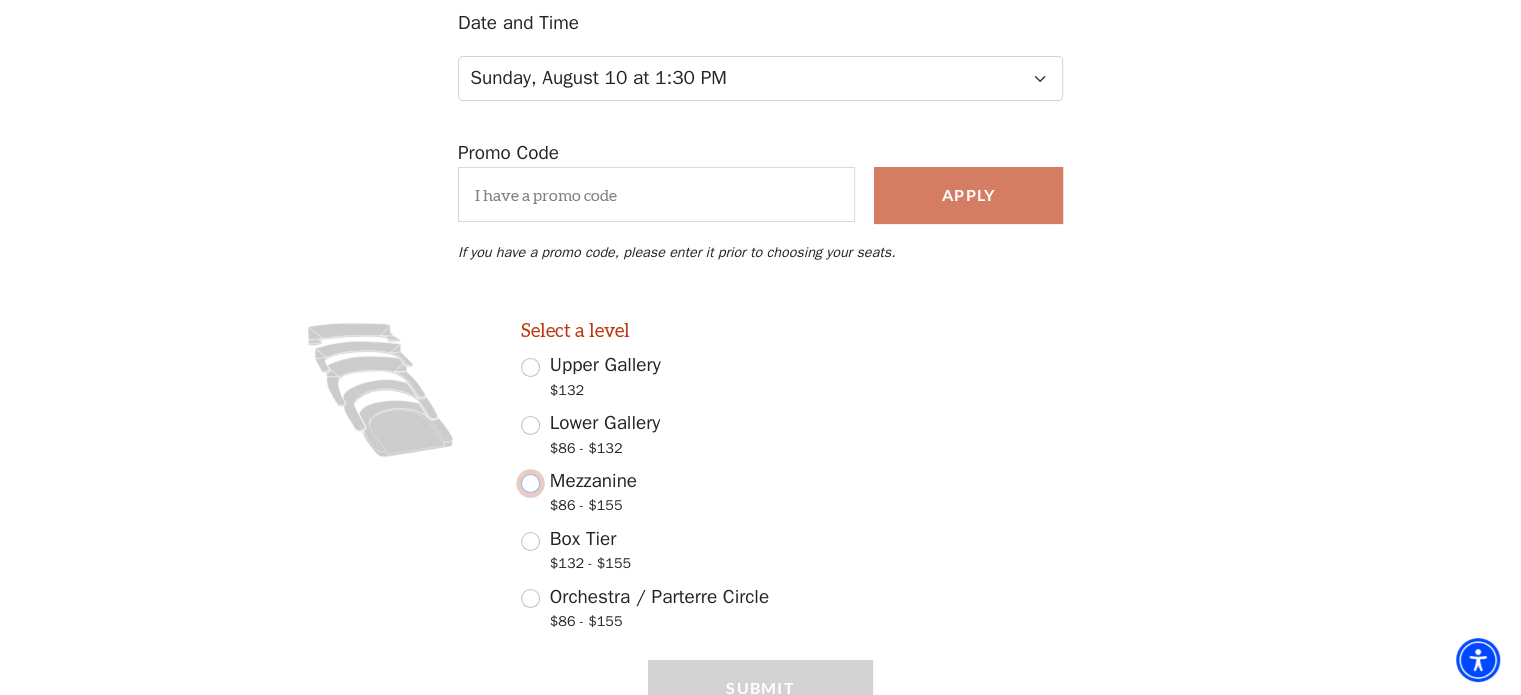 click on "Mezzanine     $86 - $155" at bounding box center [530, 483] 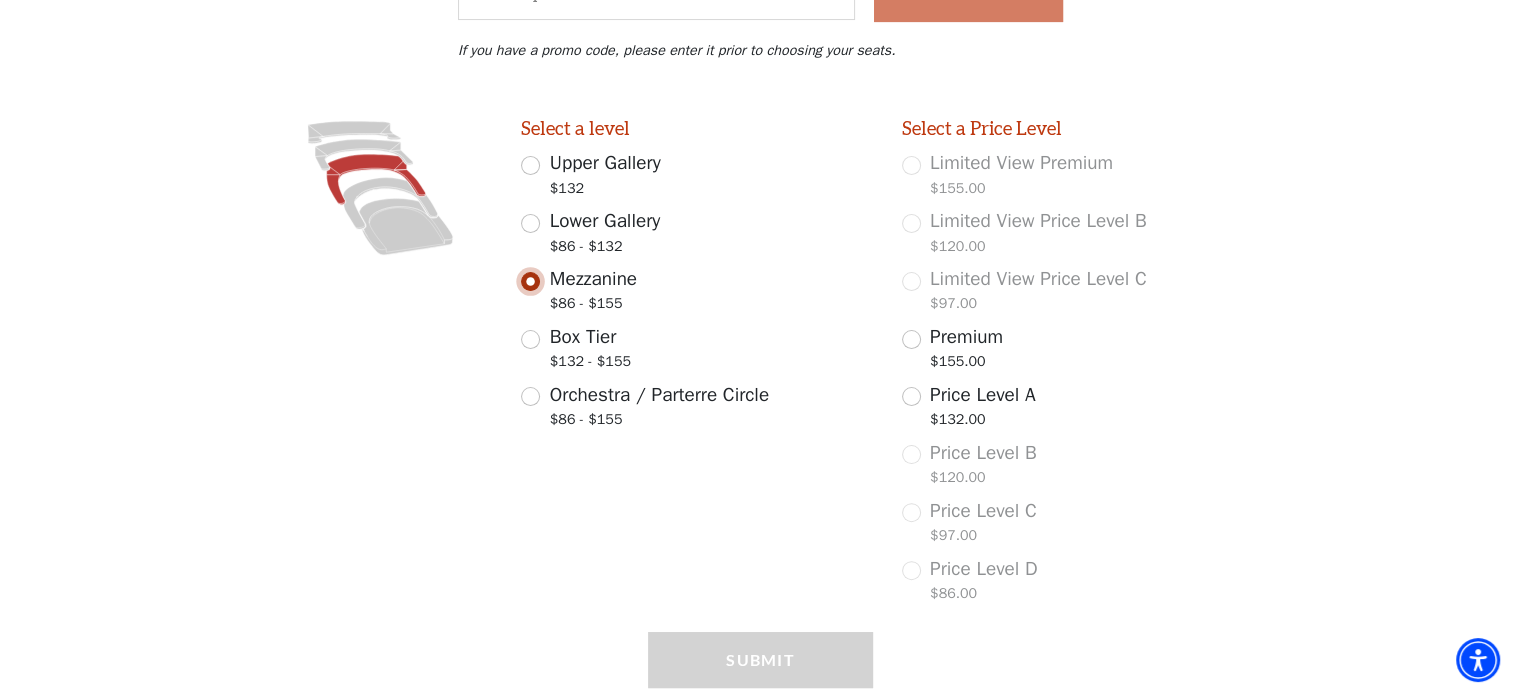 scroll, scrollTop: 529, scrollLeft: 0, axis: vertical 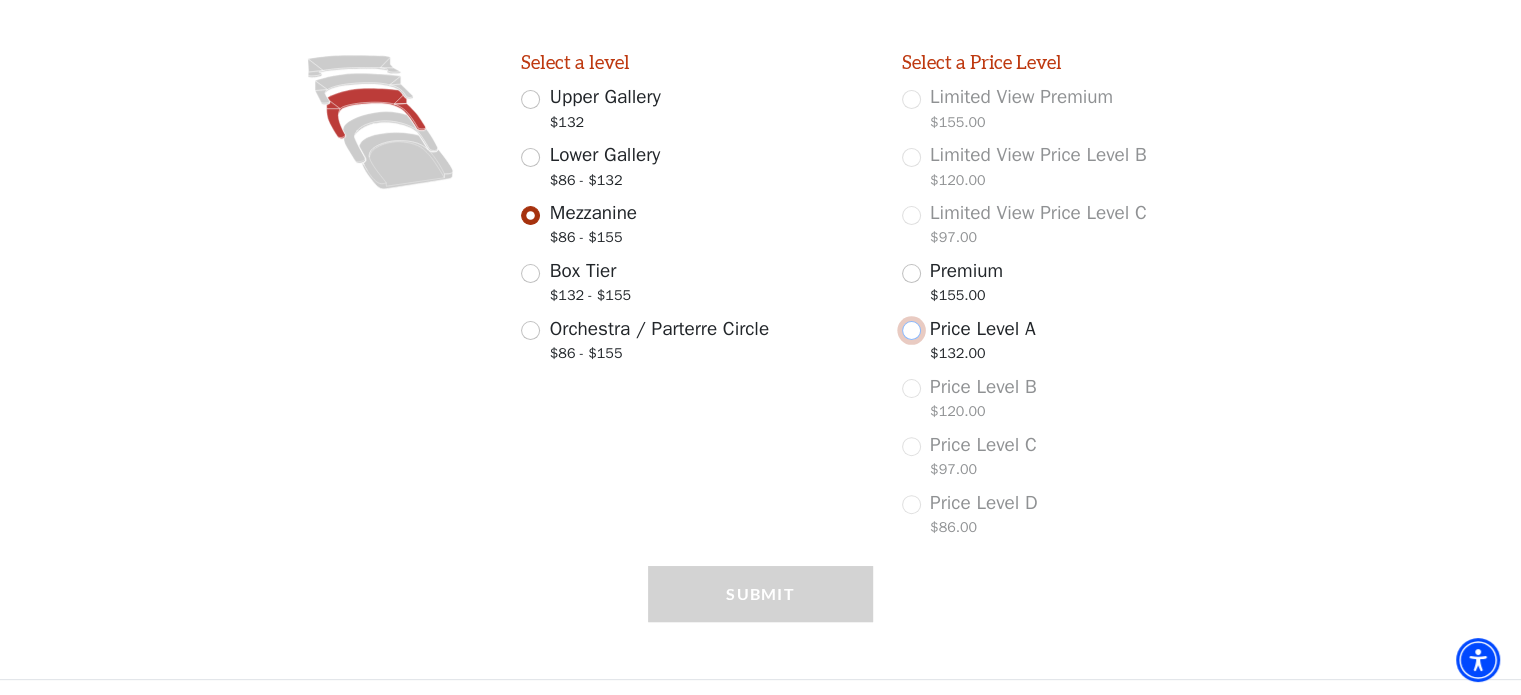 click on "Price Level A $132.00" at bounding box center [911, 330] 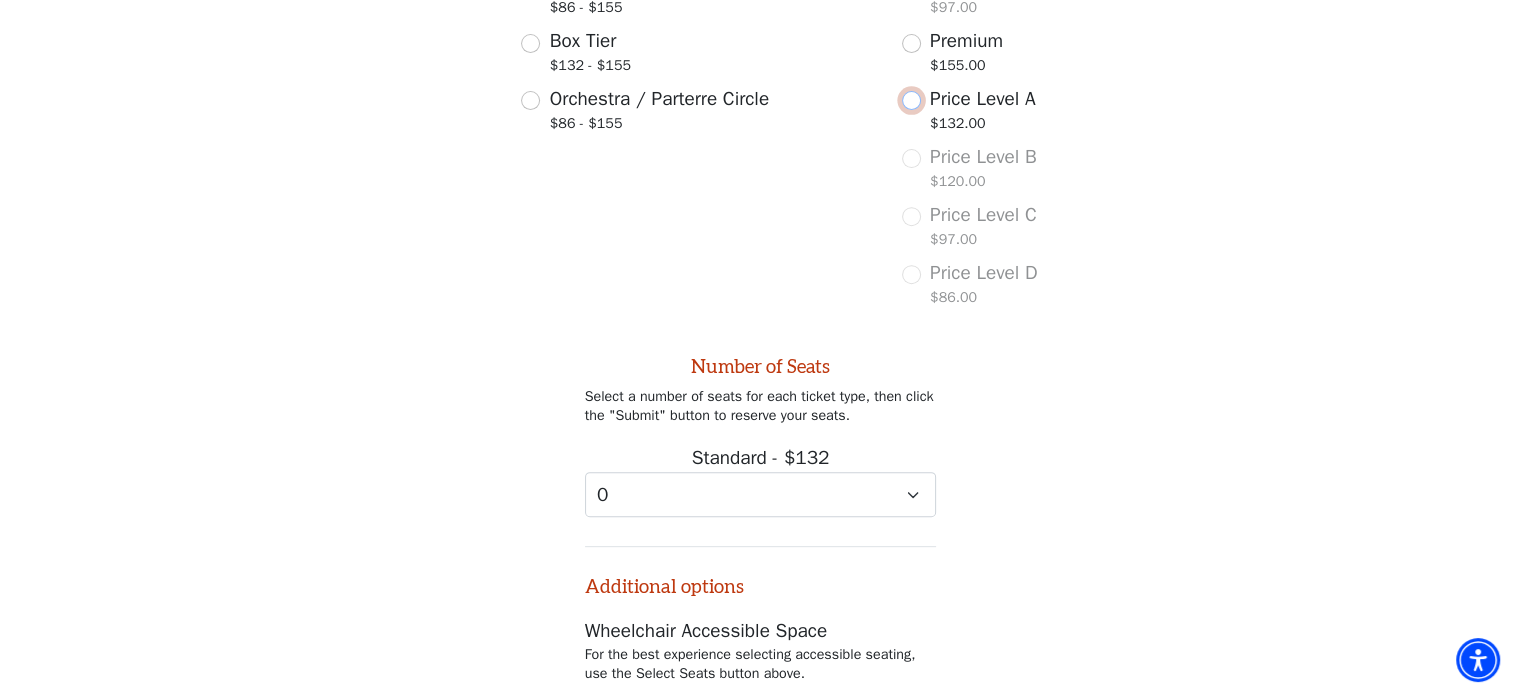 scroll, scrollTop: 985, scrollLeft: 0, axis: vertical 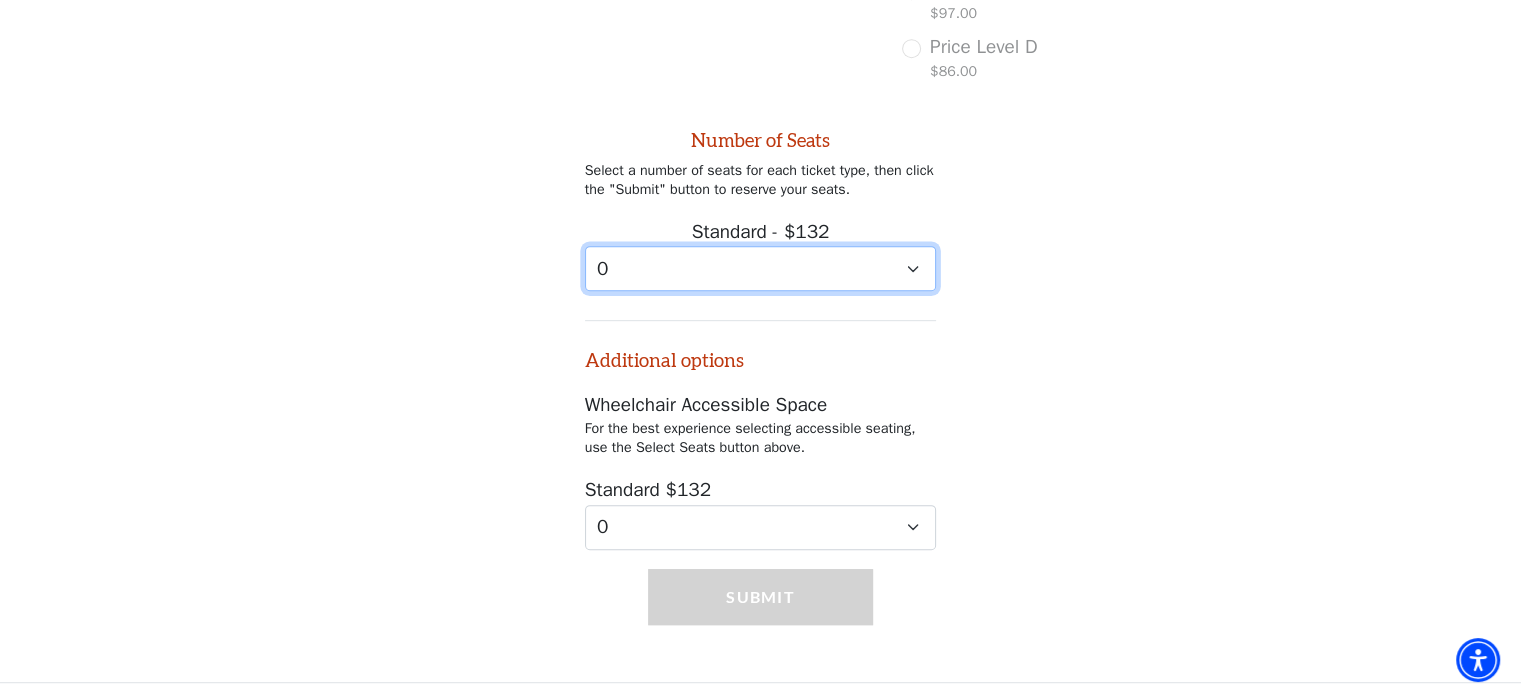 click on "0 1 2 3 4 5 6 7 8 9" at bounding box center (761, 268) 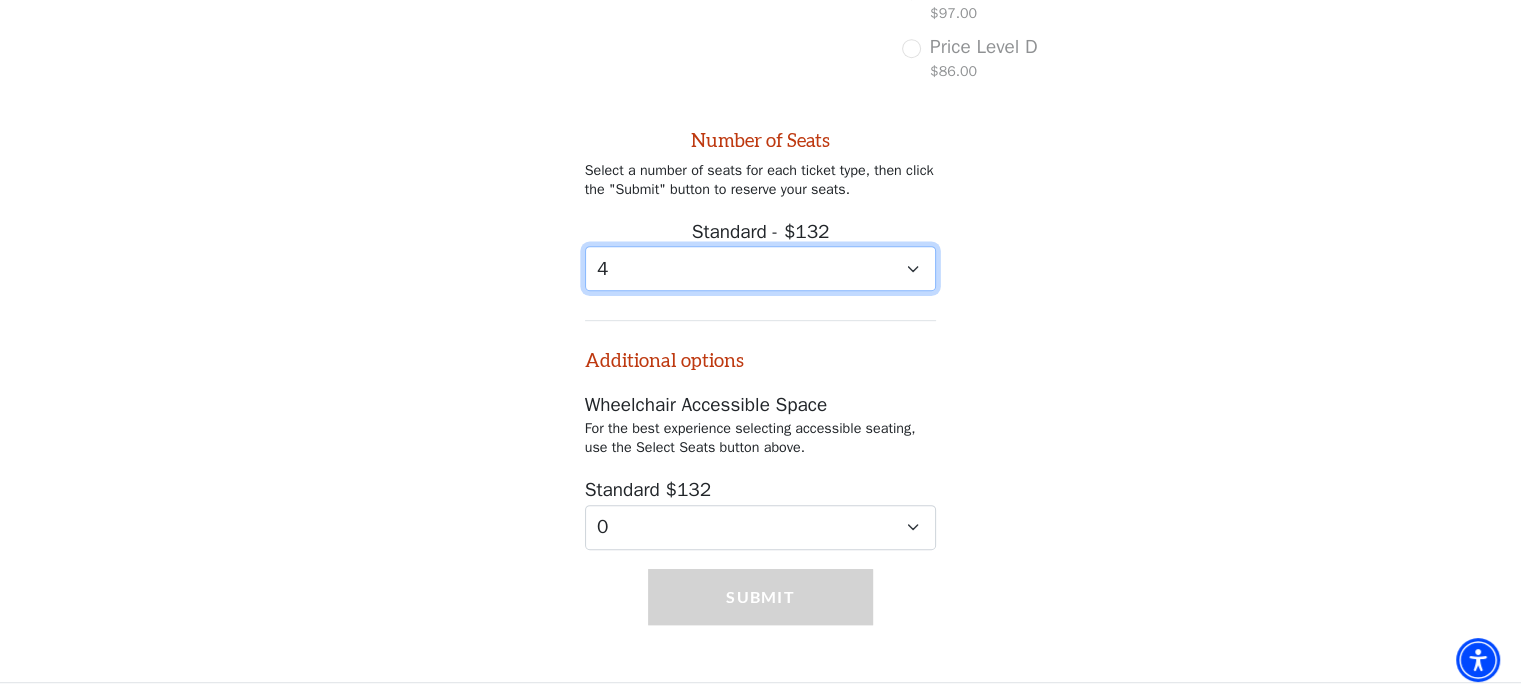 click on "0 1 2 3 4 5 6 7 8 9" at bounding box center (761, 268) 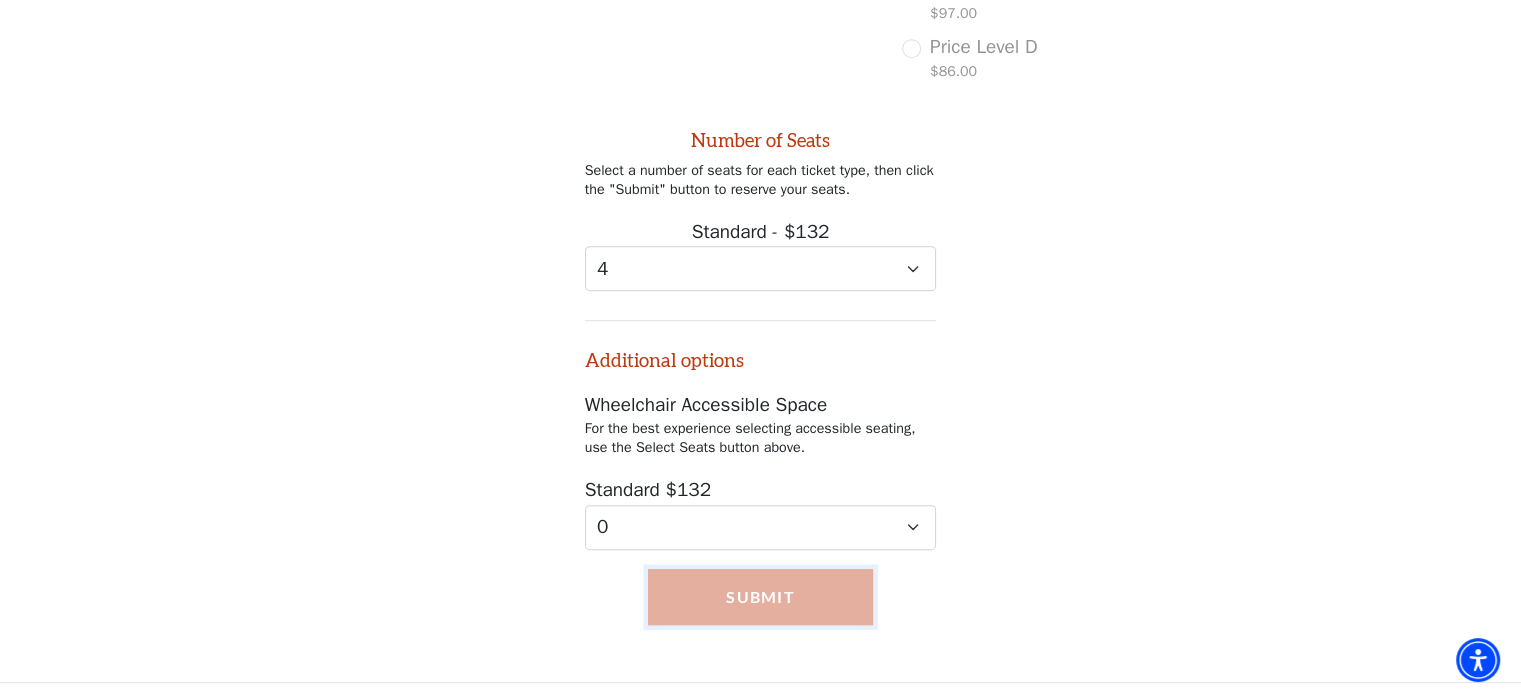 click on "Submit" at bounding box center [760, 597] 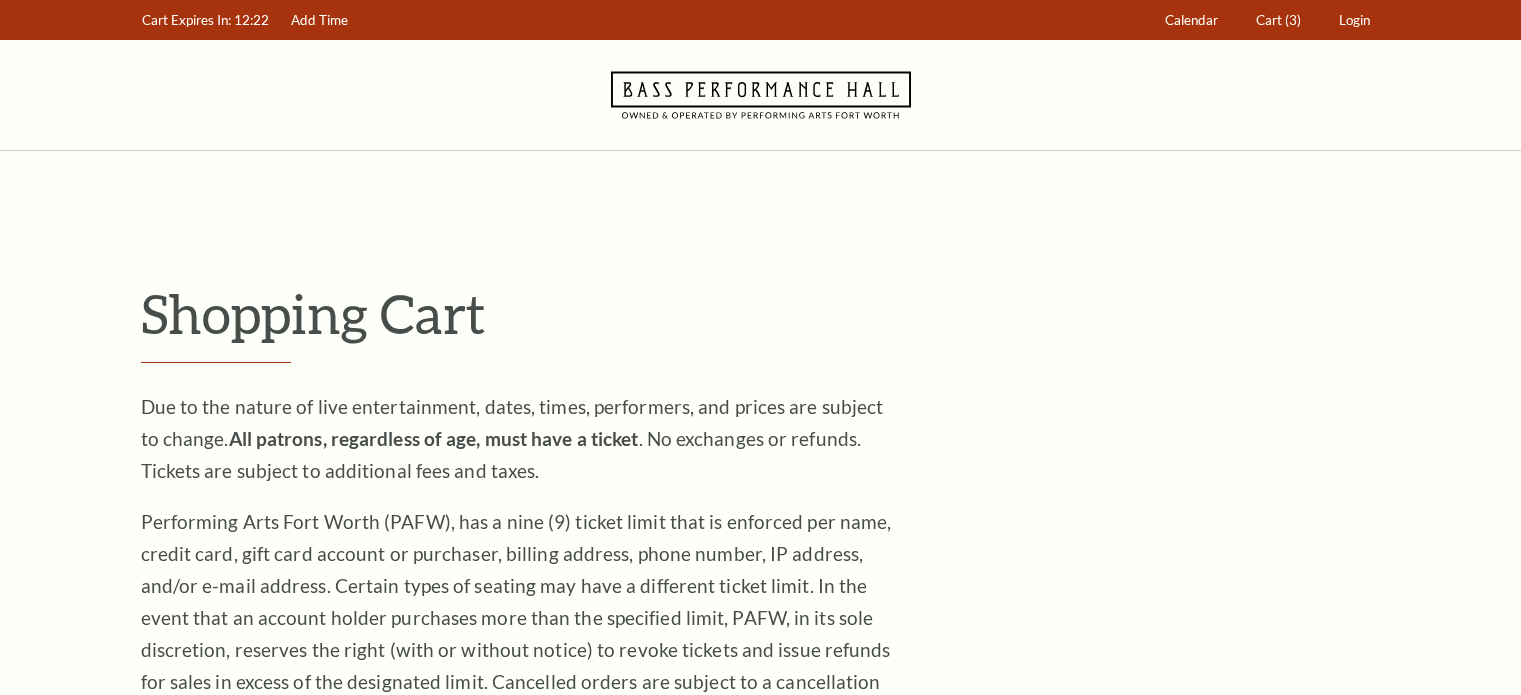 scroll, scrollTop: 0, scrollLeft: 0, axis: both 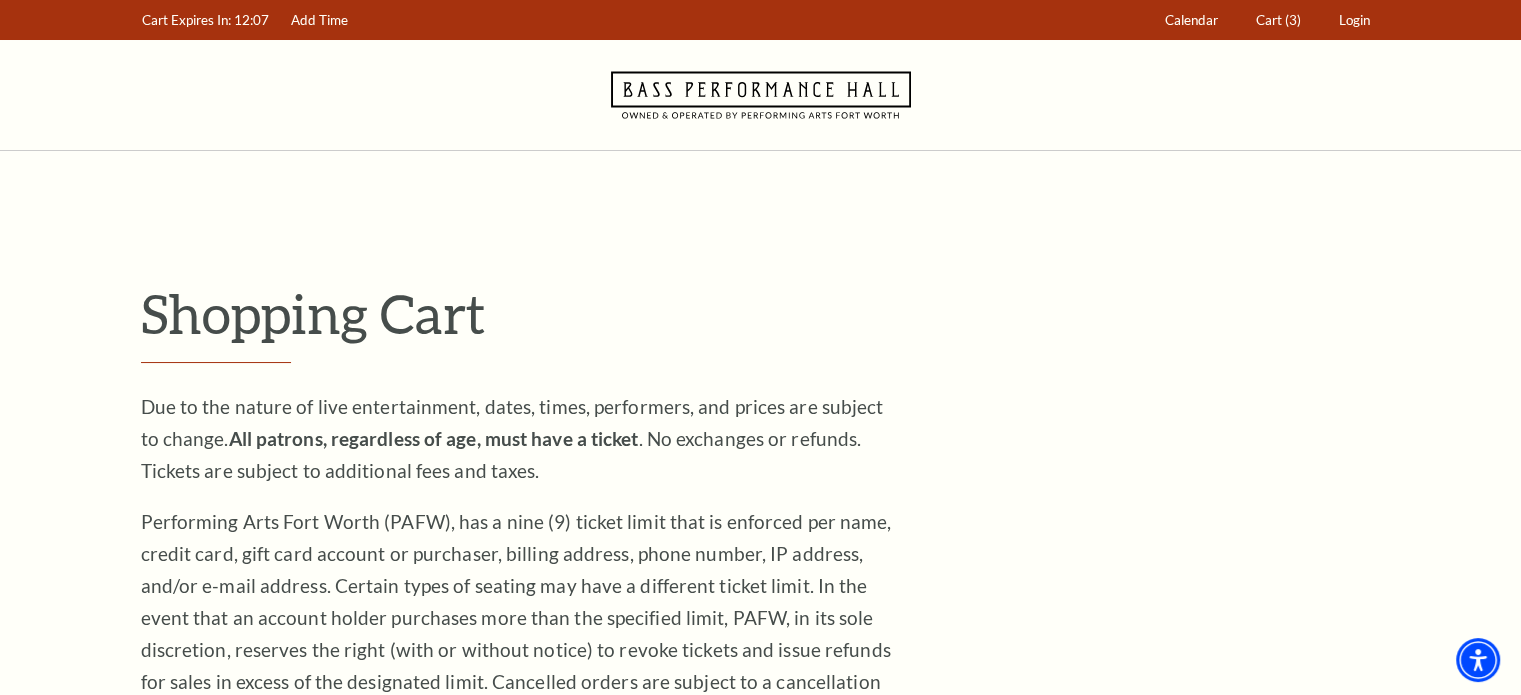drag, startPoint x: 1528, startPoint y: 70, endPoint x: 1525, endPoint y: 23, distance: 47.095646 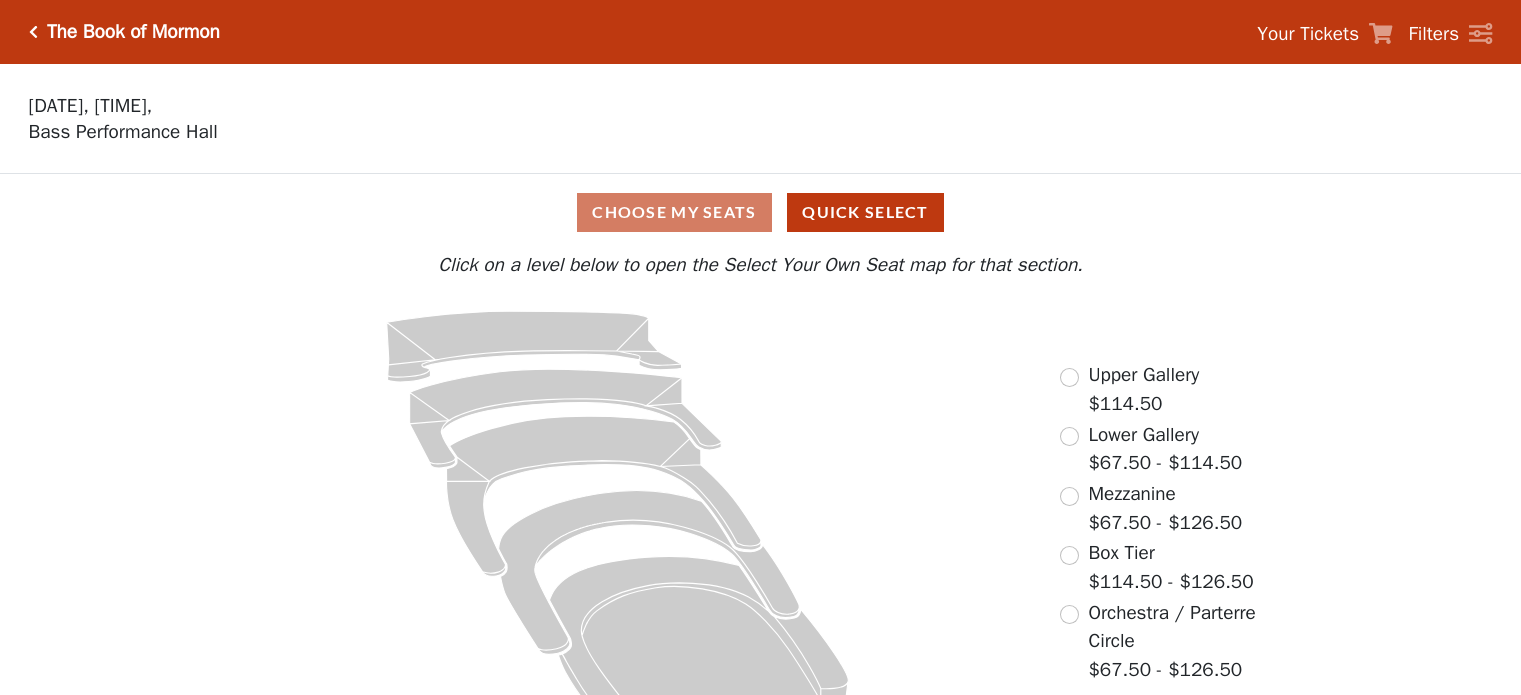 scroll, scrollTop: 0, scrollLeft: 0, axis: both 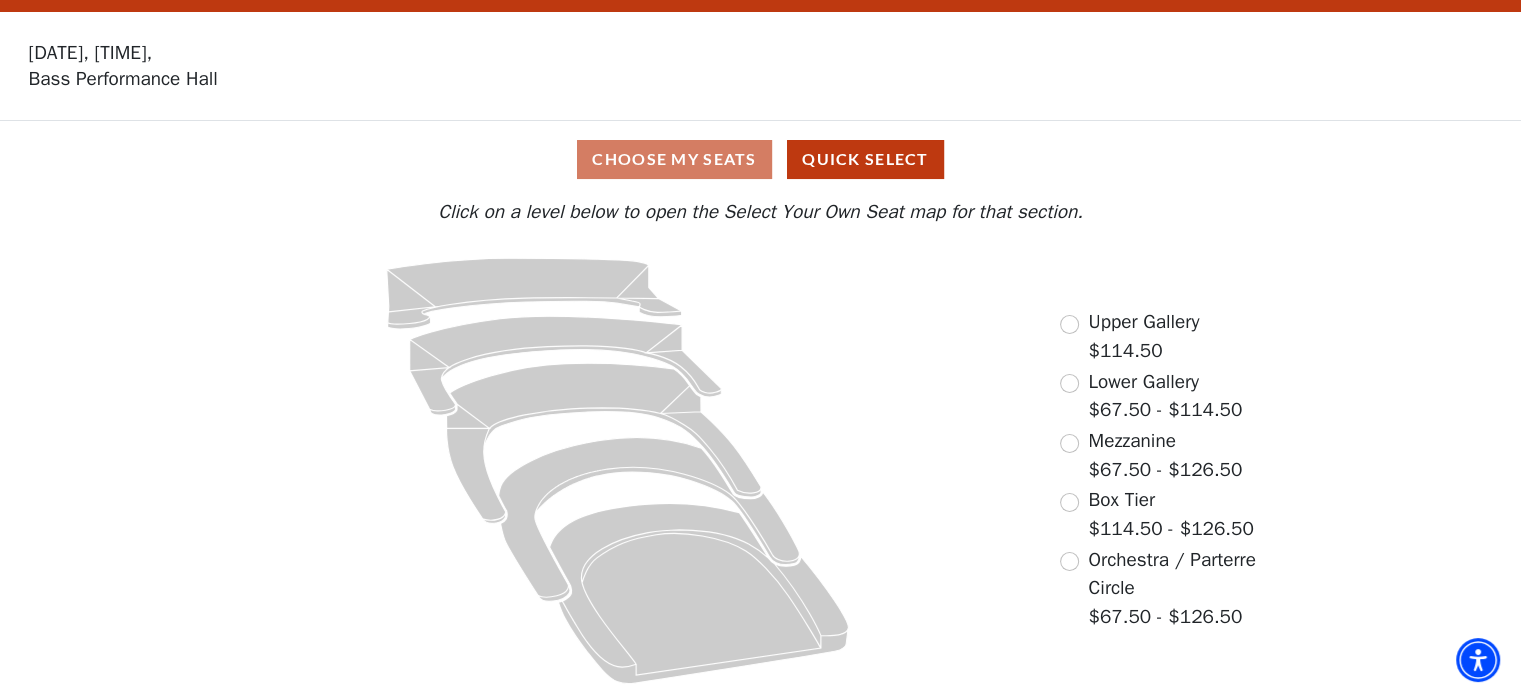 click on "Choose My Seats
Quick Select" at bounding box center (760, 159) 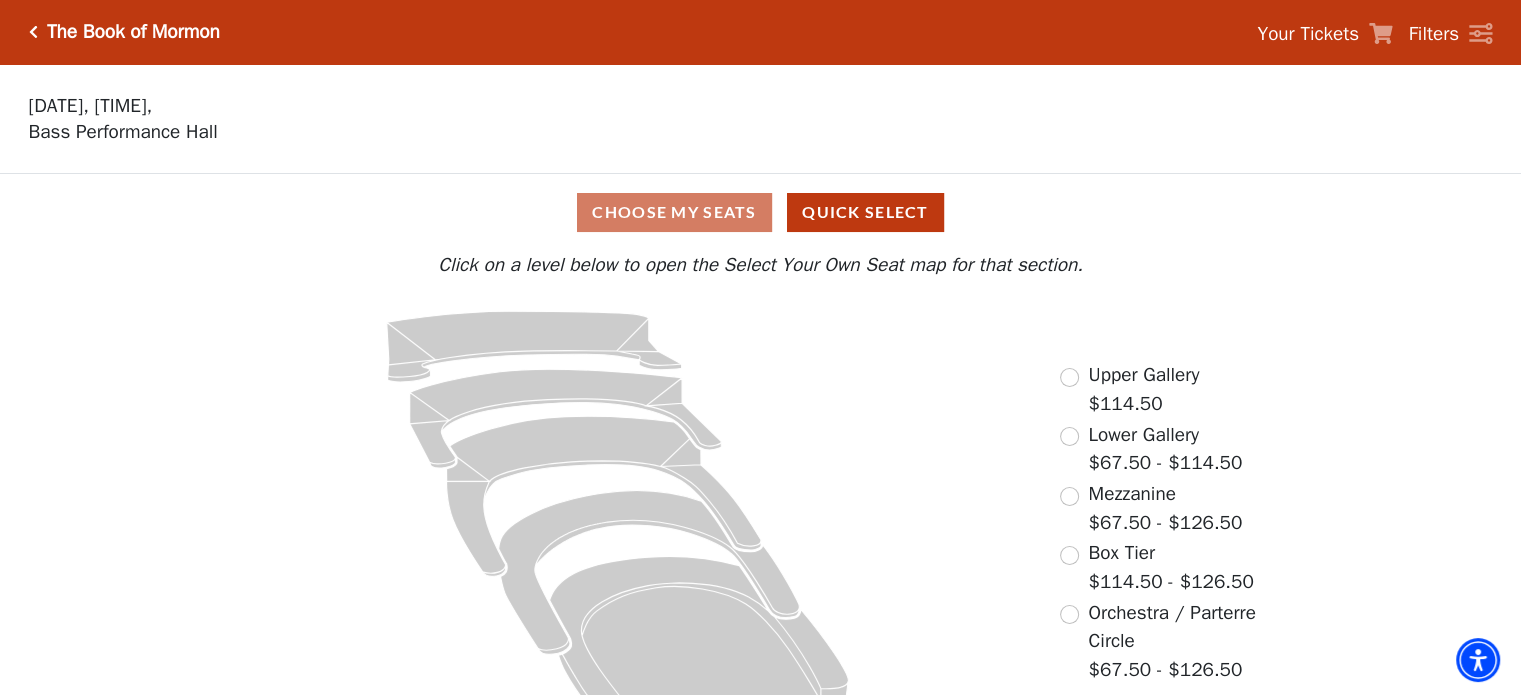 scroll, scrollTop: 53, scrollLeft: 0, axis: vertical 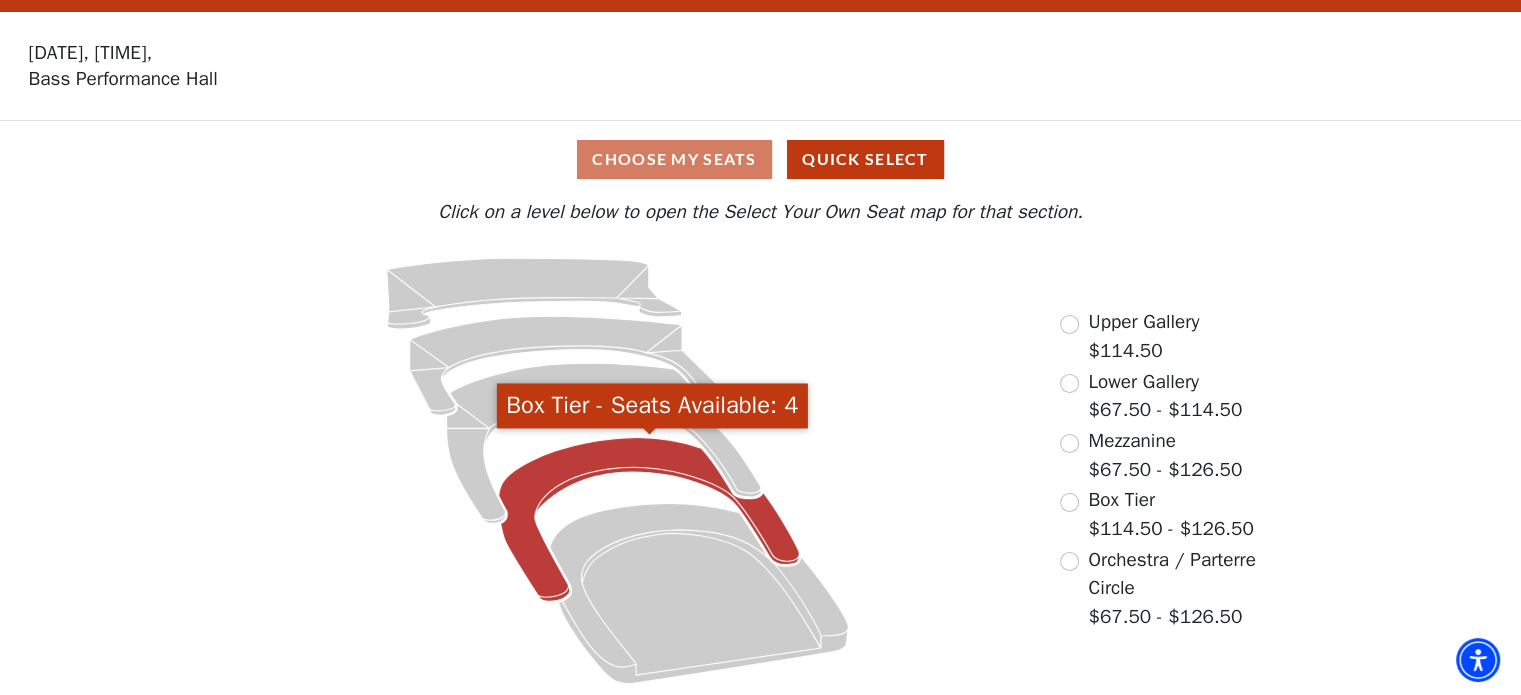 click 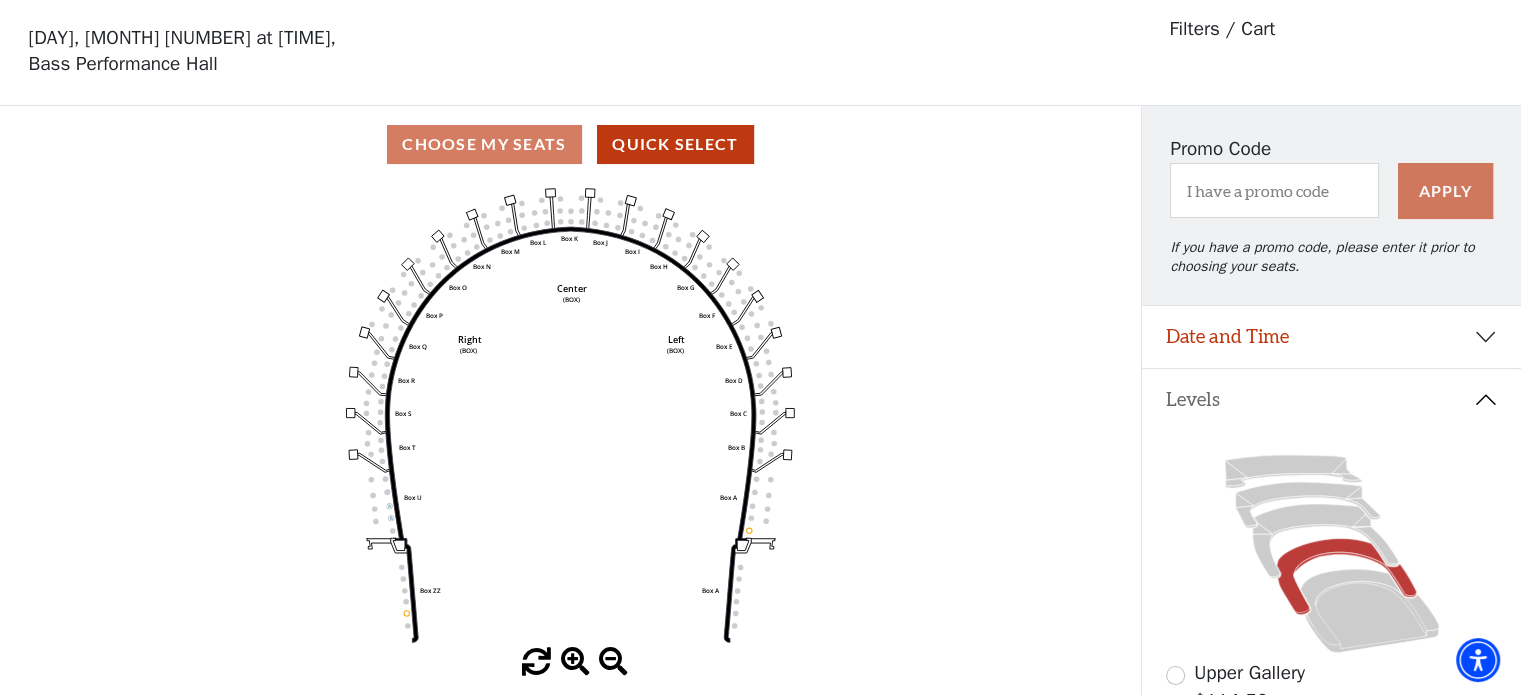 scroll, scrollTop: 92, scrollLeft: 0, axis: vertical 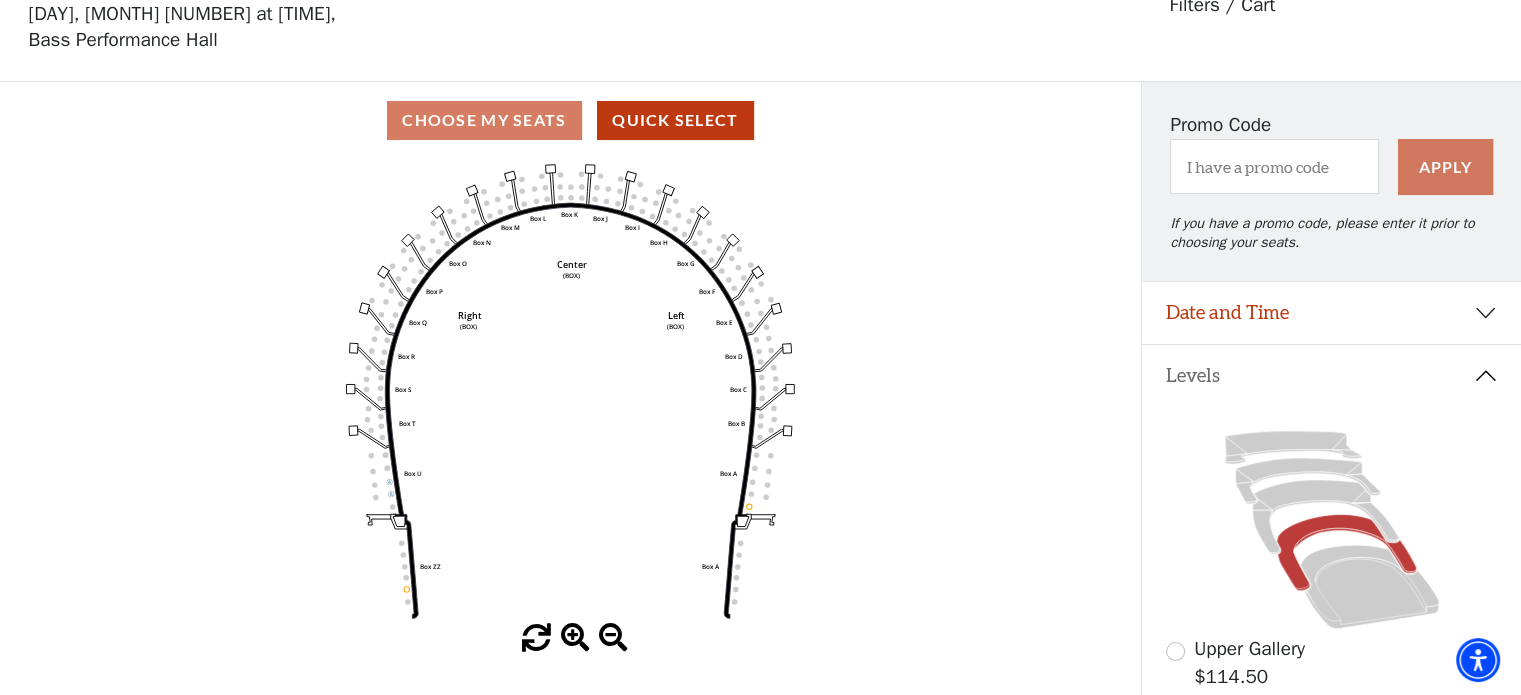 click on "Left   (BOX)   Right   (BOX)   Center   (BOX)   Box ZZ   Box U   Box T   Box S   Box R   Box Q   Box P   Box O   Box N   Box M   Box L   Box A   Box A   Box B   Box C   Box D   Box E   Box F   Box G   Box H   Box I   Box J   Box K" 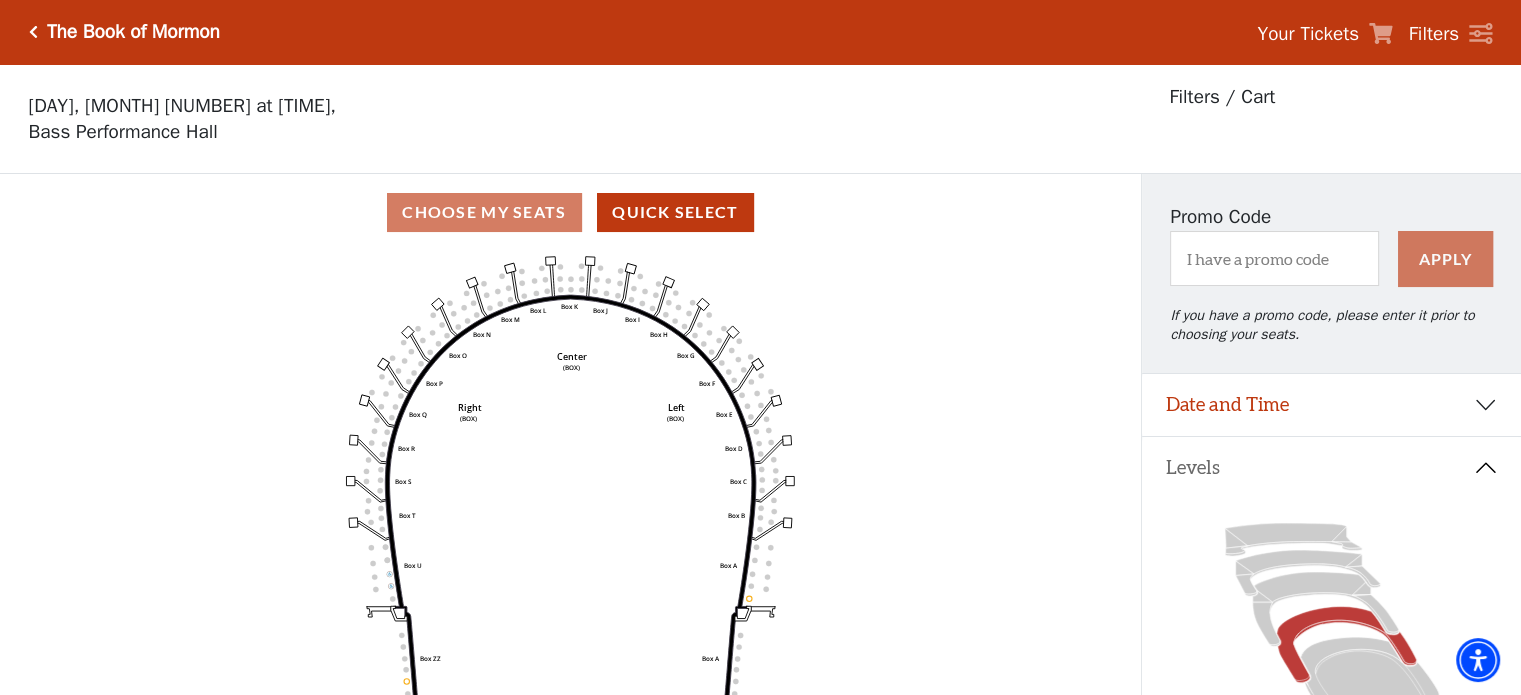 click on "Your Tickets" at bounding box center (1308, 34) 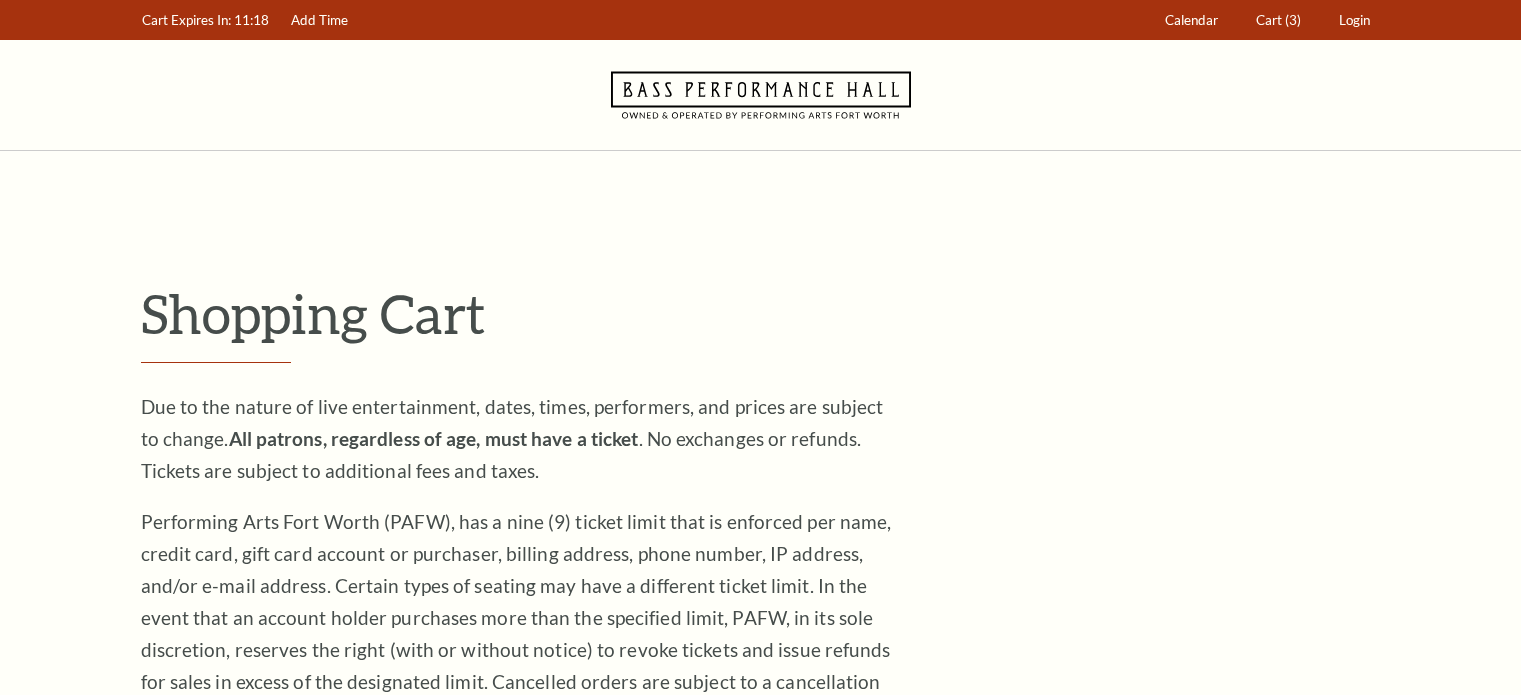 scroll, scrollTop: 0, scrollLeft: 0, axis: both 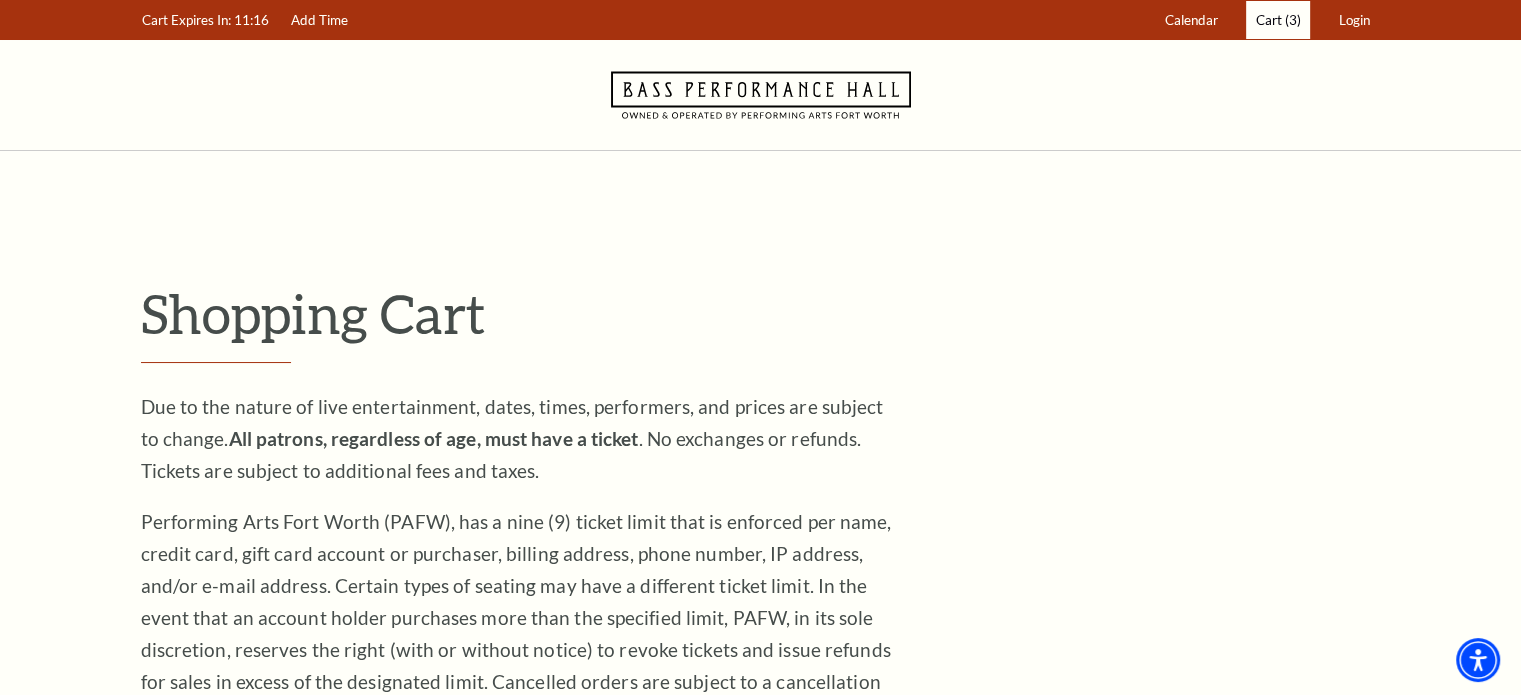 click on "Cart" at bounding box center [1269, 20] 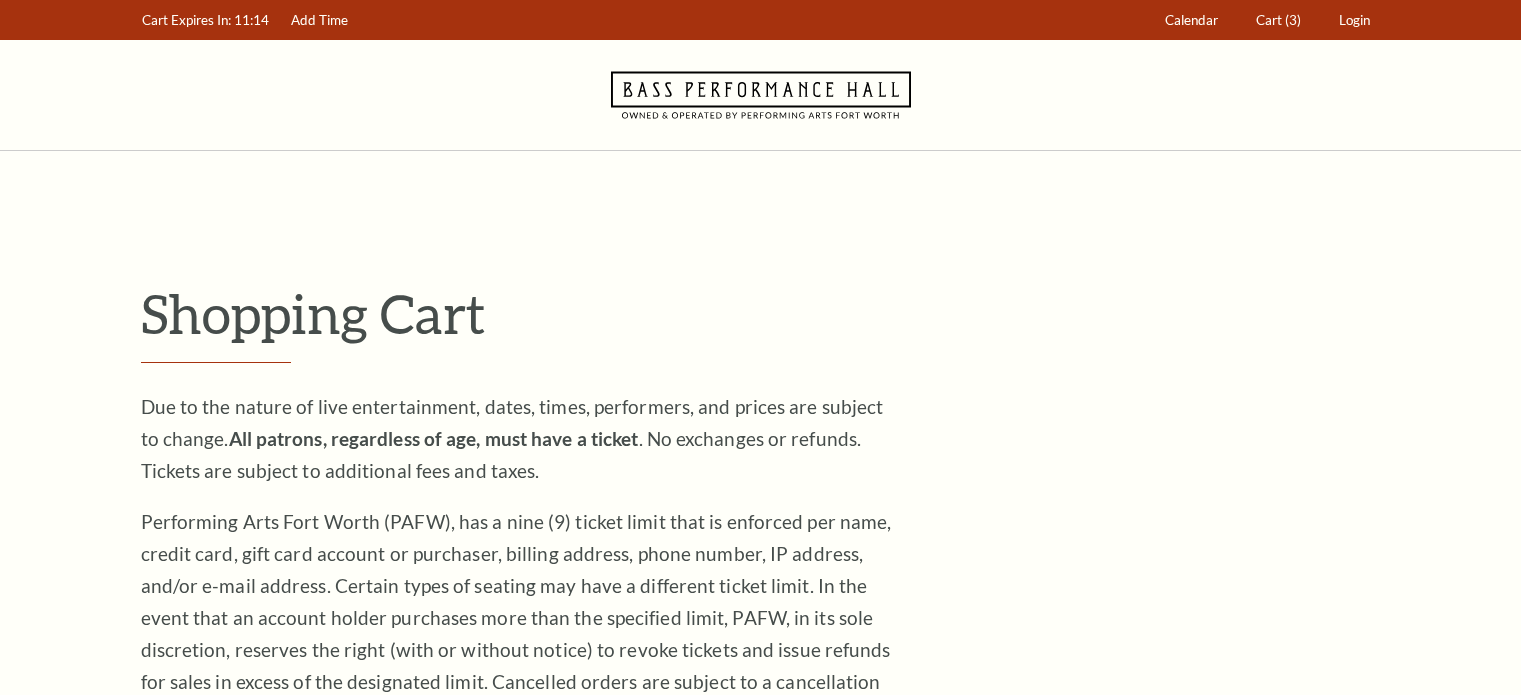 scroll, scrollTop: 0, scrollLeft: 0, axis: both 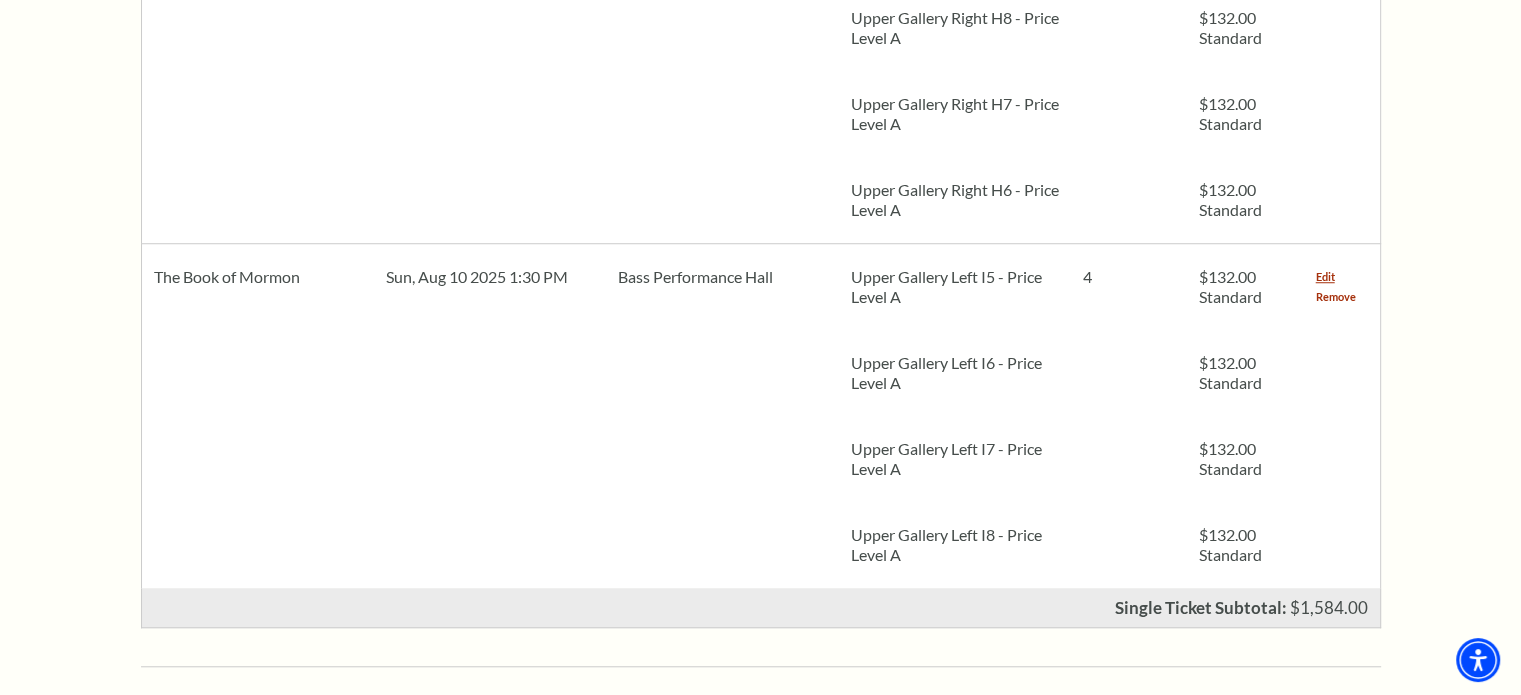 click on "Remove" at bounding box center (1336, 297) 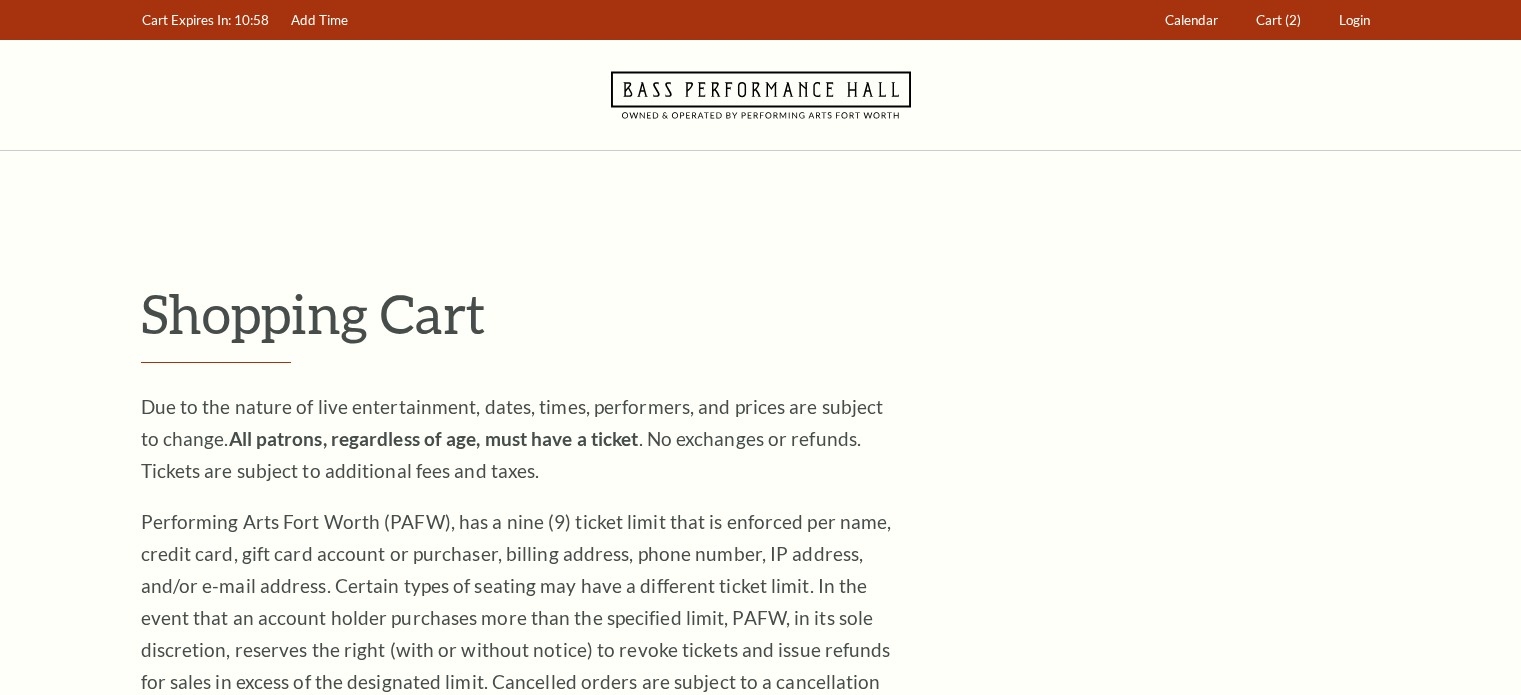 scroll, scrollTop: 0, scrollLeft: 0, axis: both 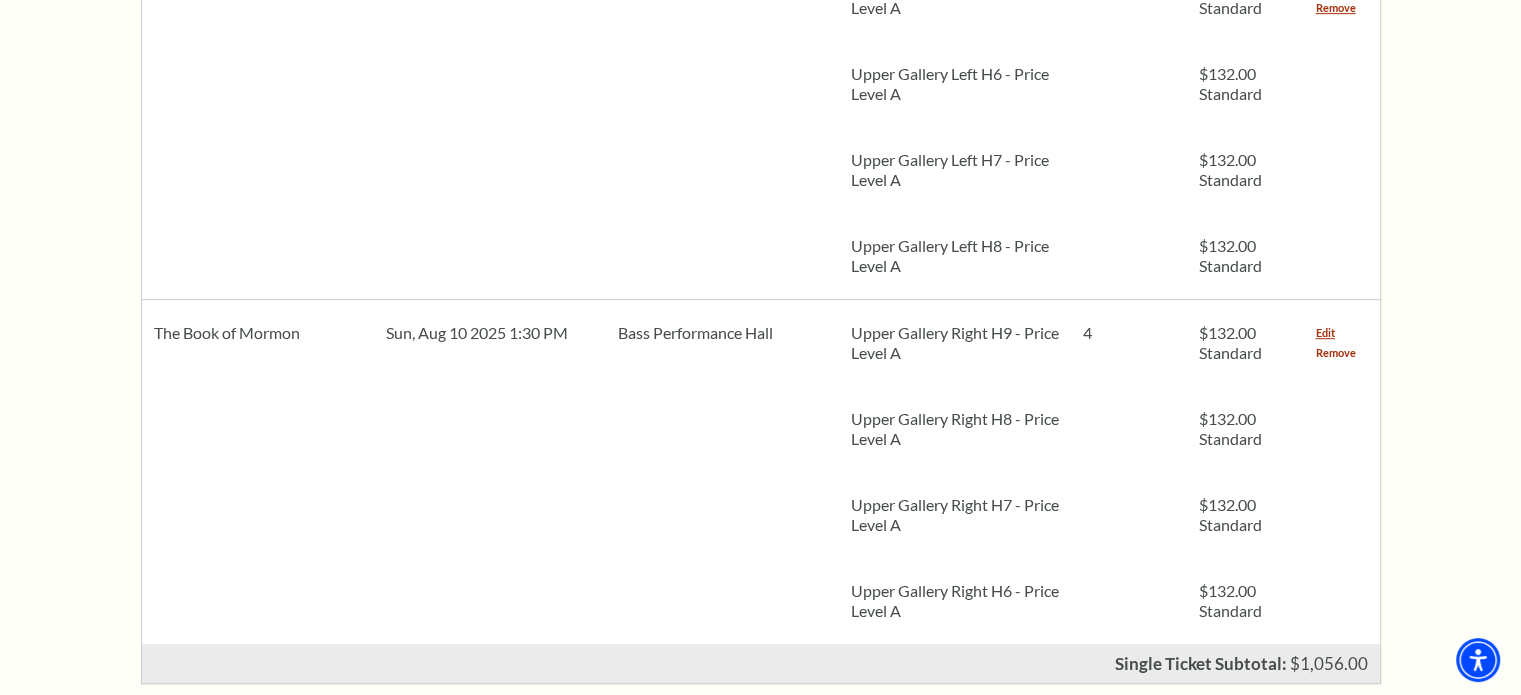 click on "Remove" at bounding box center (1336, 353) 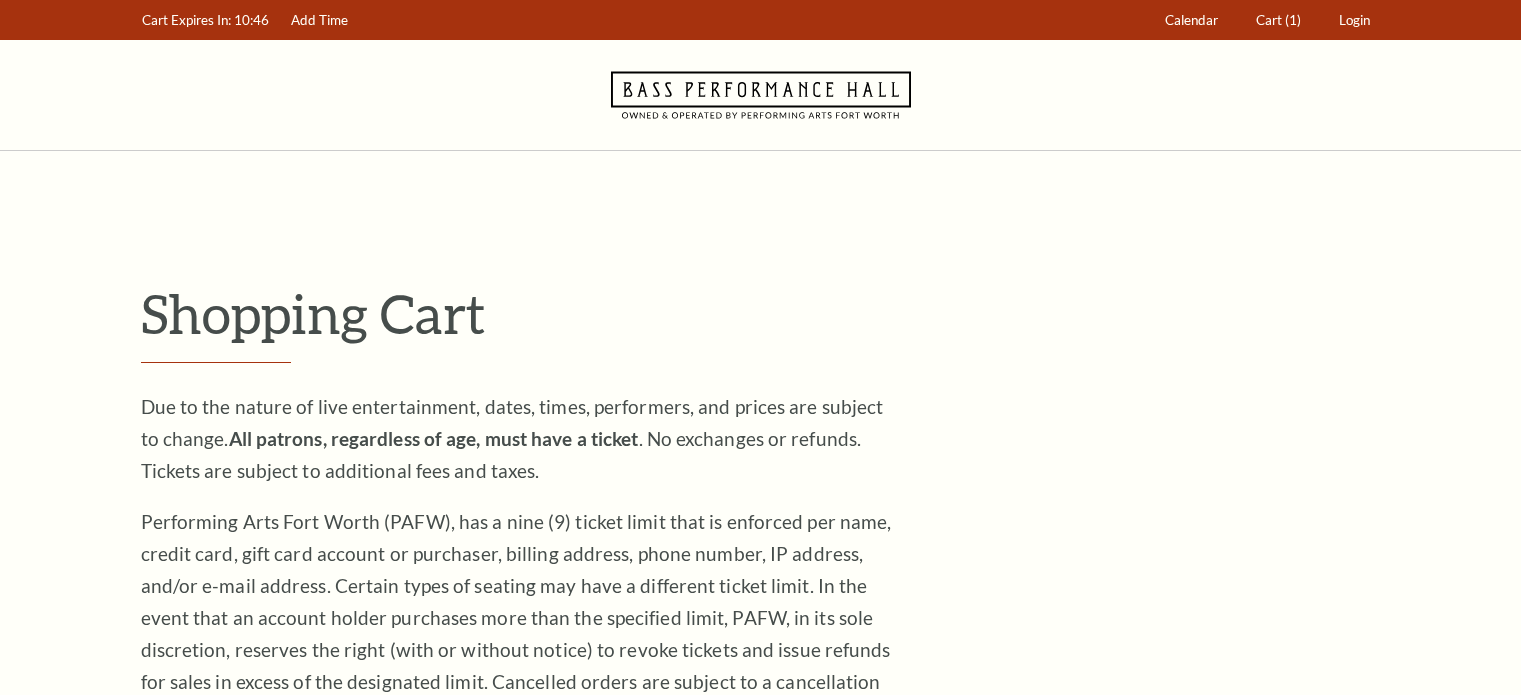 scroll, scrollTop: 0, scrollLeft: 0, axis: both 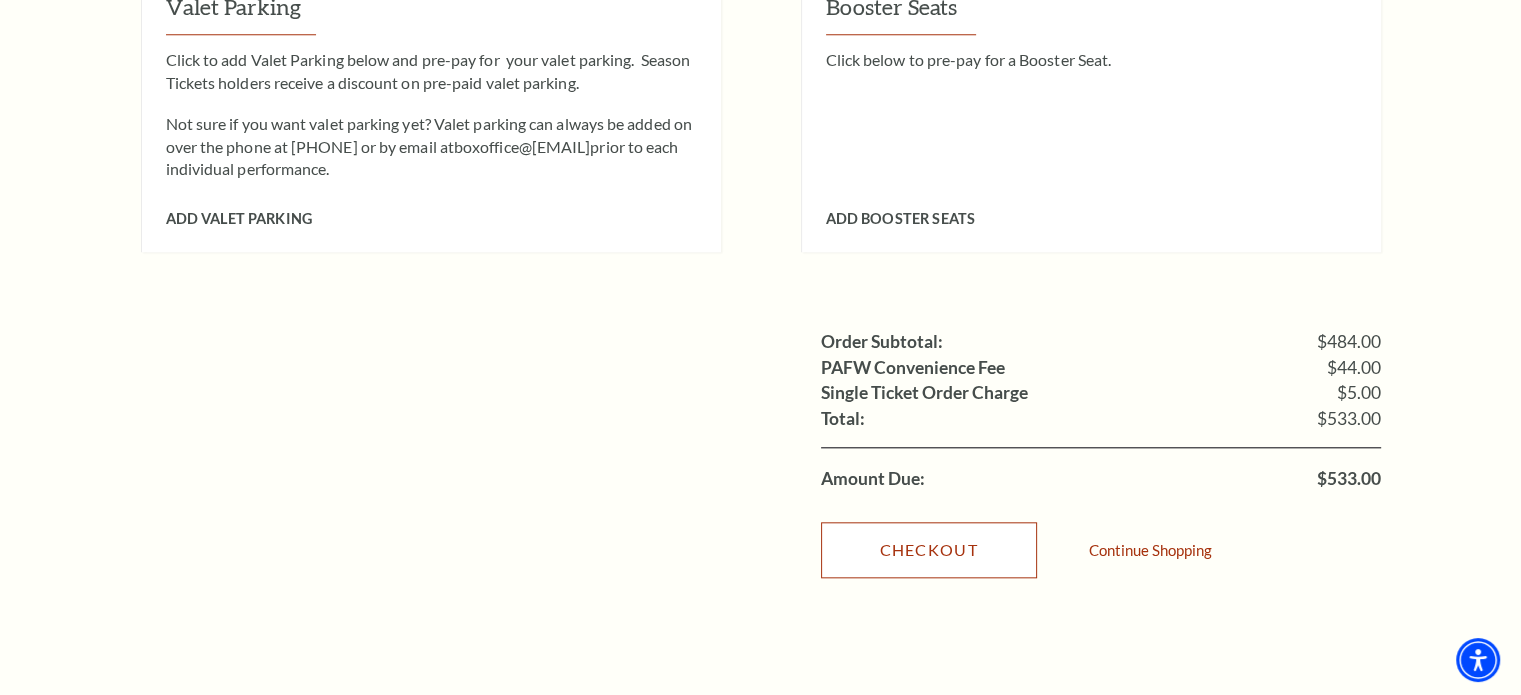 click on "Checkout" at bounding box center (929, 550) 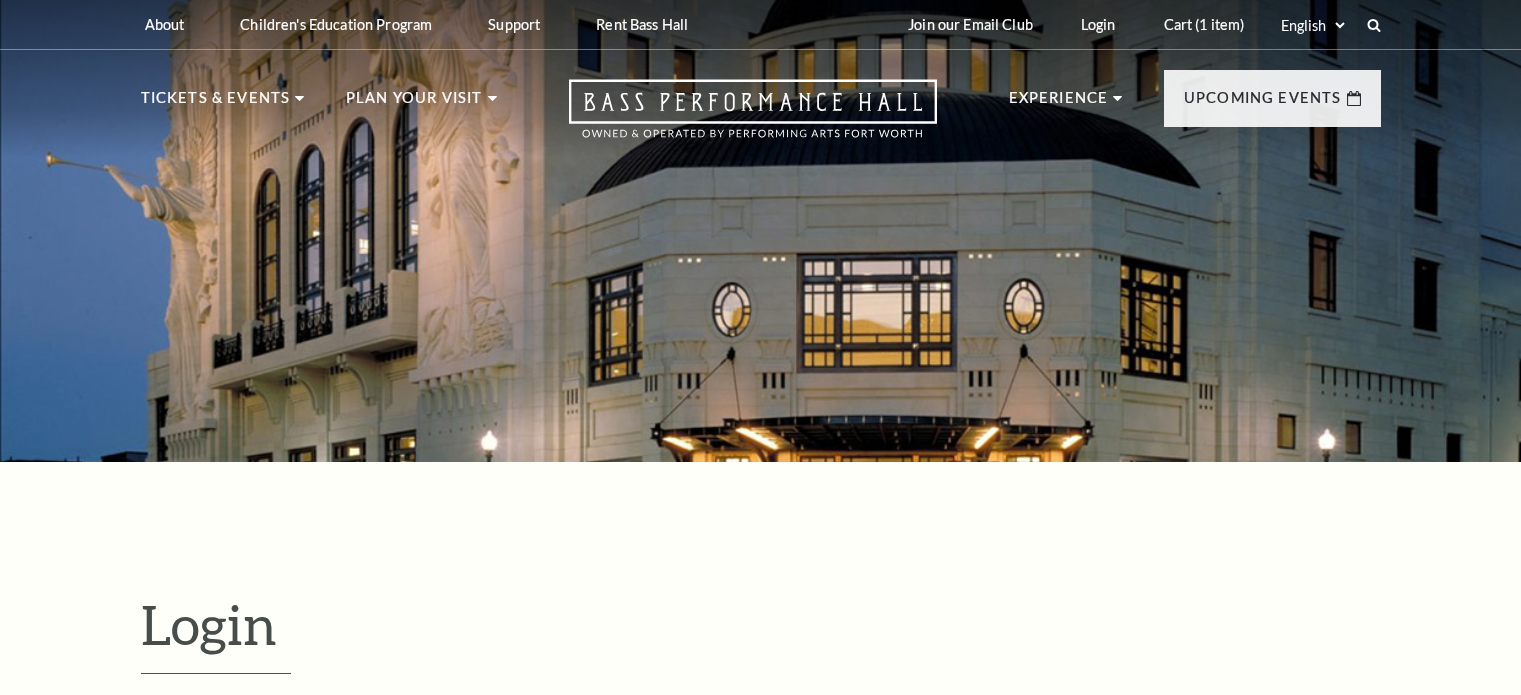 scroll, scrollTop: 484, scrollLeft: 0, axis: vertical 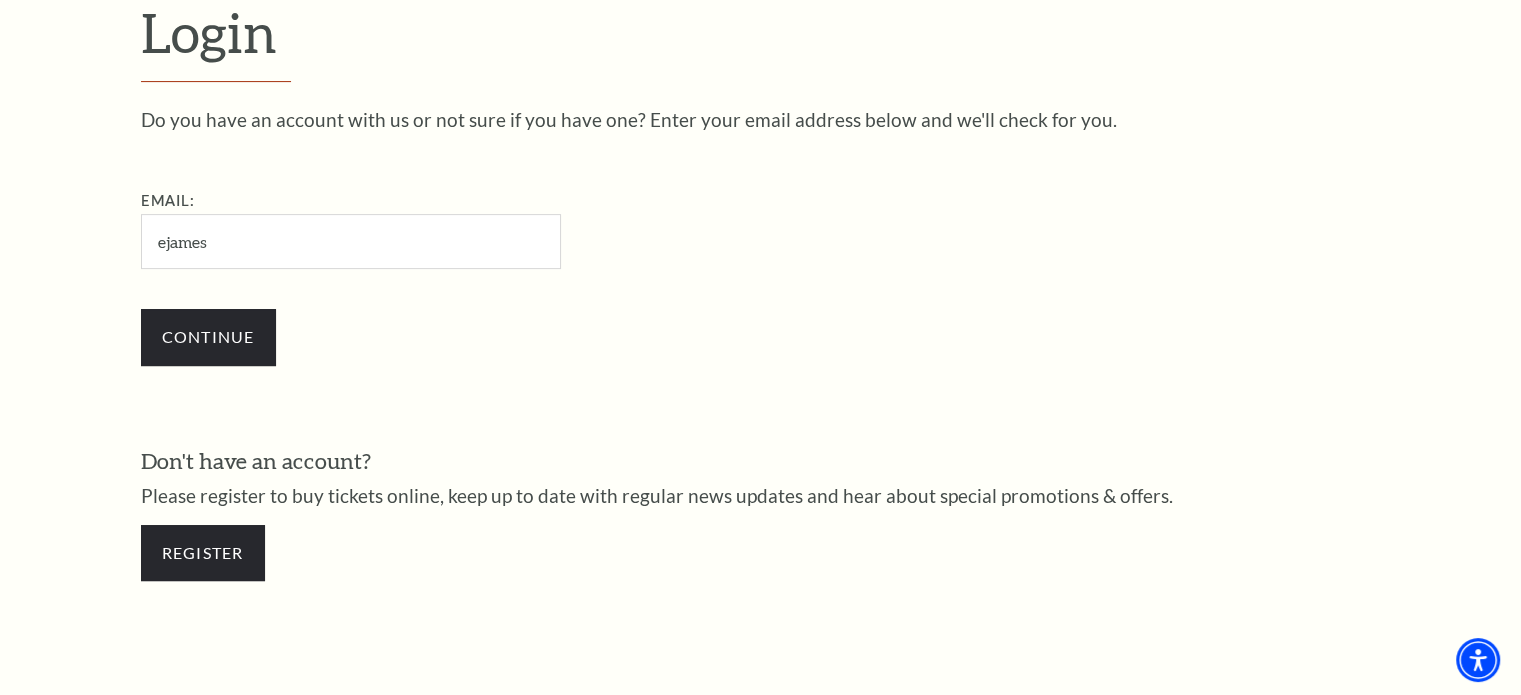 type on "ejames@hpb.com" 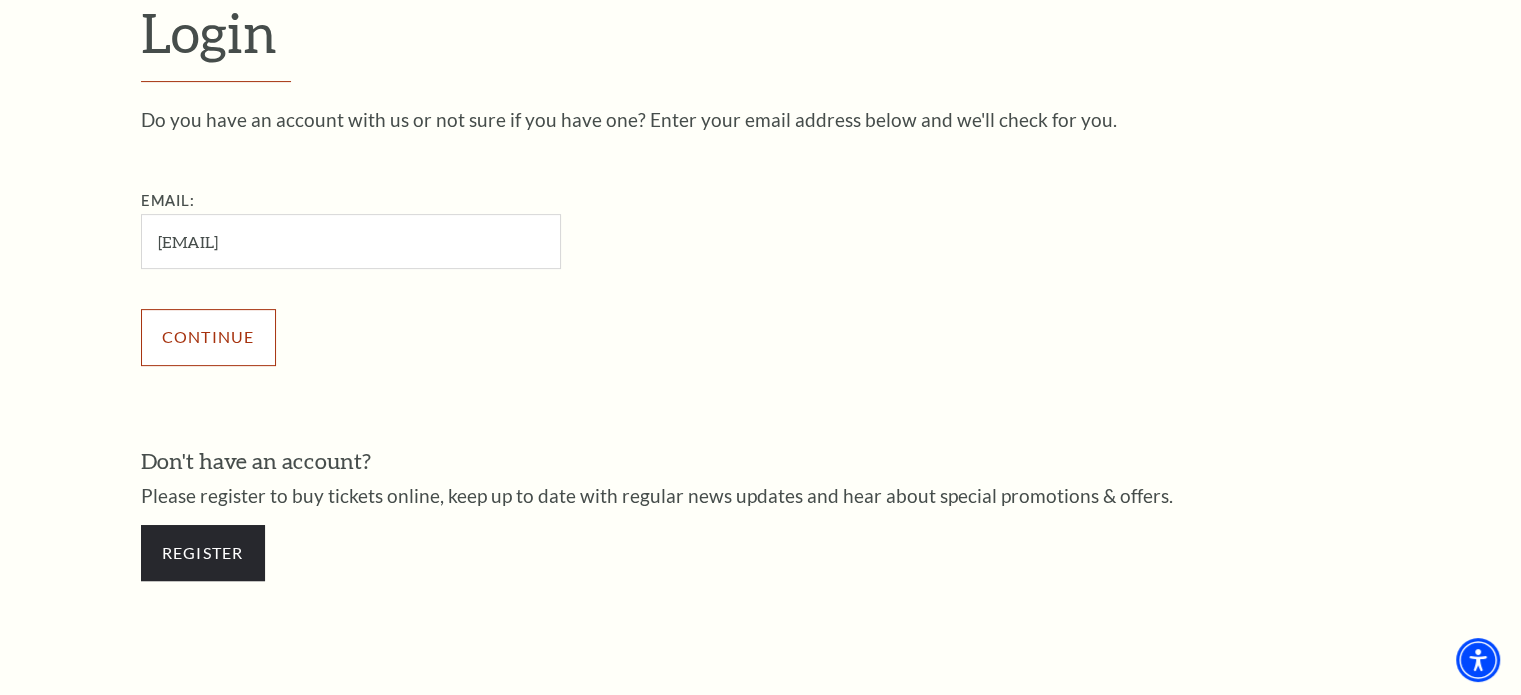 click on "Continue" at bounding box center (208, 337) 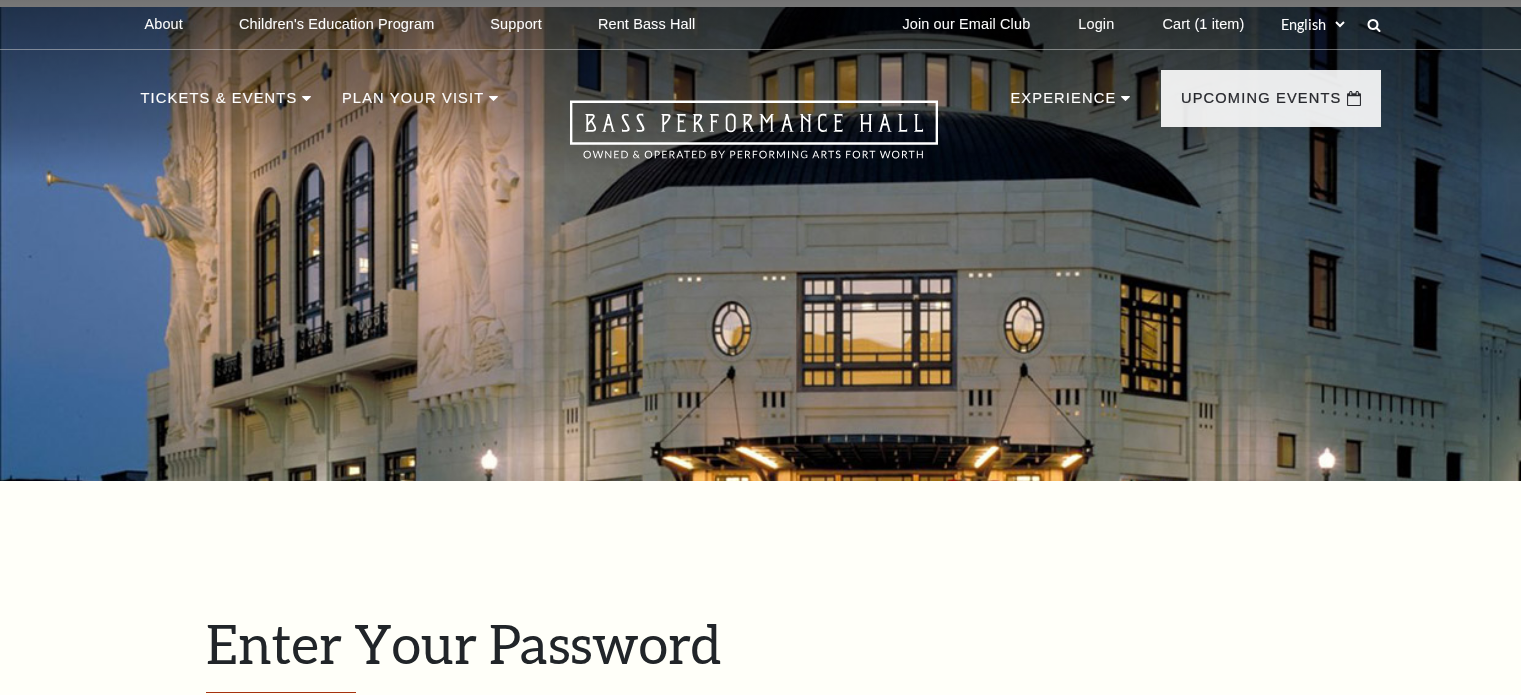 scroll, scrollTop: 679, scrollLeft: 0, axis: vertical 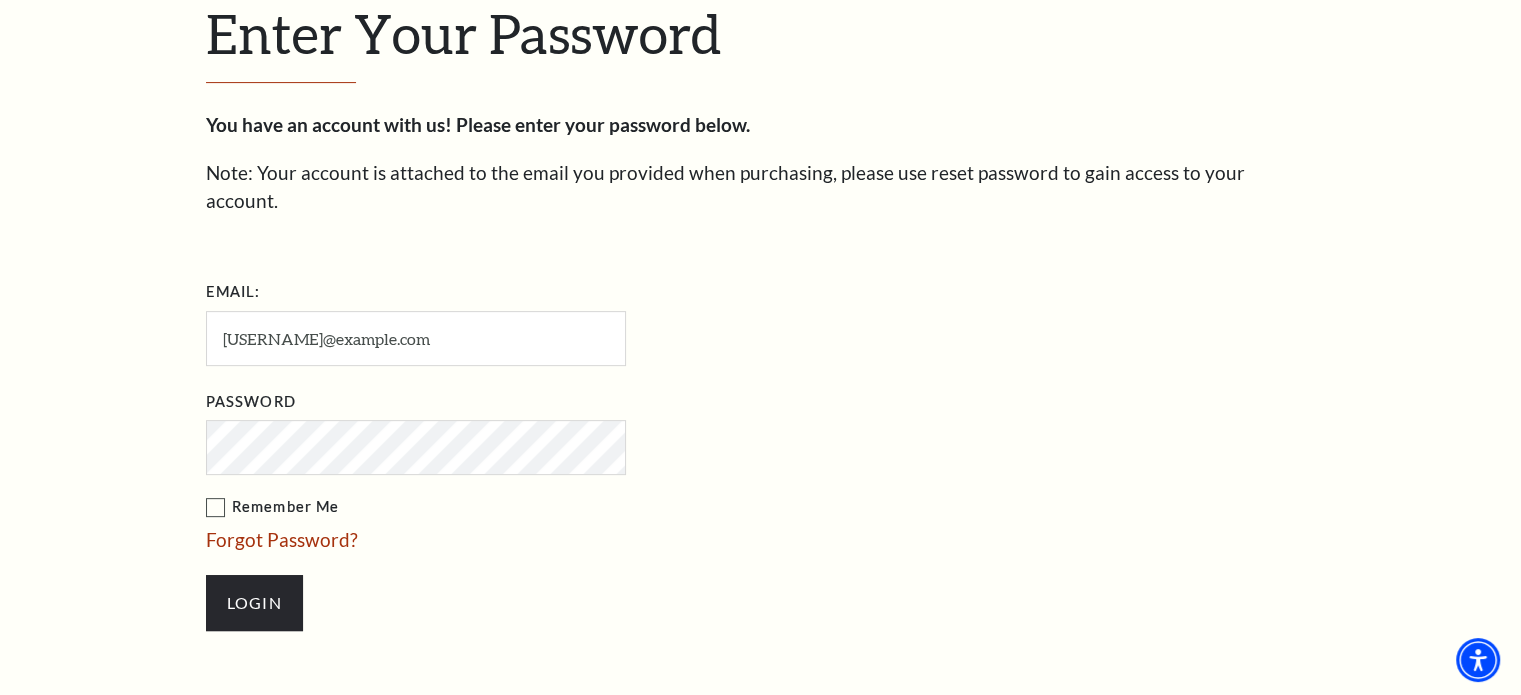 click on "Remember Me" at bounding box center (516, 507) 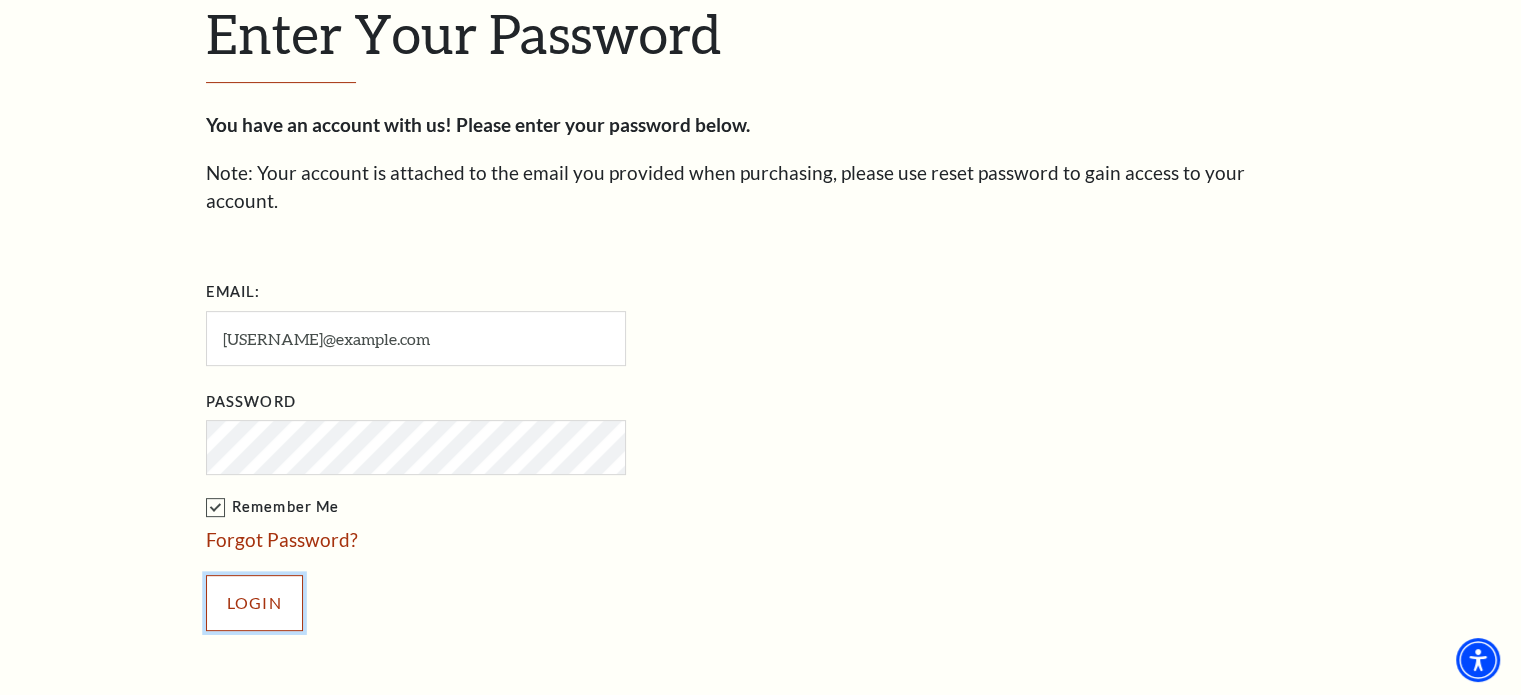 click on "Login" at bounding box center (254, 603) 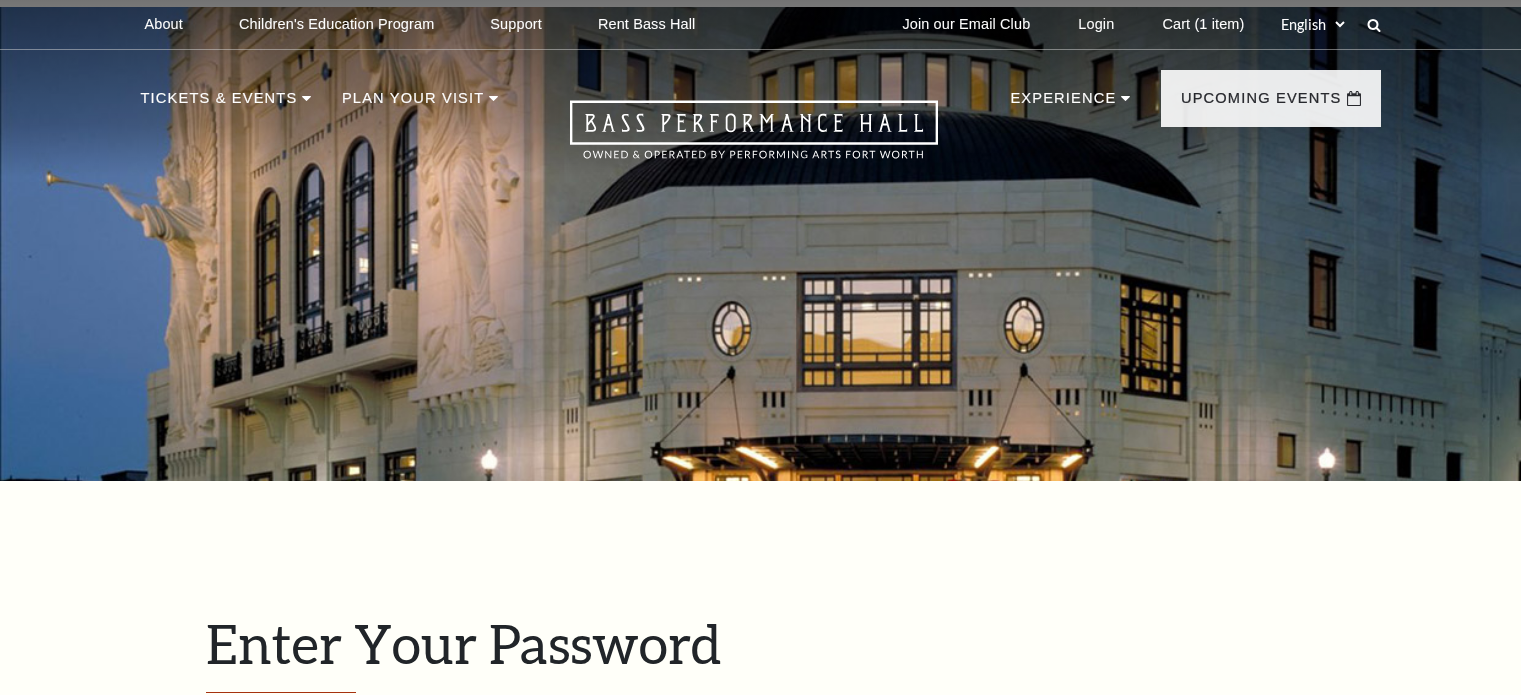scroll, scrollTop: 708, scrollLeft: 0, axis: vertical 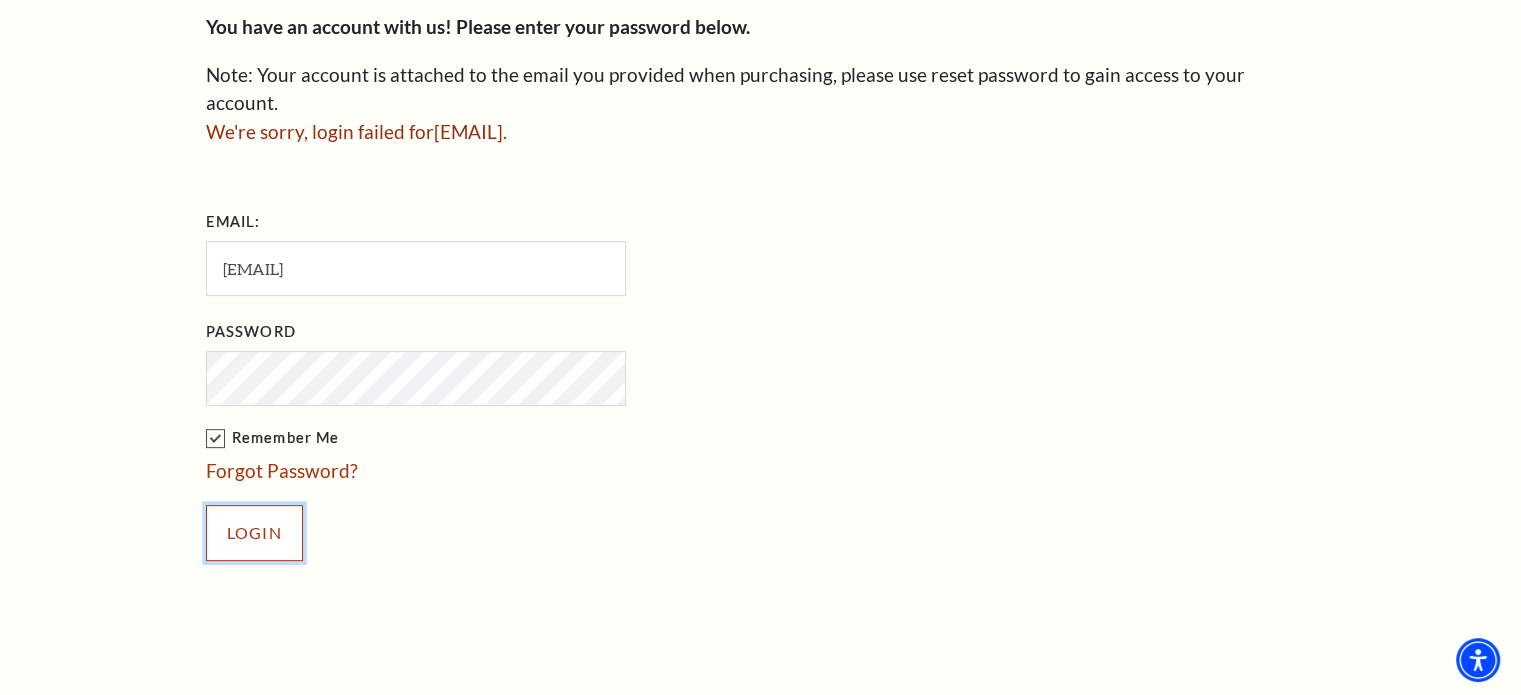 click on "Login" at bounding box center [254, 533] 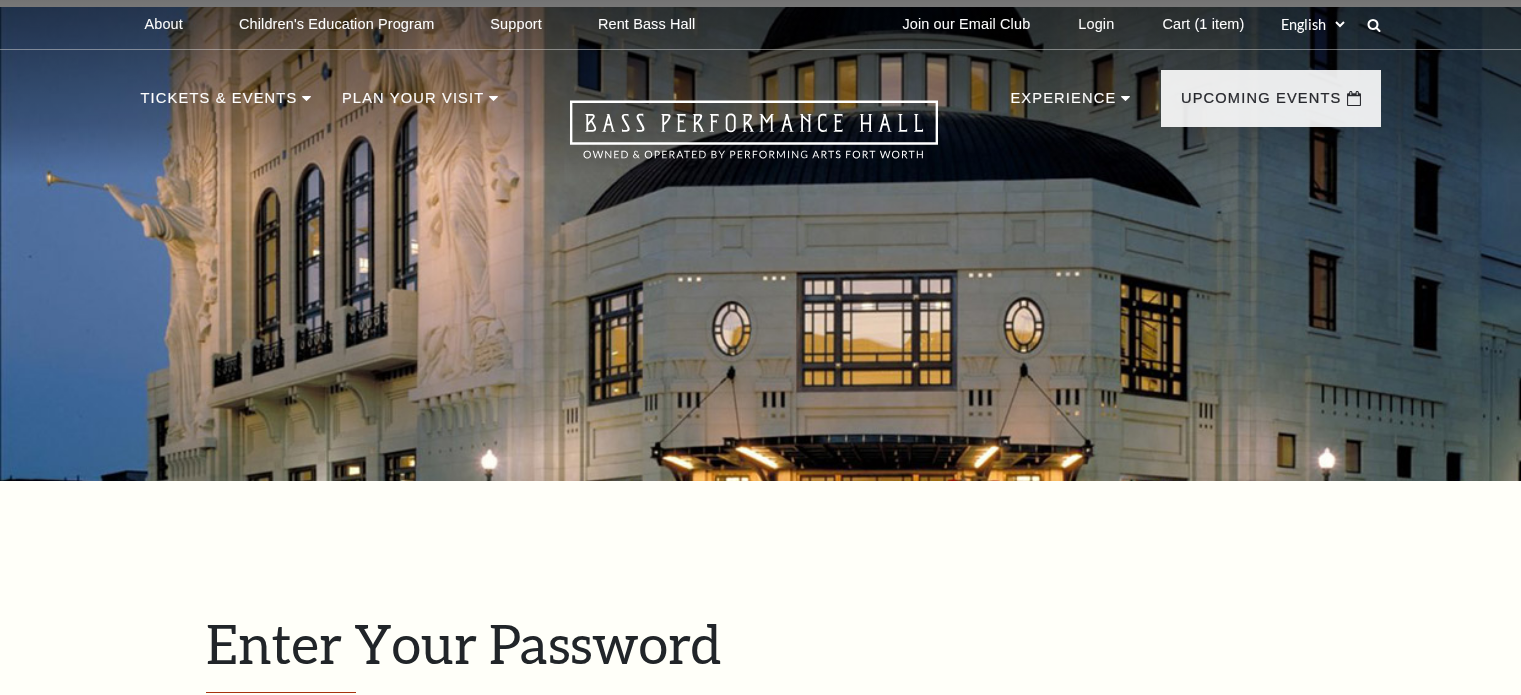 scroll, scrollTop: 708, scrollLeft: 0, axis: vertical 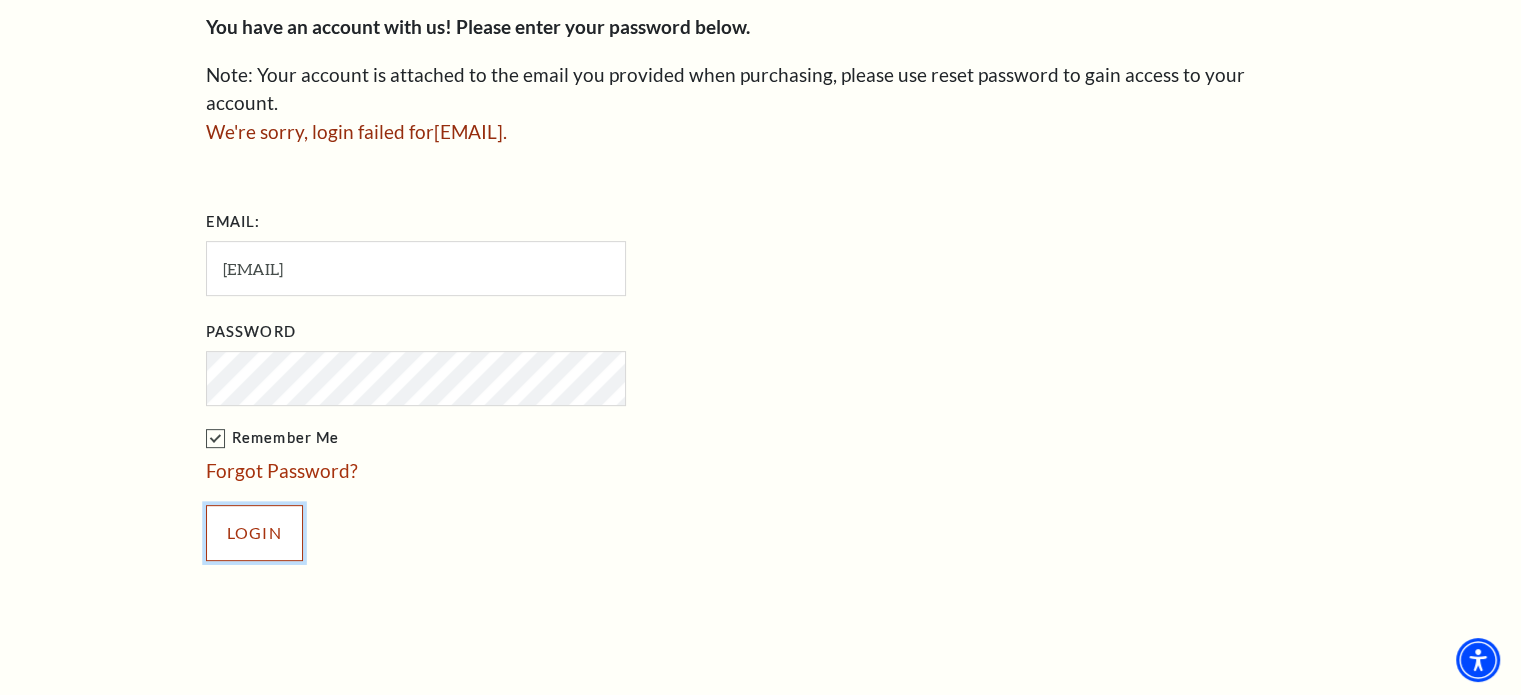 click on "Login" at bounding box center [254, 533] 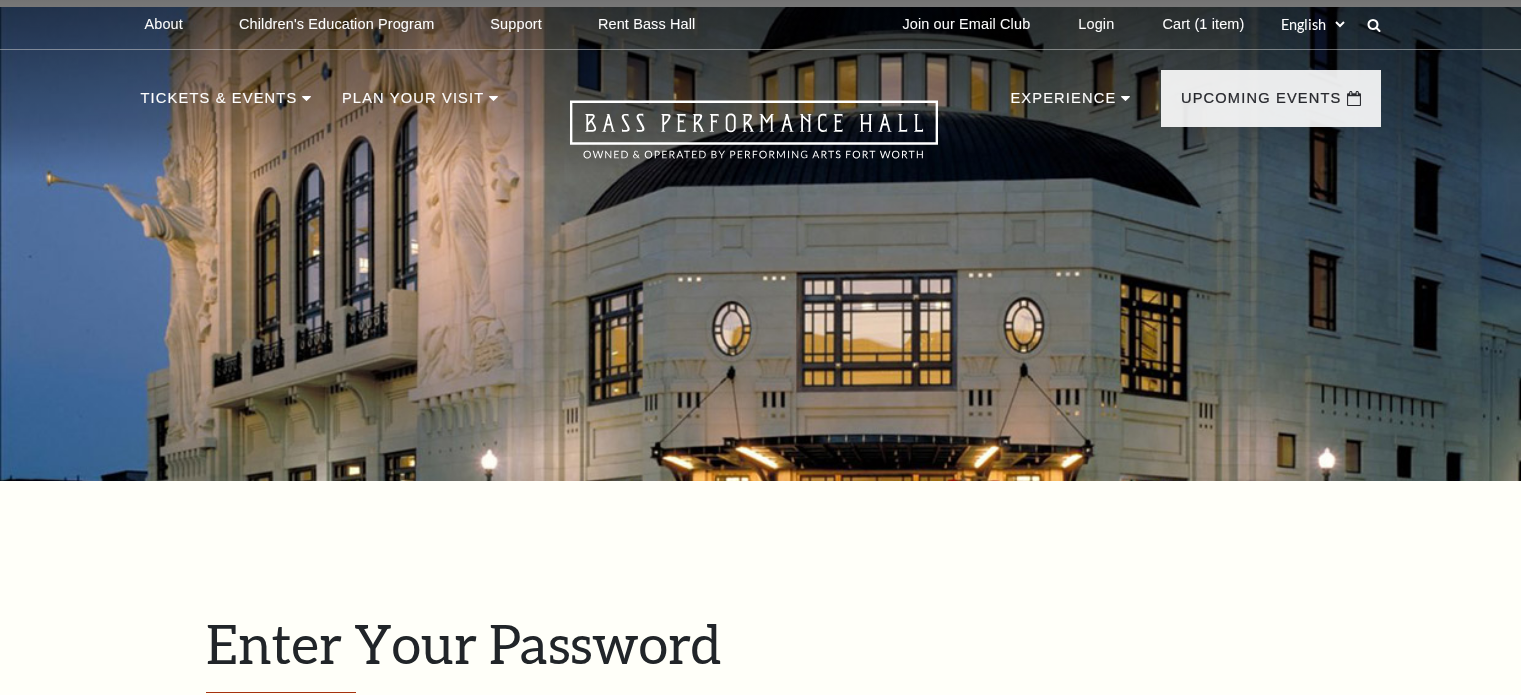 scroll, scrollTop: 708, scrollLeft: 0, axis: vertical 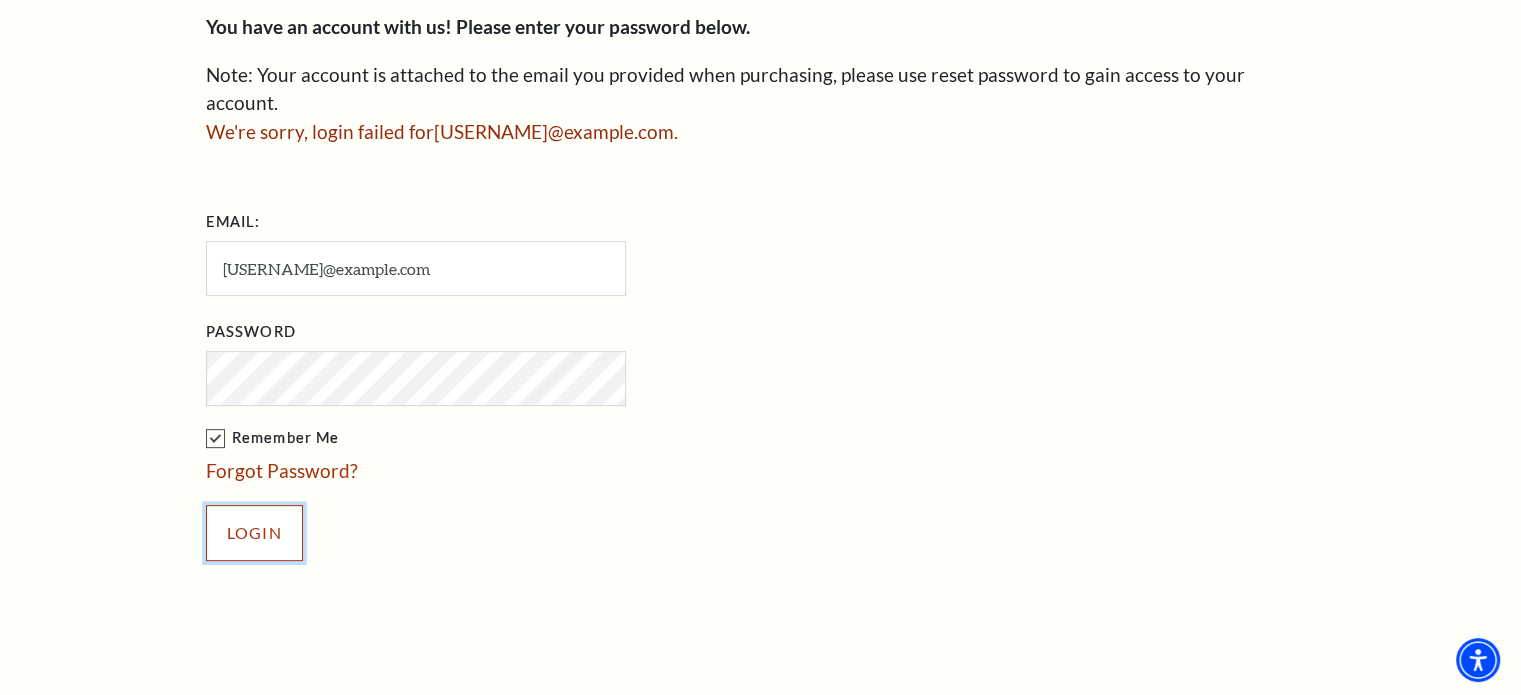 click on "Login" at bounding box center [254, 533] 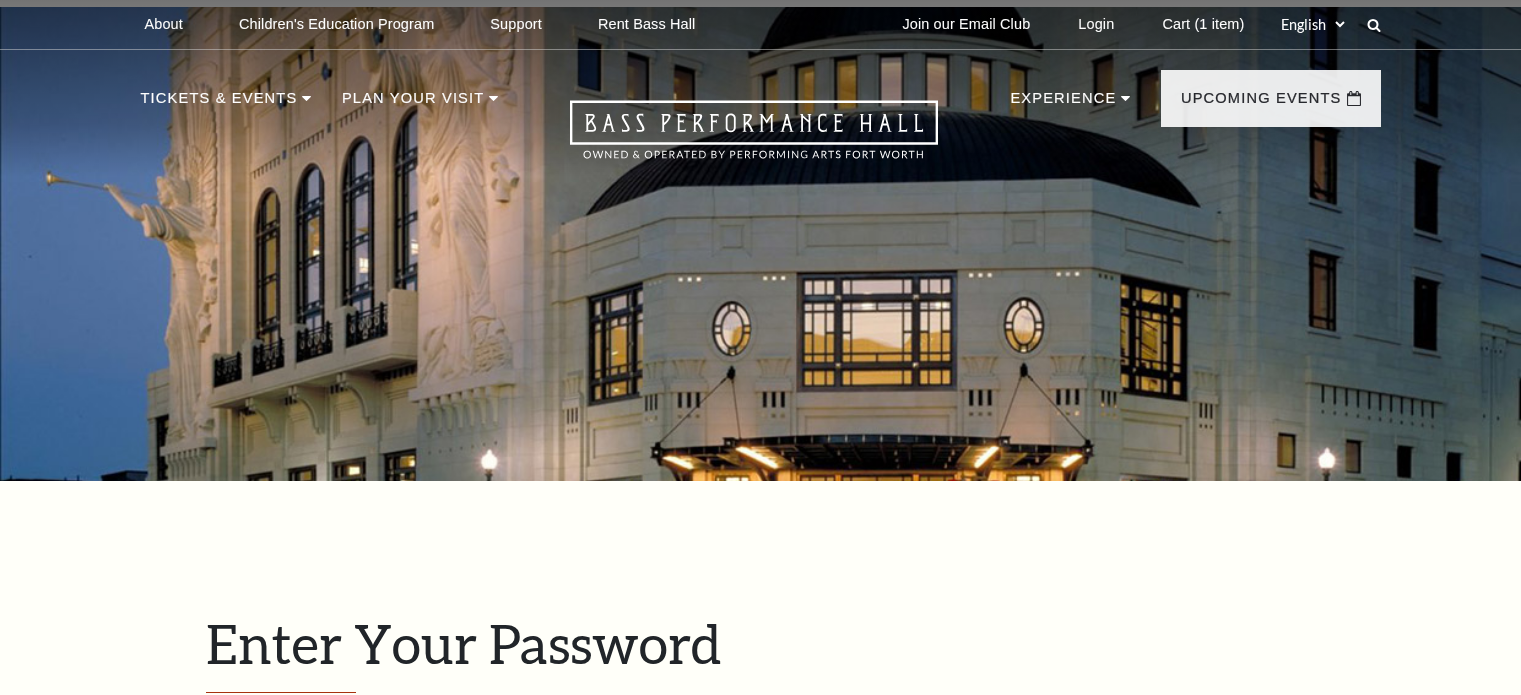 scroll, scrollTop: 708, scrollLeft: 0, axis: vertical 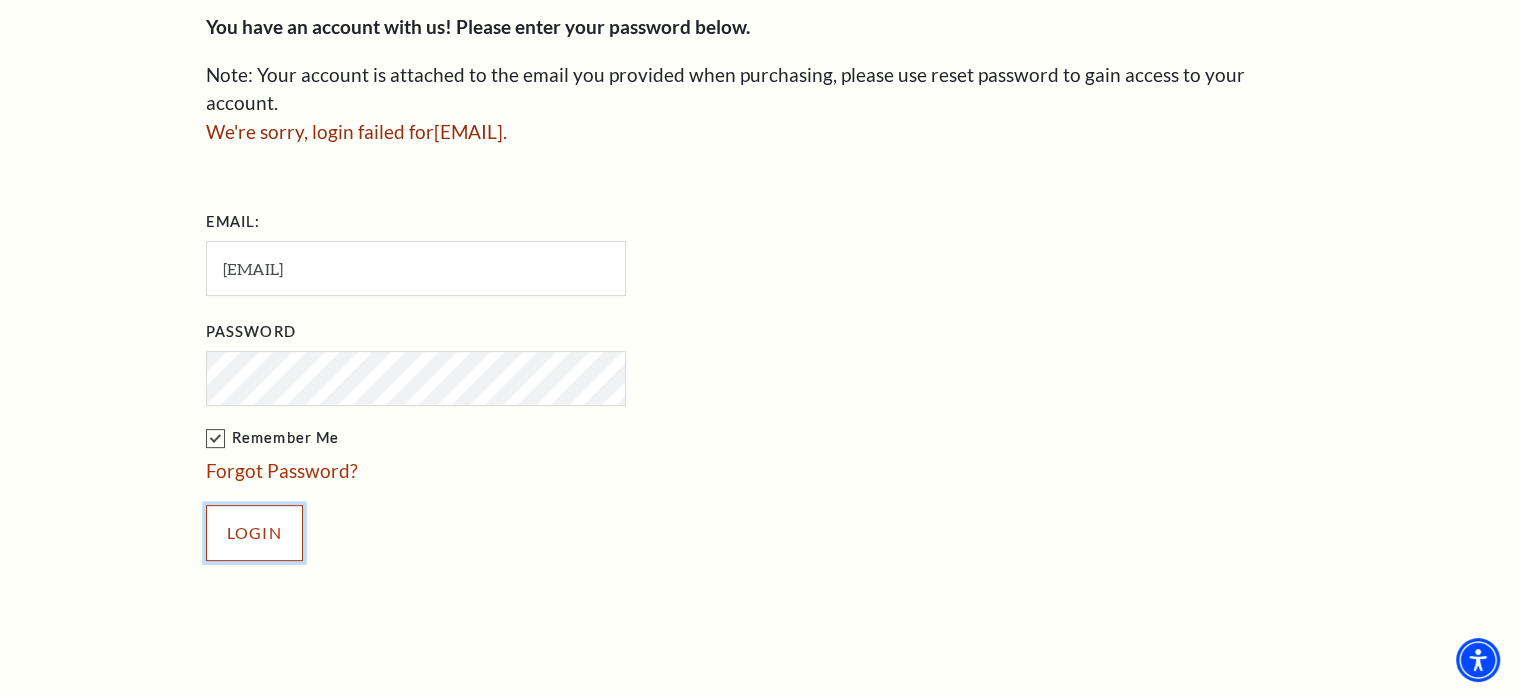 click on "Login" at bounding box center [254, 533] 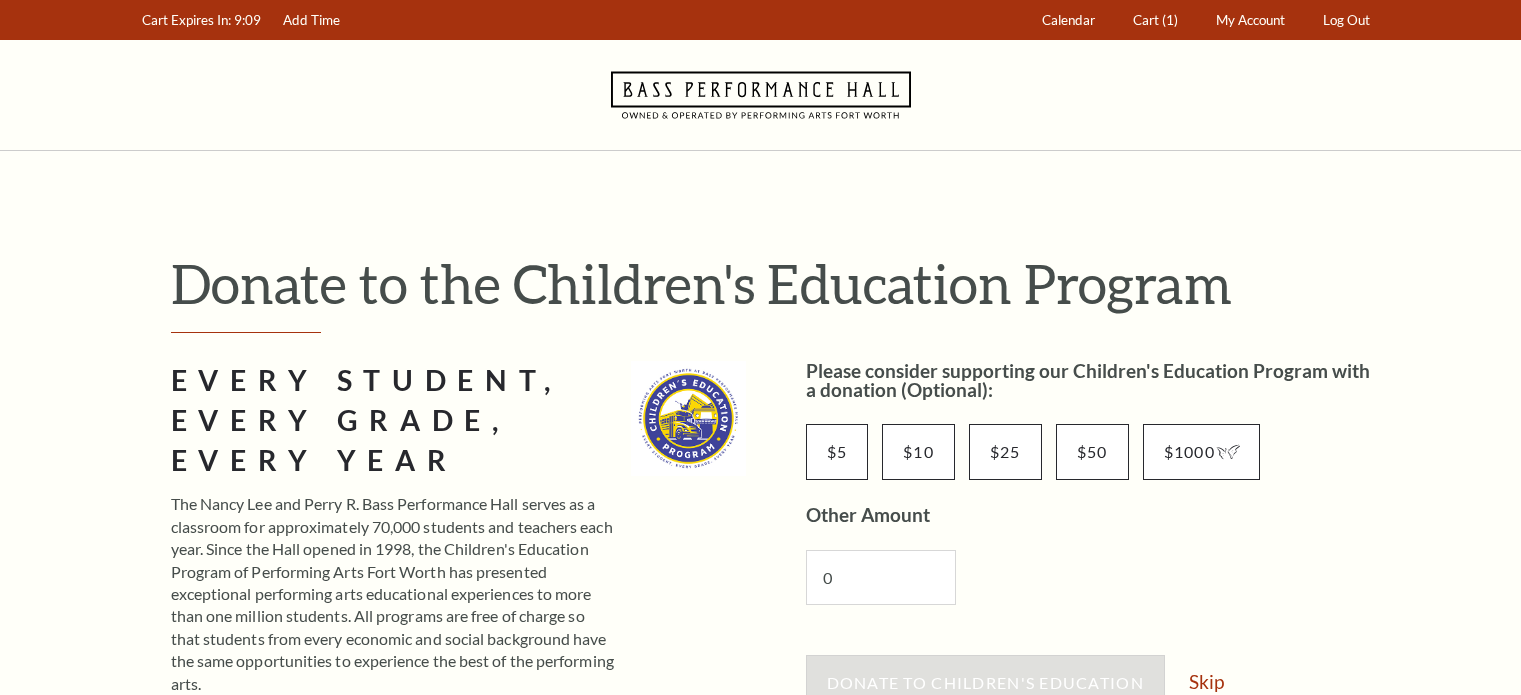 scroll, scrollTop: 0, scrollLeft: 0, axis: both 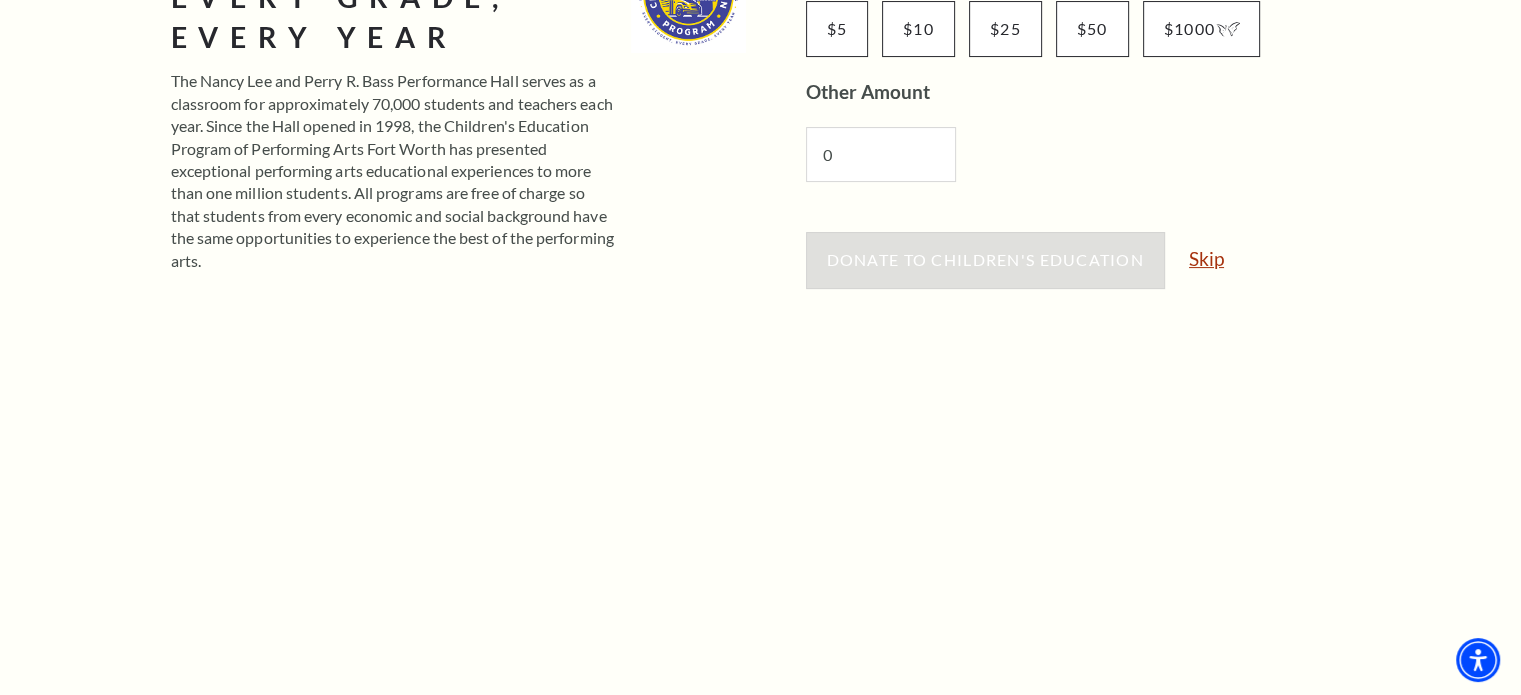 click on "Skip" at bounding box center [1206, 258] 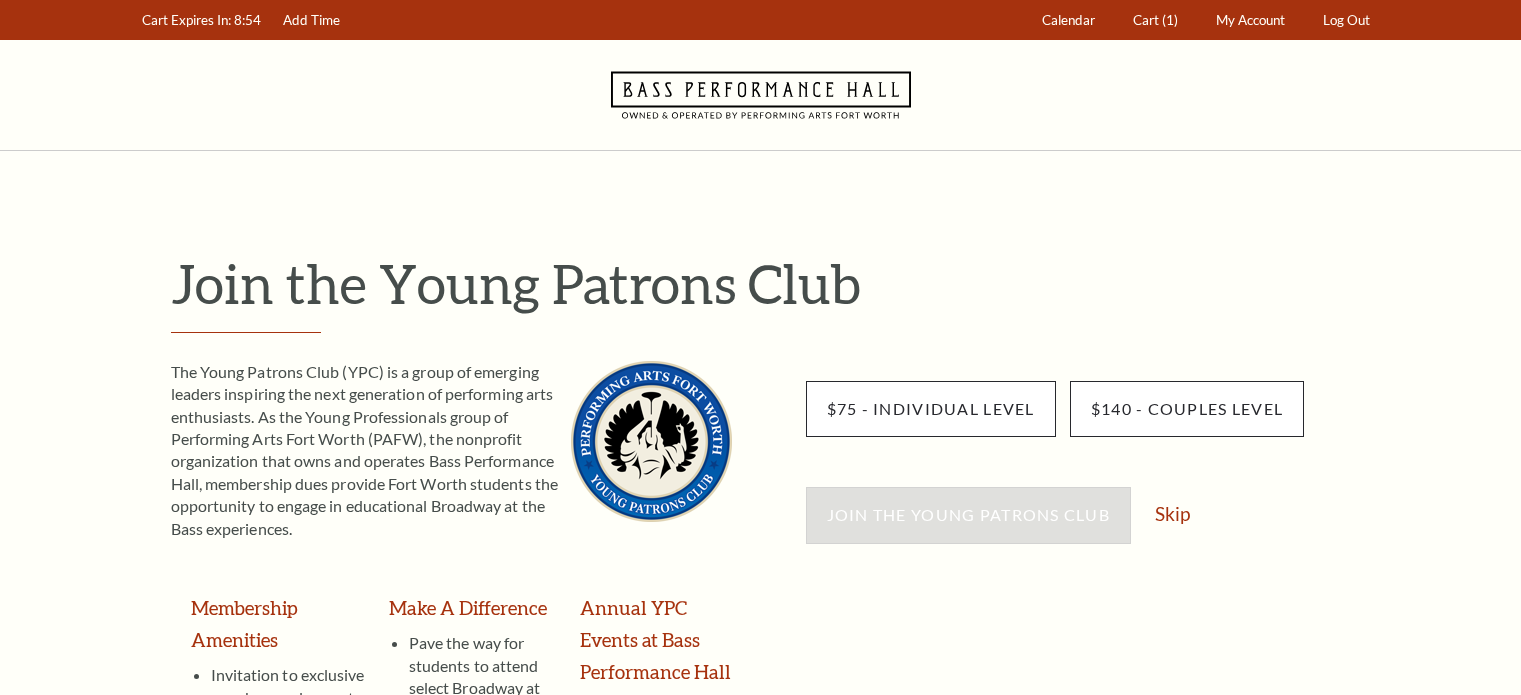 scroll, scrollTop: 0, scrollLeft: 0, axis: both 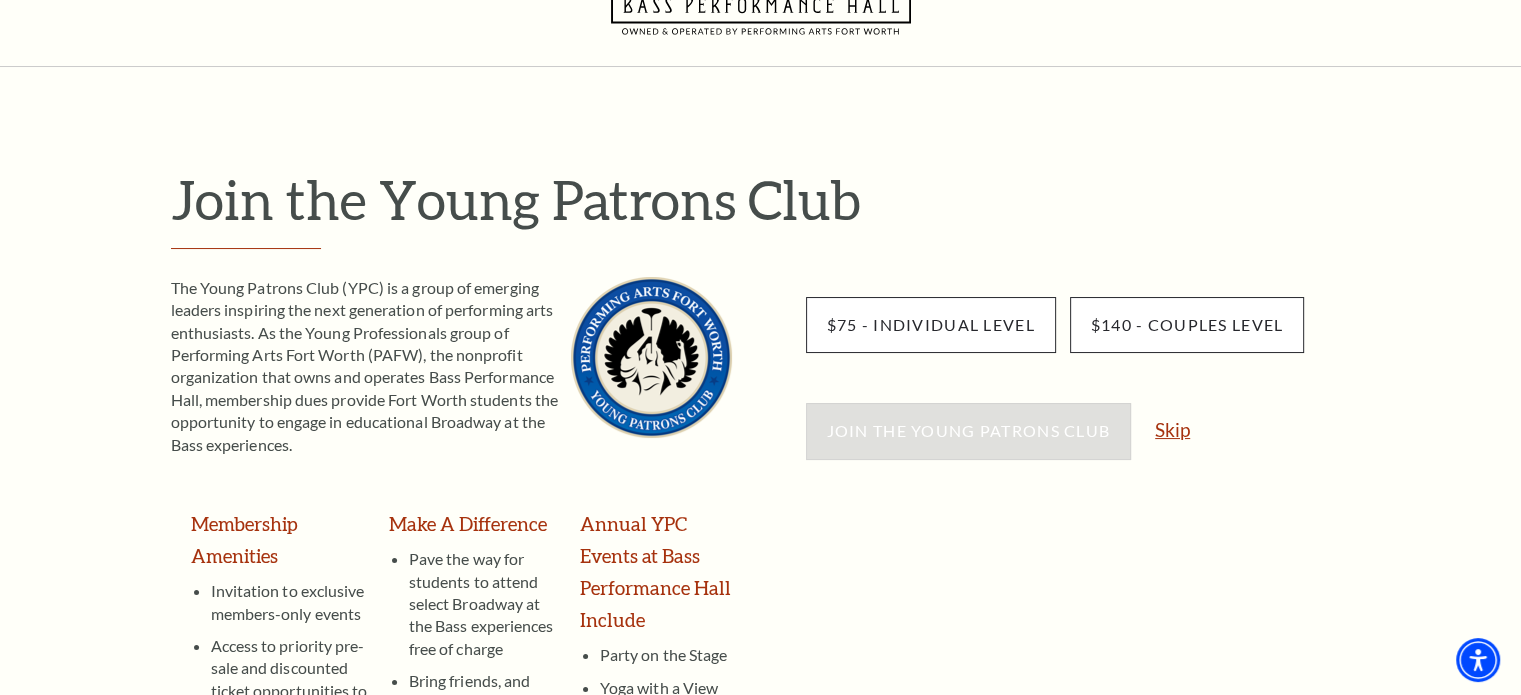 click on "Skip" at bounding box center [1172, 429] 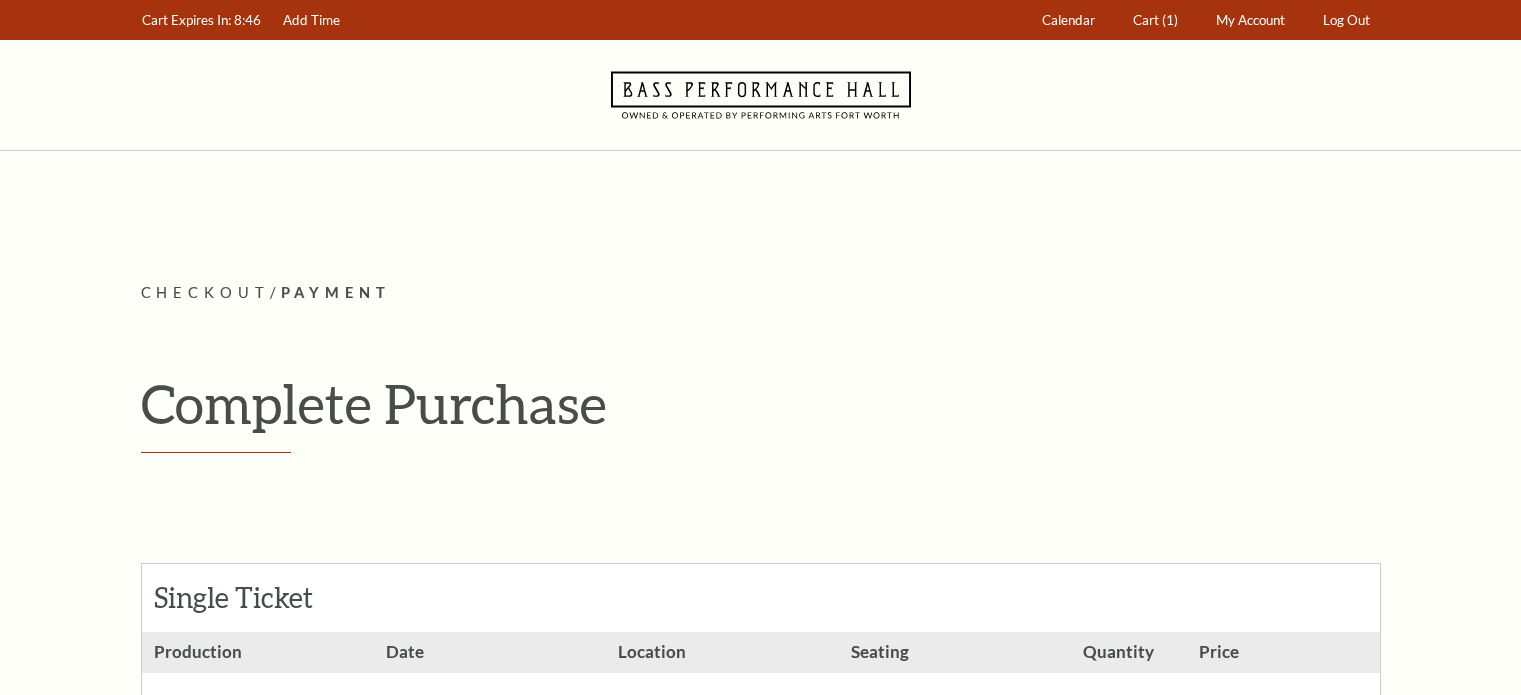 scroll, scrollTop: 0, scrollLeft: 0, axis: both 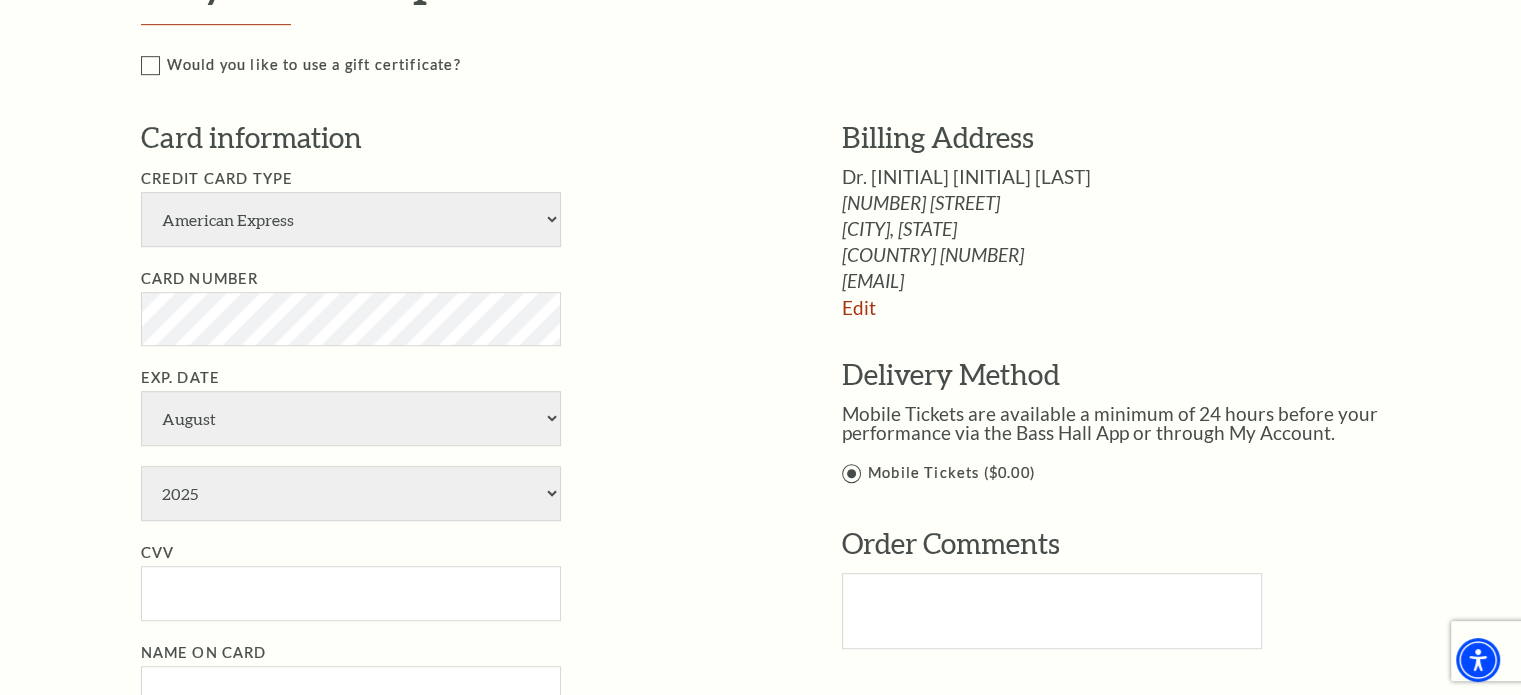click on "Exp. Date
January
February
March
April
May
June
July
August
September
October
November
December
2025
2026
2027
2028
2029
2030
2031
2032
2033
2034" at bounding box center [461, 443] 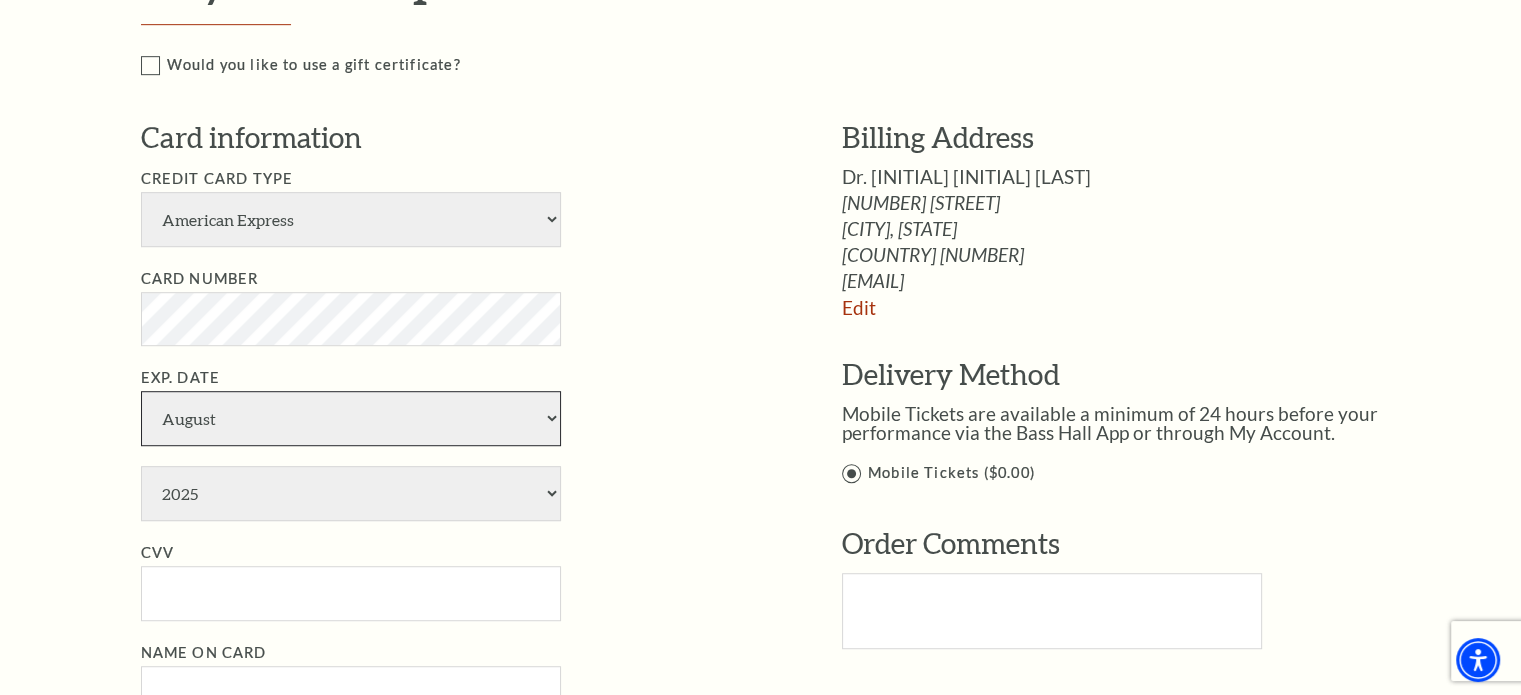 click on "January
February
March
April
May
June
July
August
September
October
November
December" at bounding box center [351, 418] 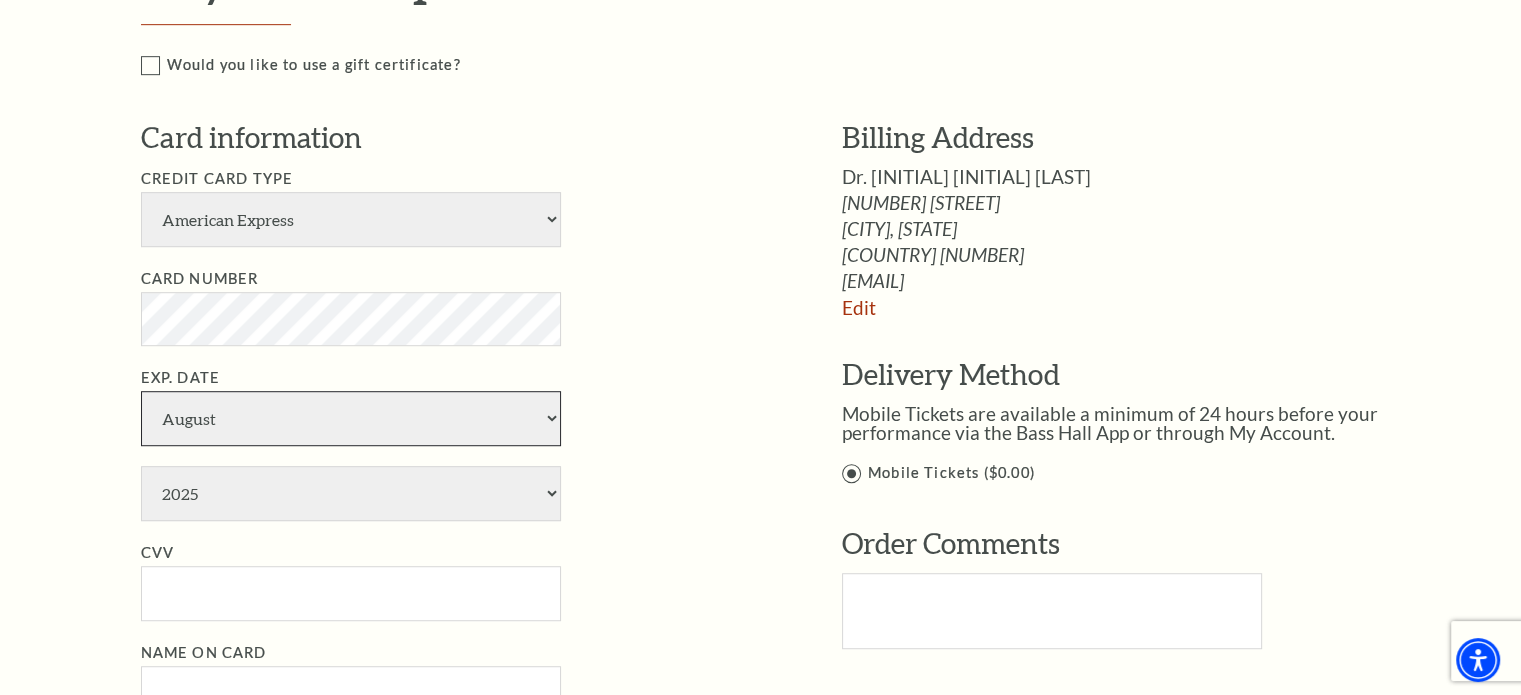 select on "6" 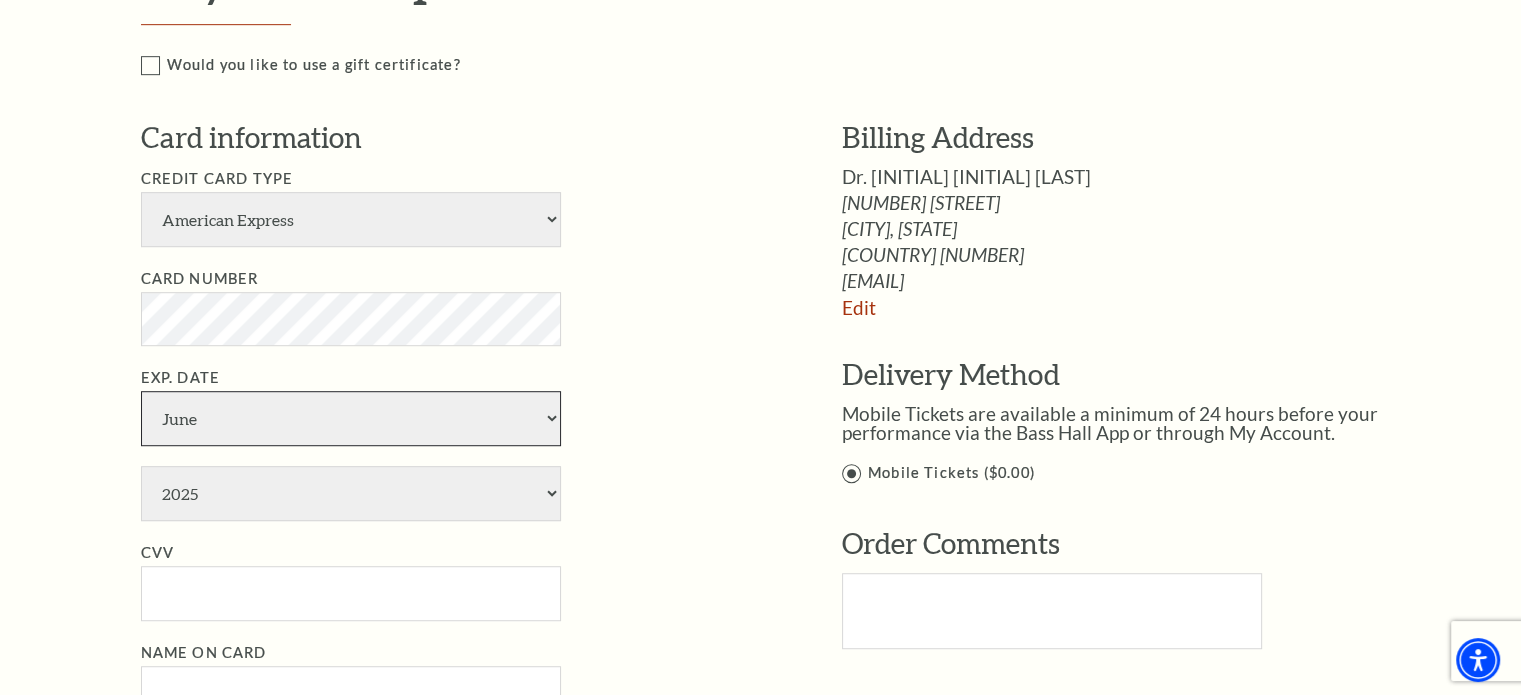 click on "January
February
March
April
May
June
July
August
September
October
November
December" at bounding box center (351, 418) 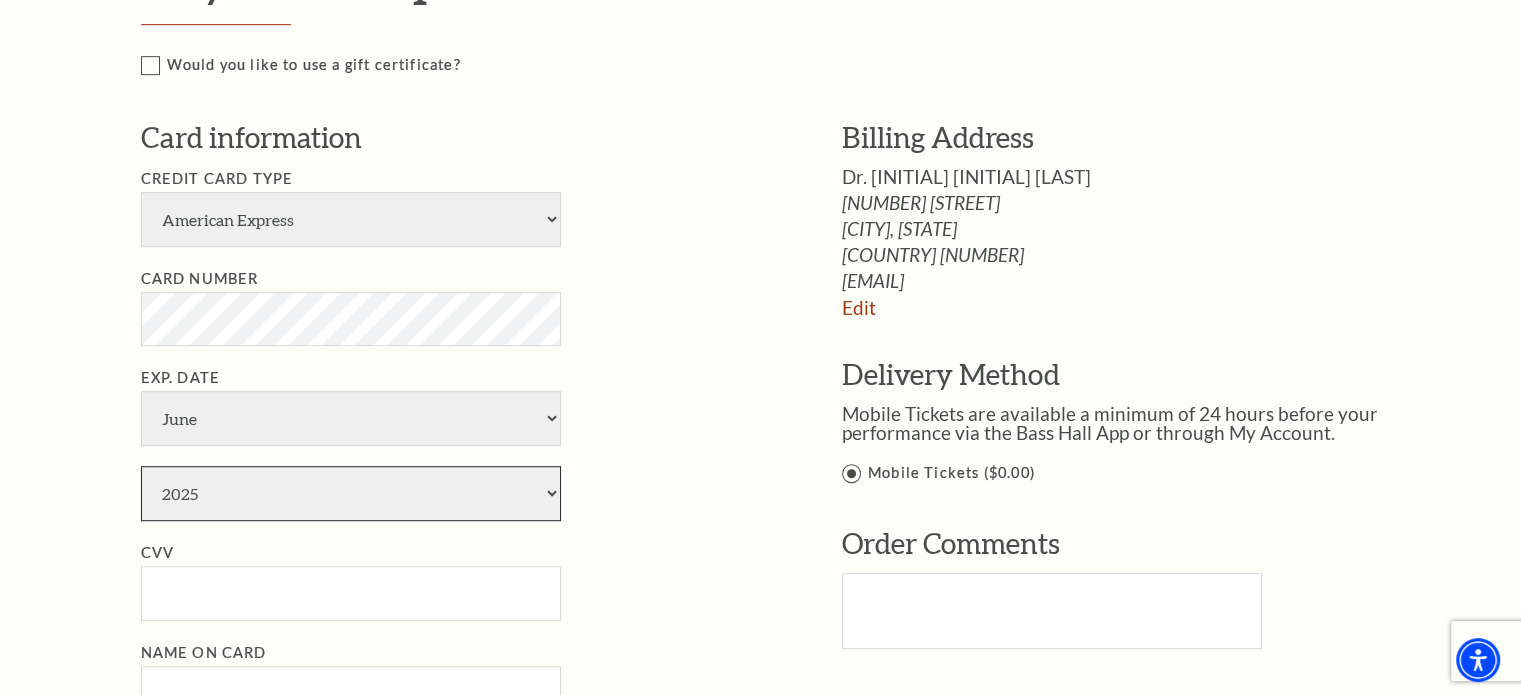 click on "2025
2026
2027
2028
2029
2030
2031
2032
2033
2034" at bounding box center (351, 493) 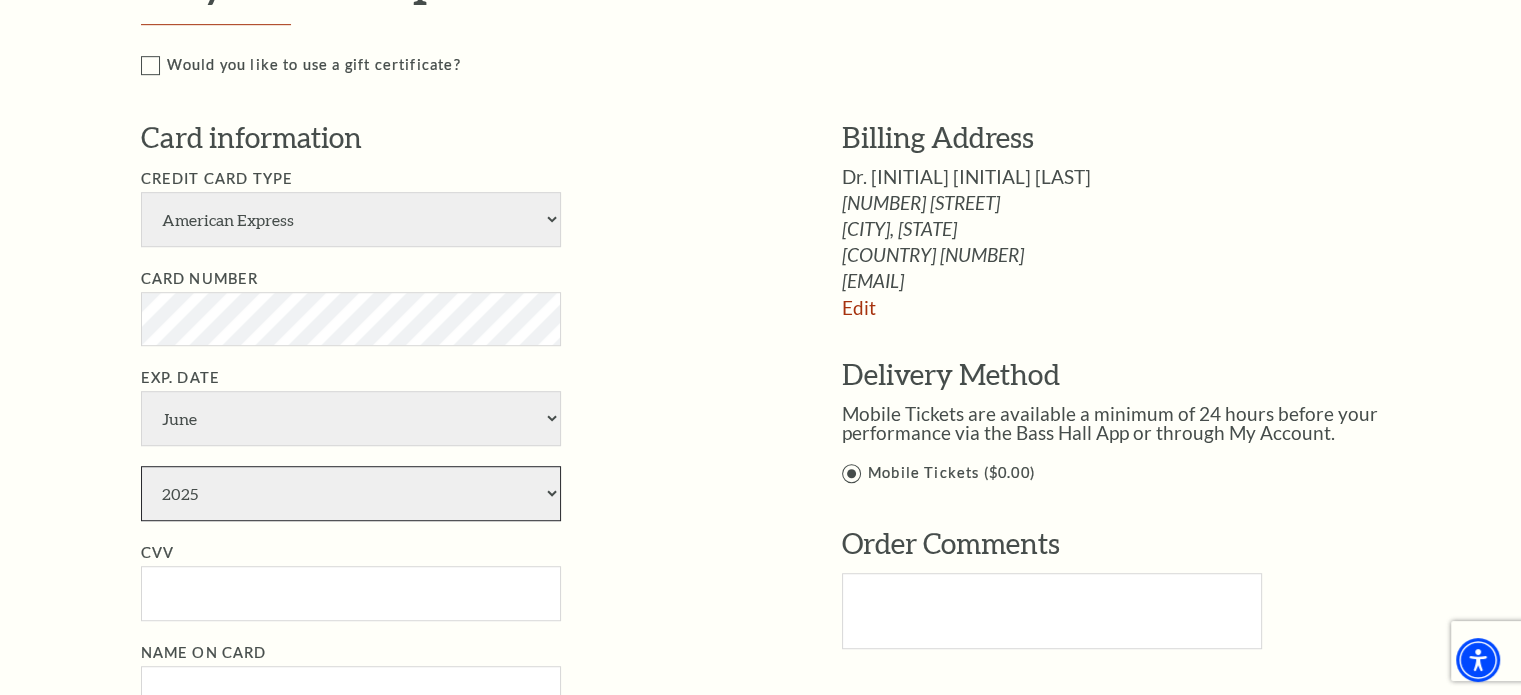 select on "2027" 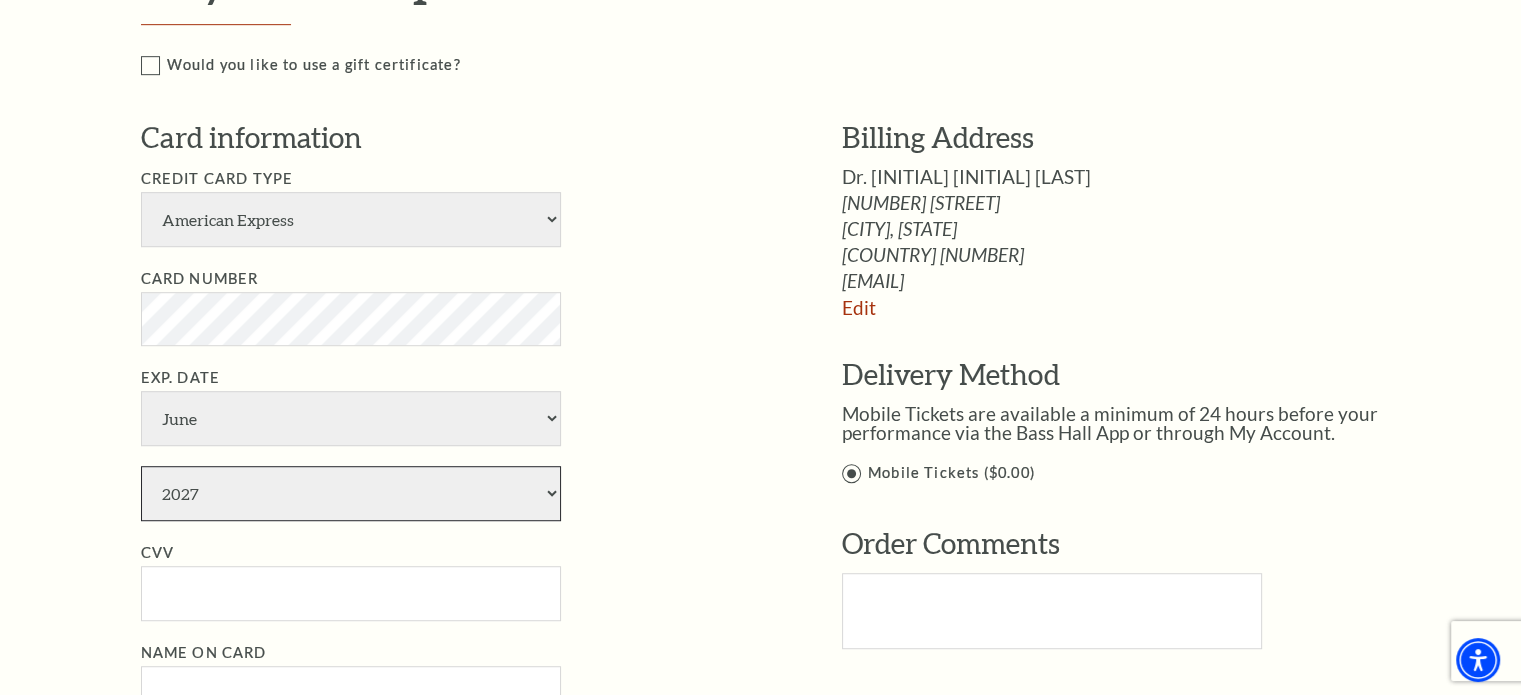 click on "2025
2026
2027
2028
2029
2030
2031
2032
2033
2034" at bounding box center (351, 493) 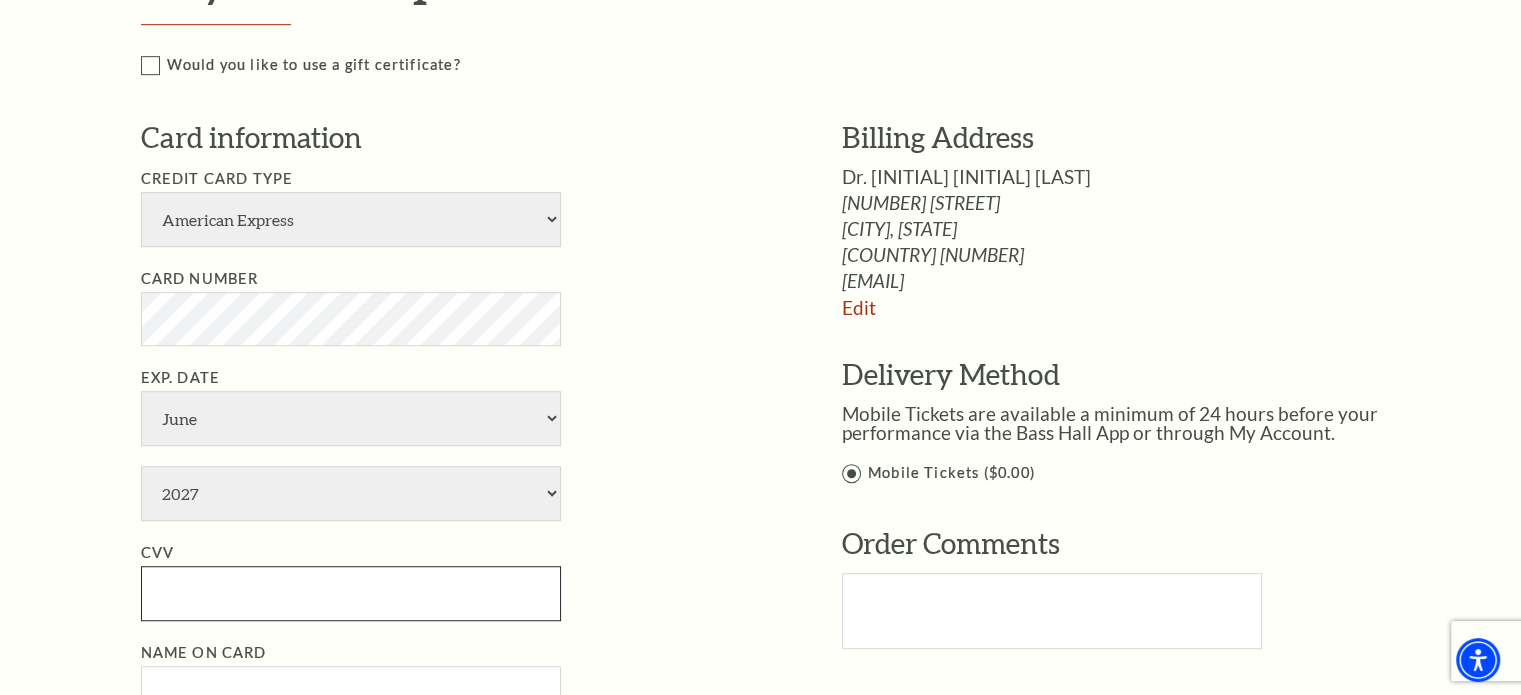 click on "CVV" at bounding box center (351, 593) 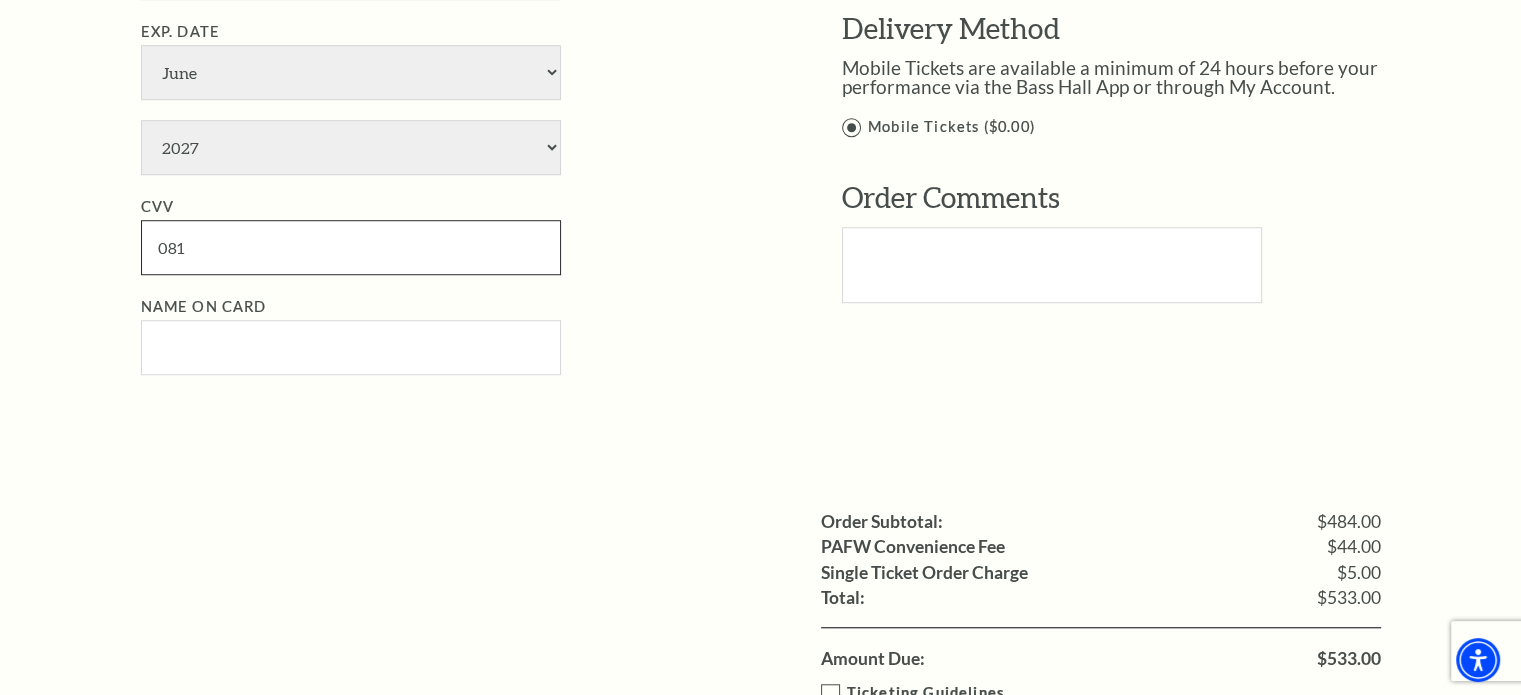 scroll, scrollTop: 1520, scrollLeft: 0, axis: vertical 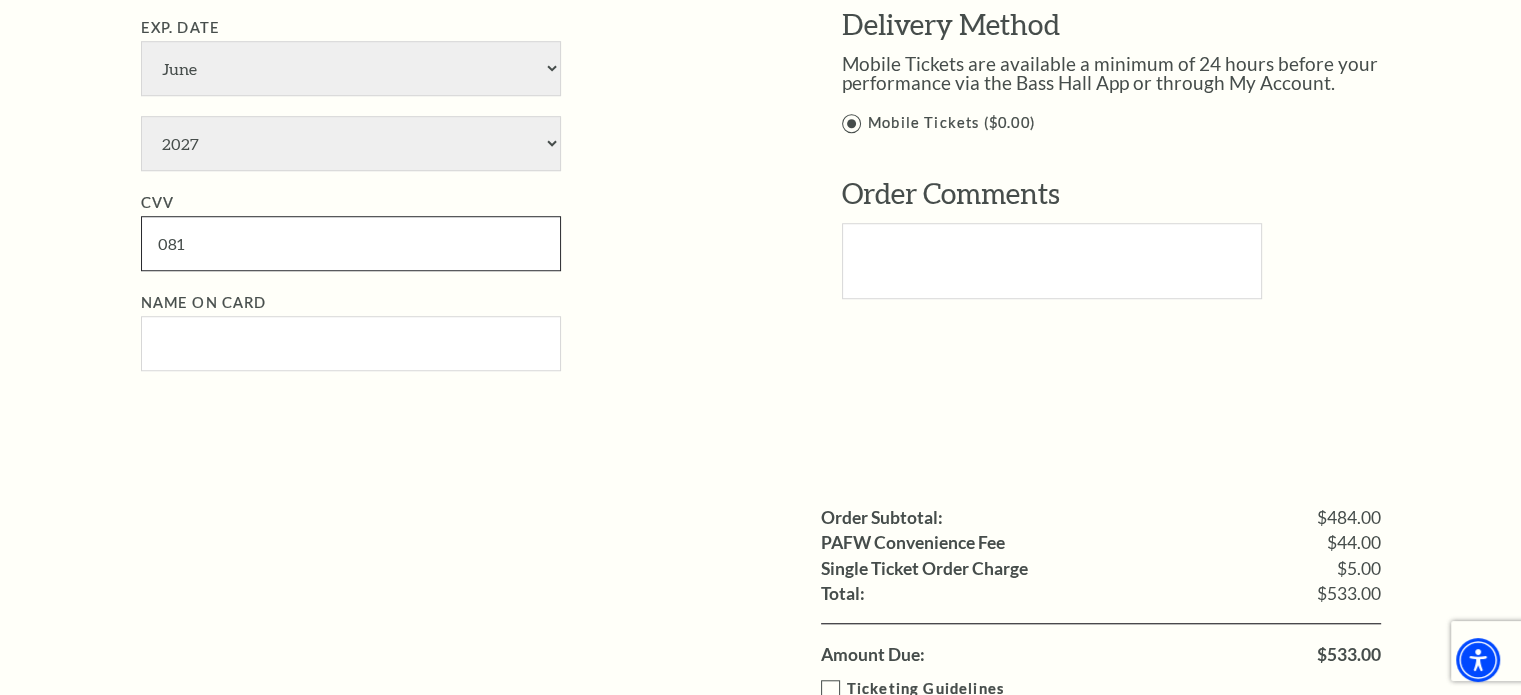 type on "081" 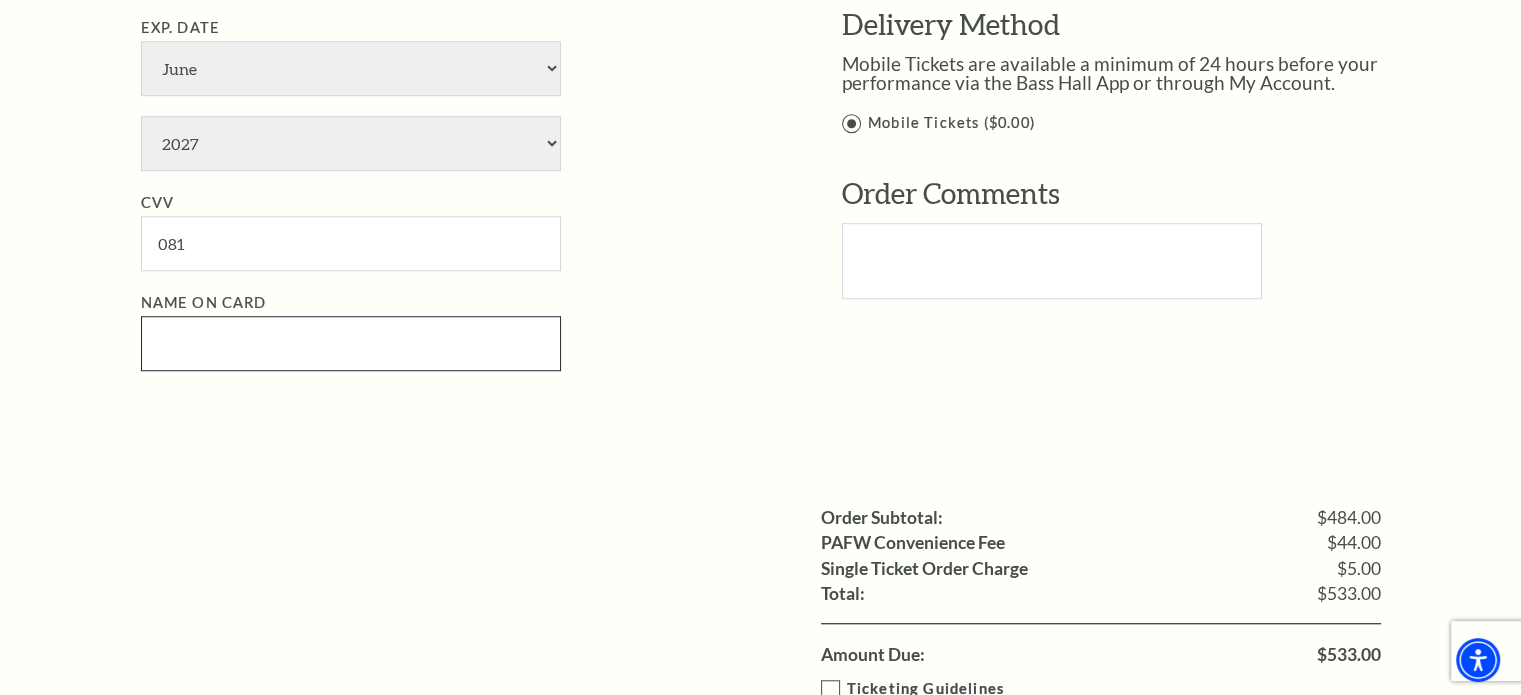click on "Name on Card" at bounding box center (351, 343) 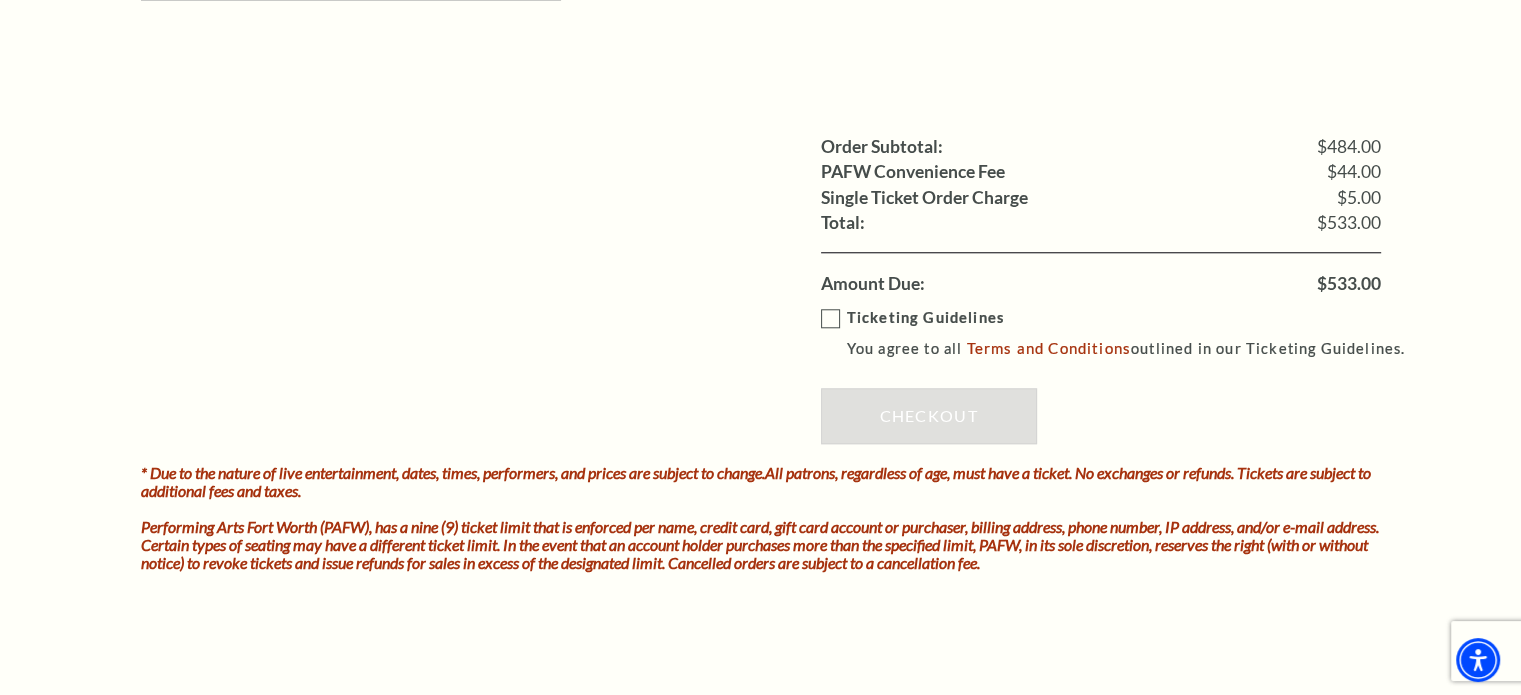 scroll, scrollTop: 1906, scrollLeft: 0, axis: vertical 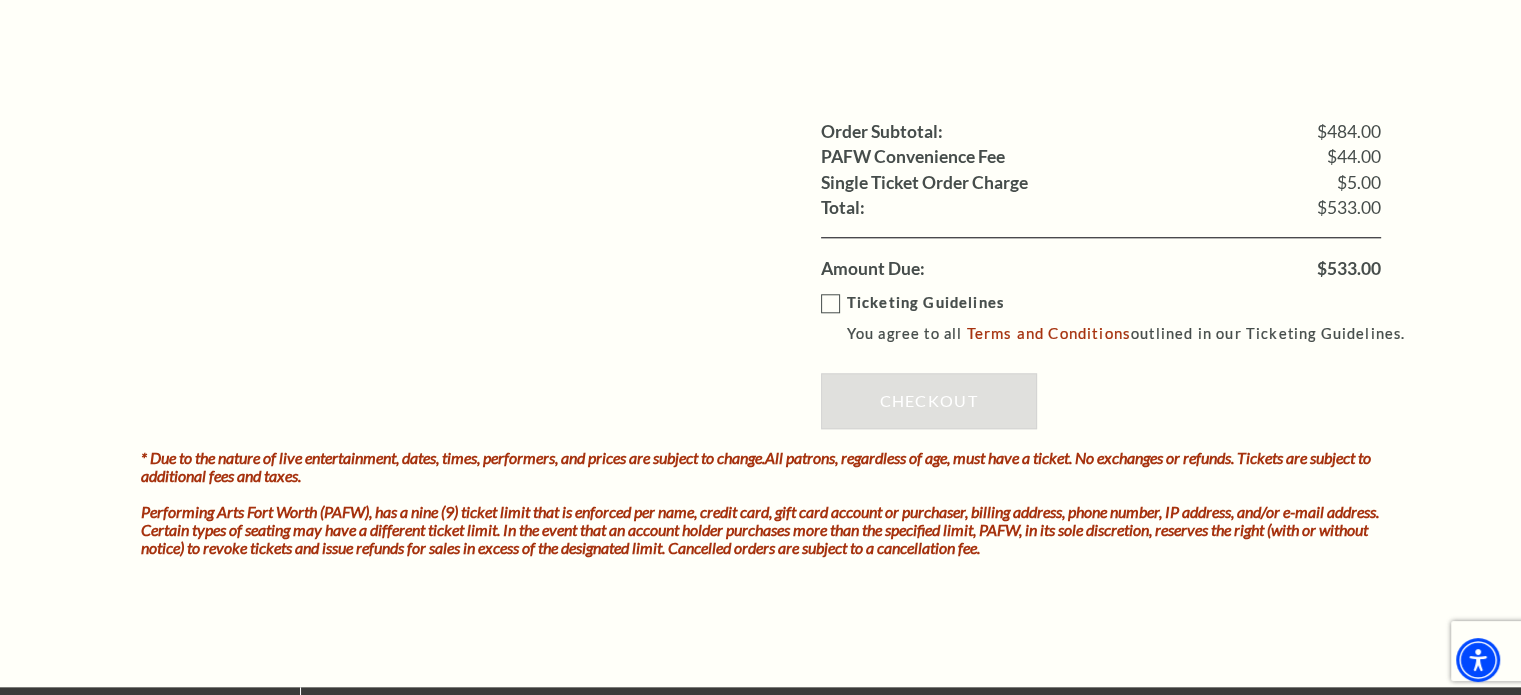 type on "J E James" 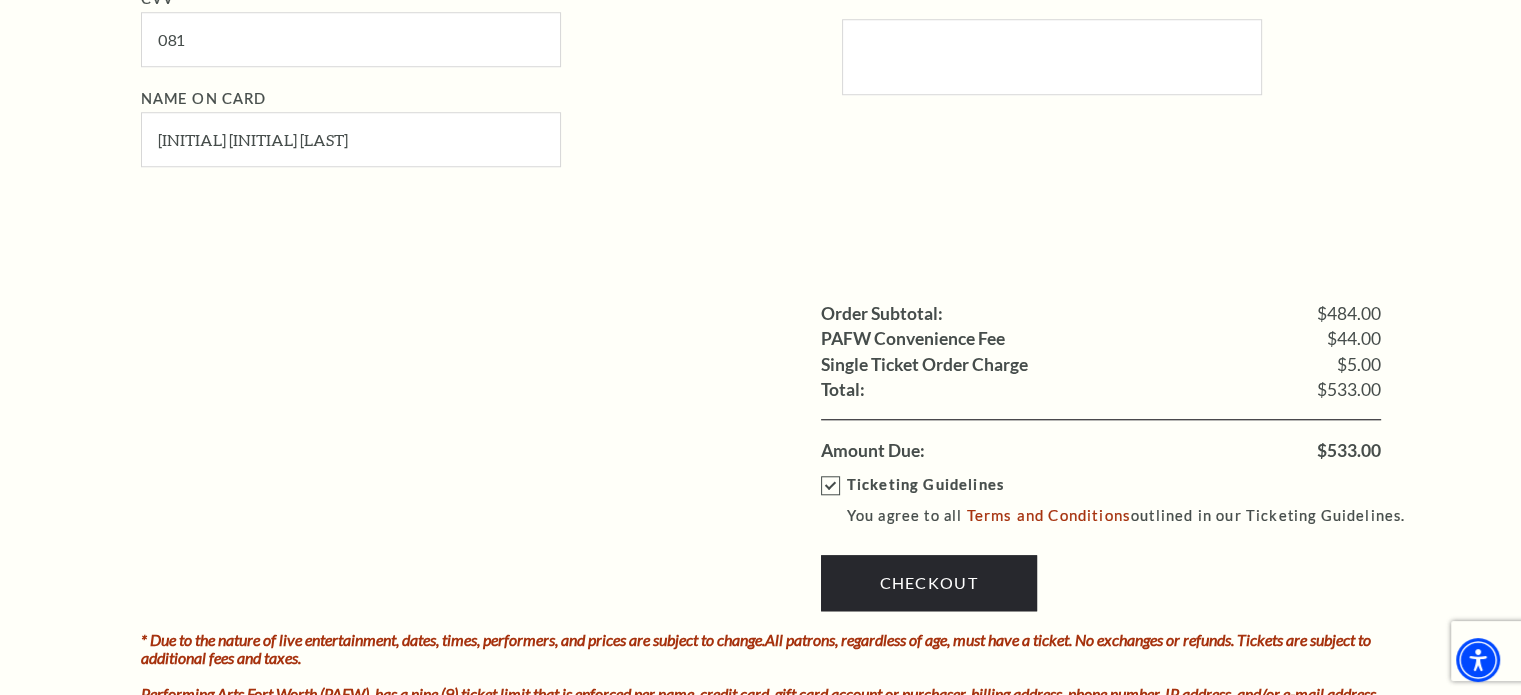 scroll, scrollTop: 1728, scrollLeft: 0, axis: vertical 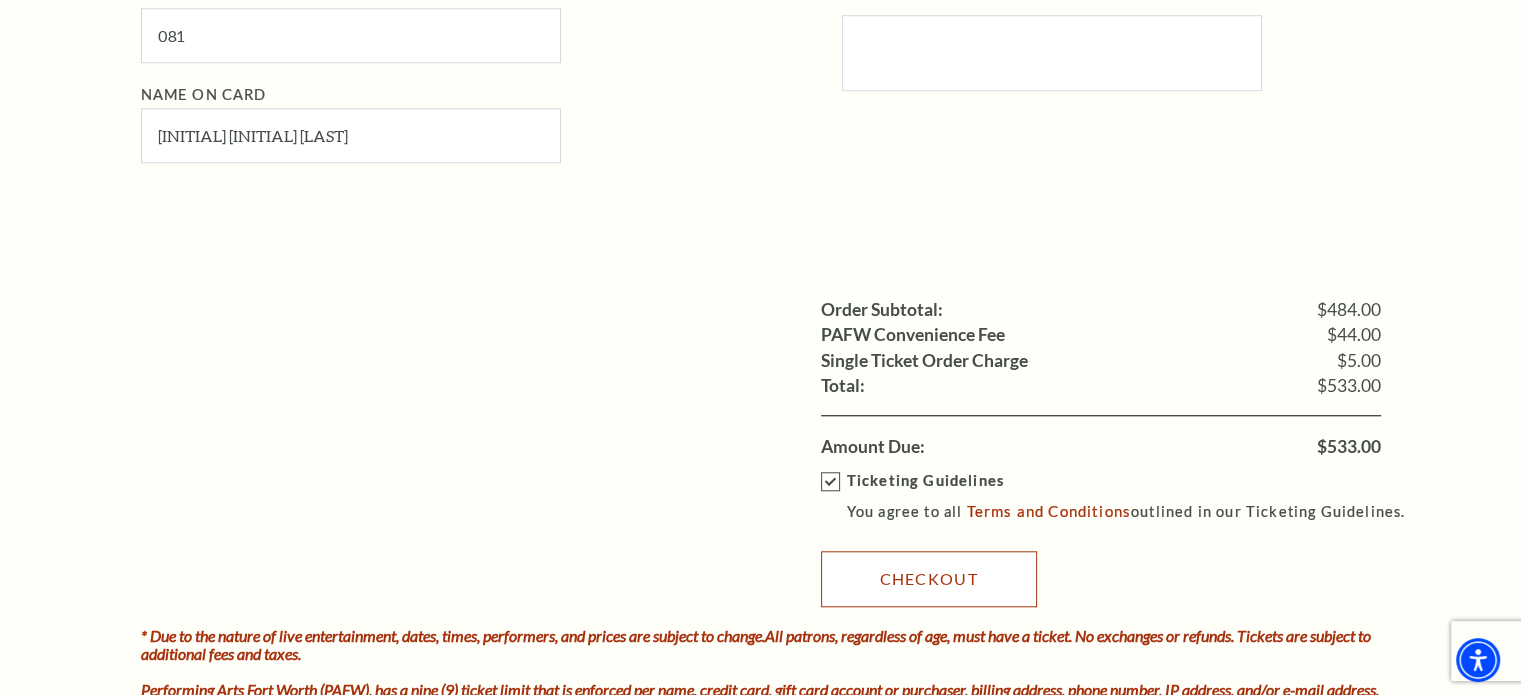 click on "Checkout" at bounding box center (929, 579) 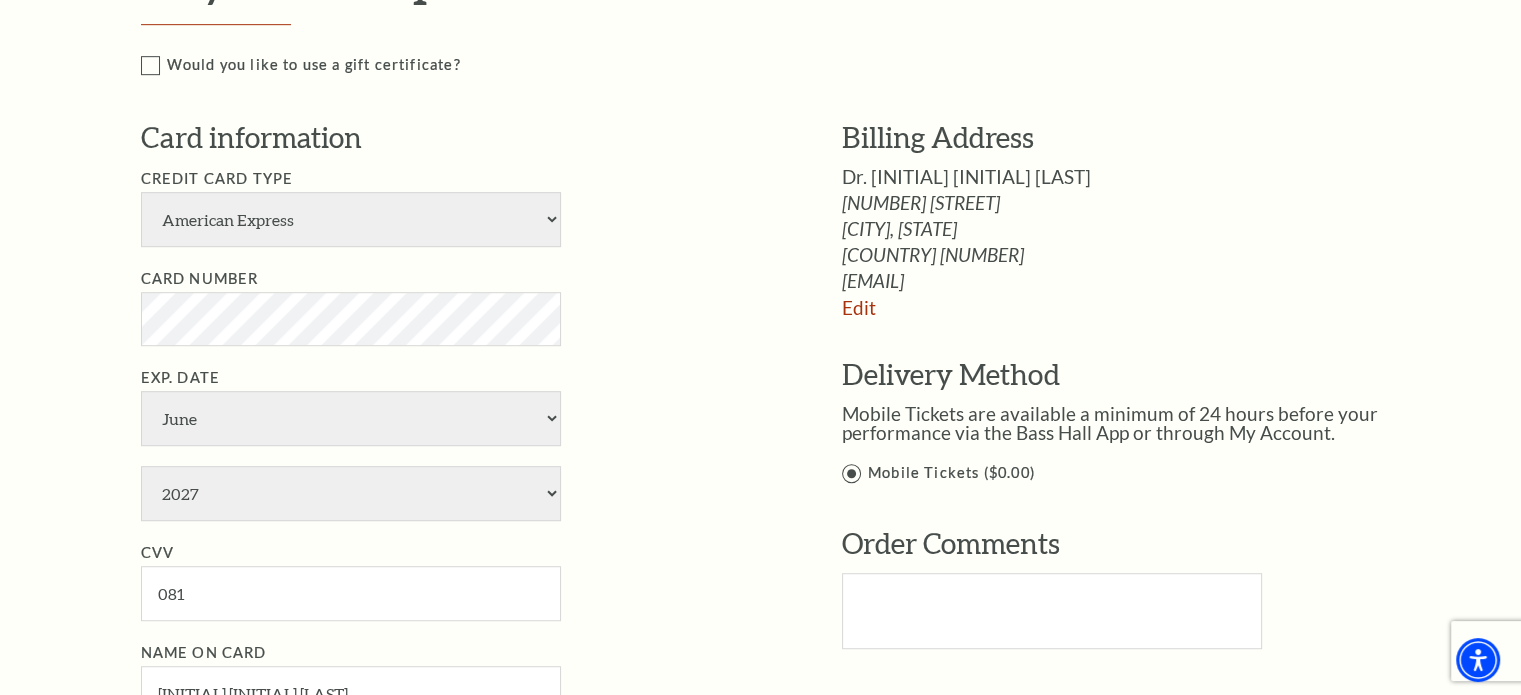 scroll, scrollTop: 1166, scrollLeft: 0, axis: vertical 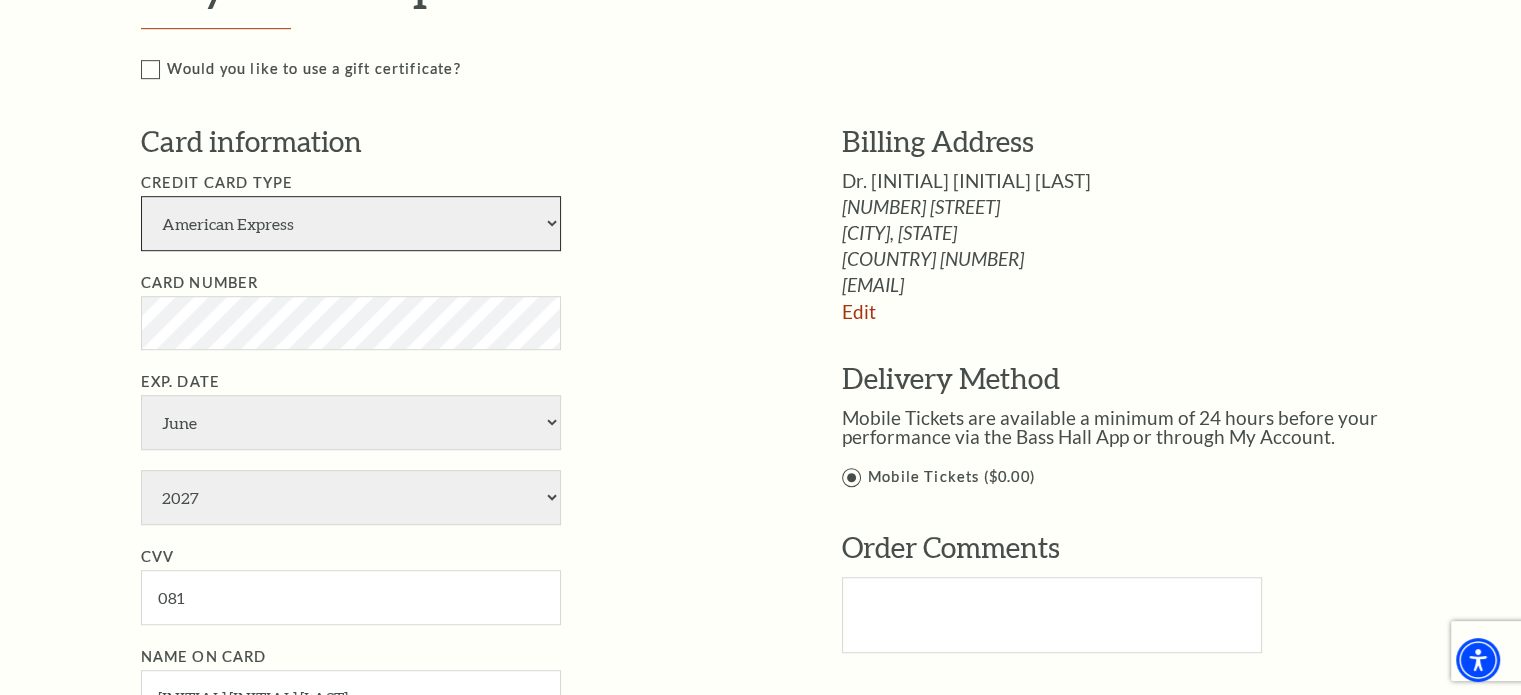 click on "American Express
Visa
Master Card
Discover" at bounding box center (351, 223) 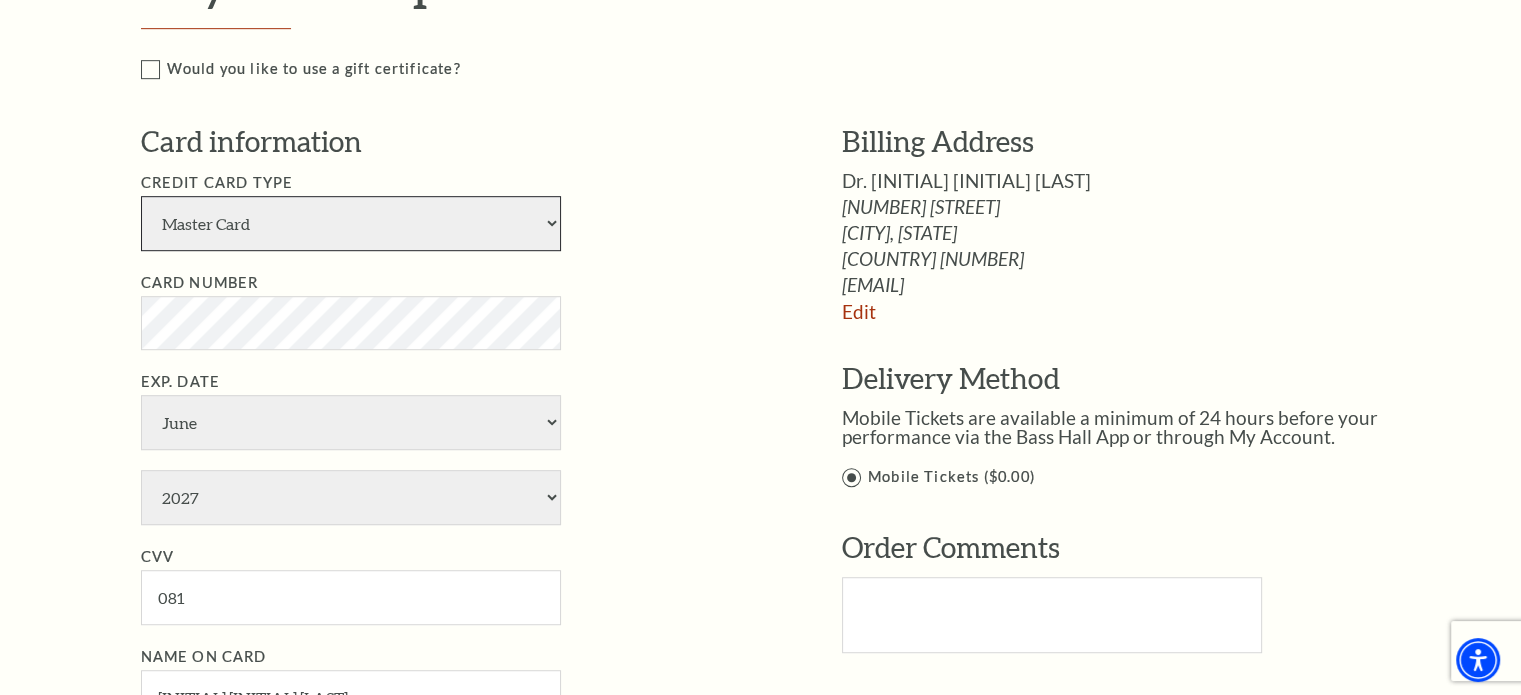 click on "American Express
Visa
Master Card
Discover" at bounding box center (351, 223) 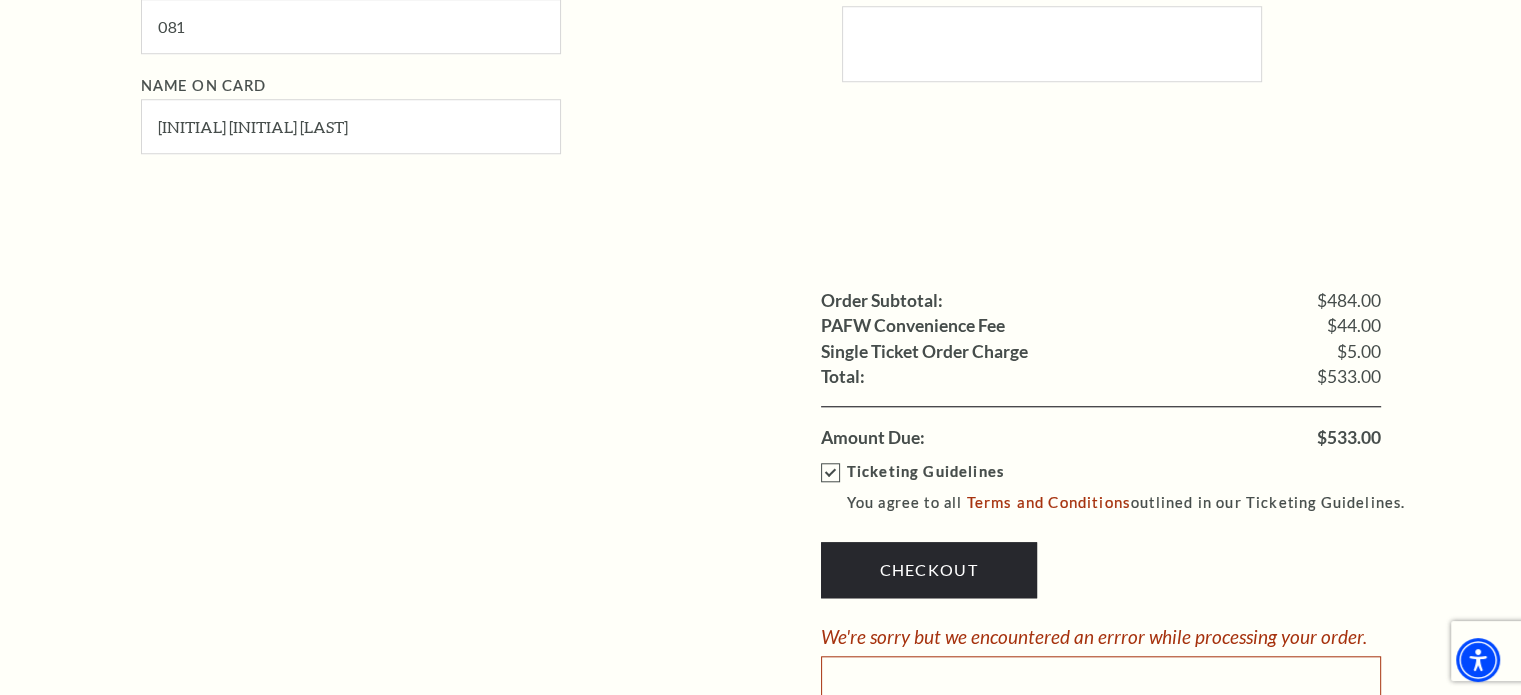 scroll, scrollTop: 1749, scrollLeft: 0, axis: vertical 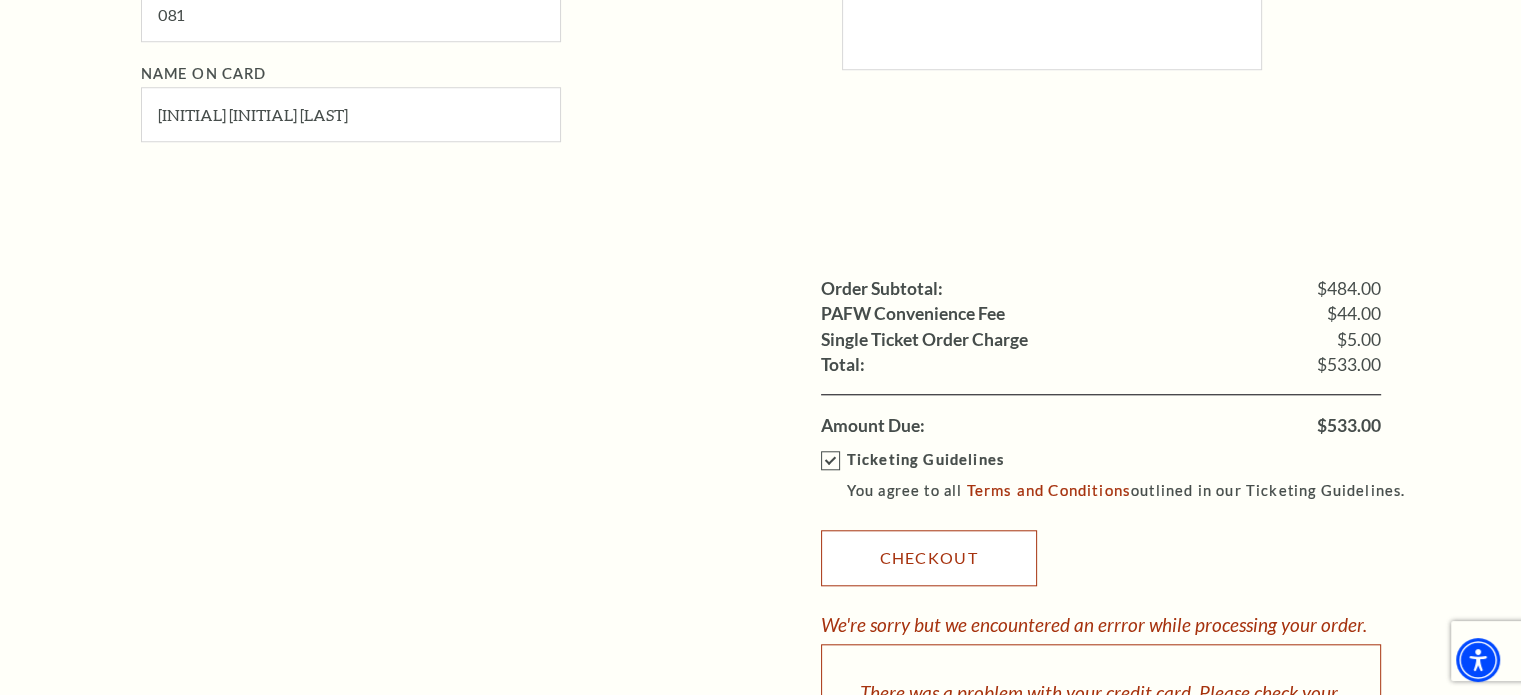 click on "Checkout" at bounding box center (929, 558) 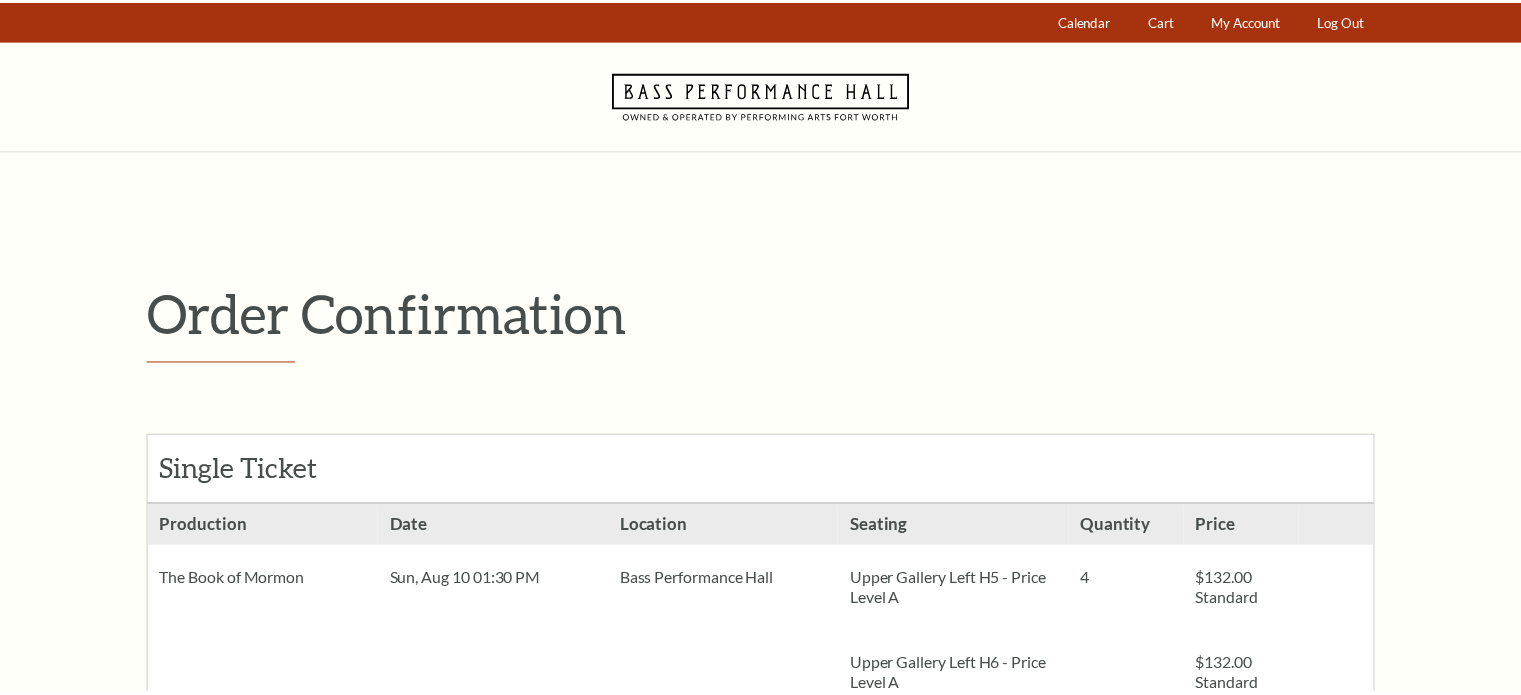 scroll, scrollTop: 0, scrollLeft: 0, axis: both 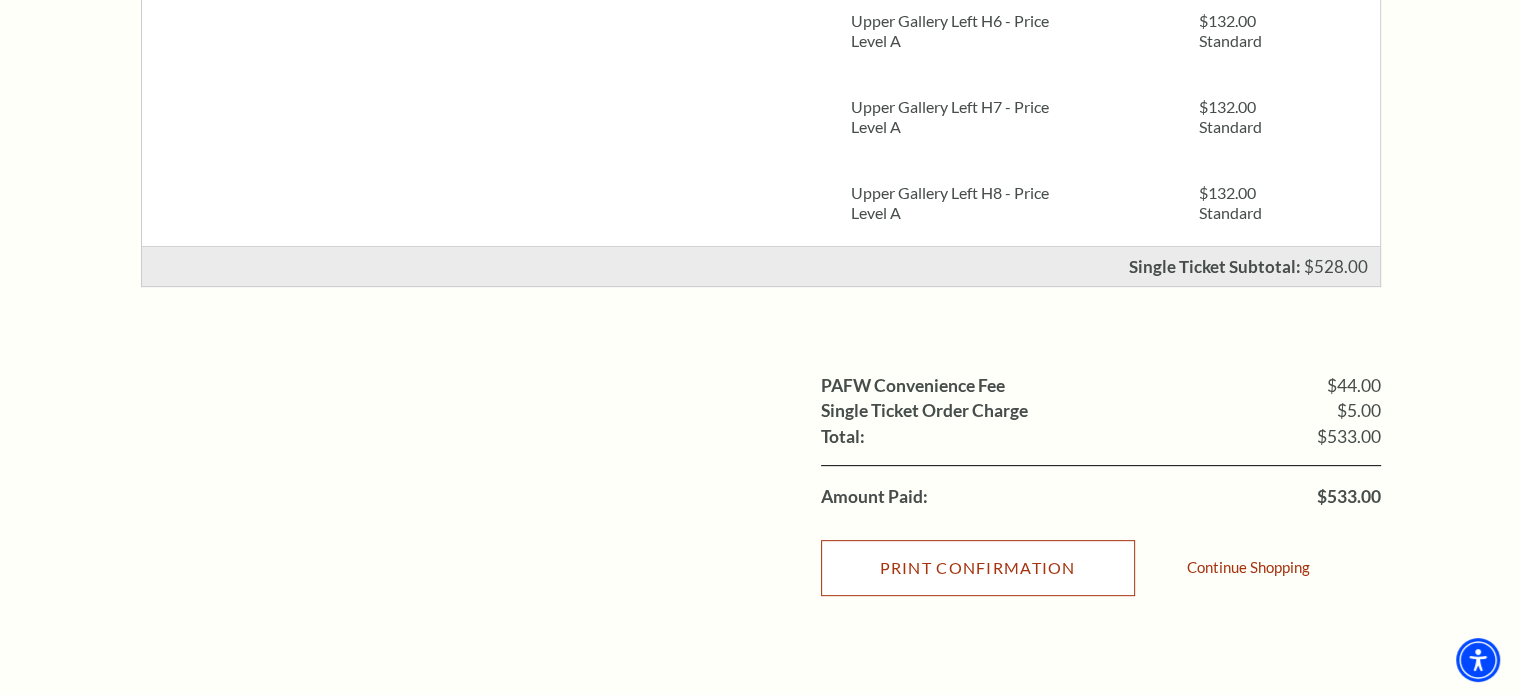 click on "Print Confirmation" at bounding box center (978, 568) 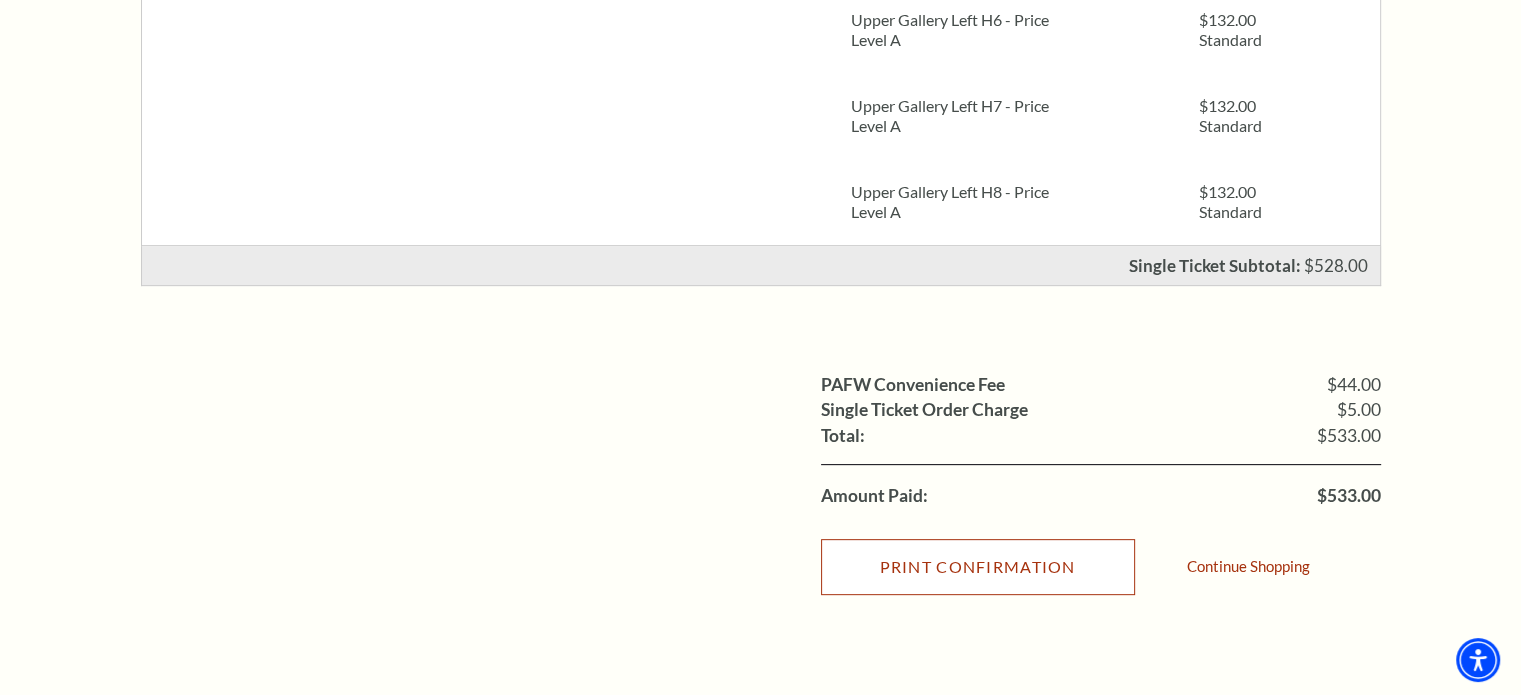 scroll, scrollTop: 0, scrollLeft: 0, axis: both 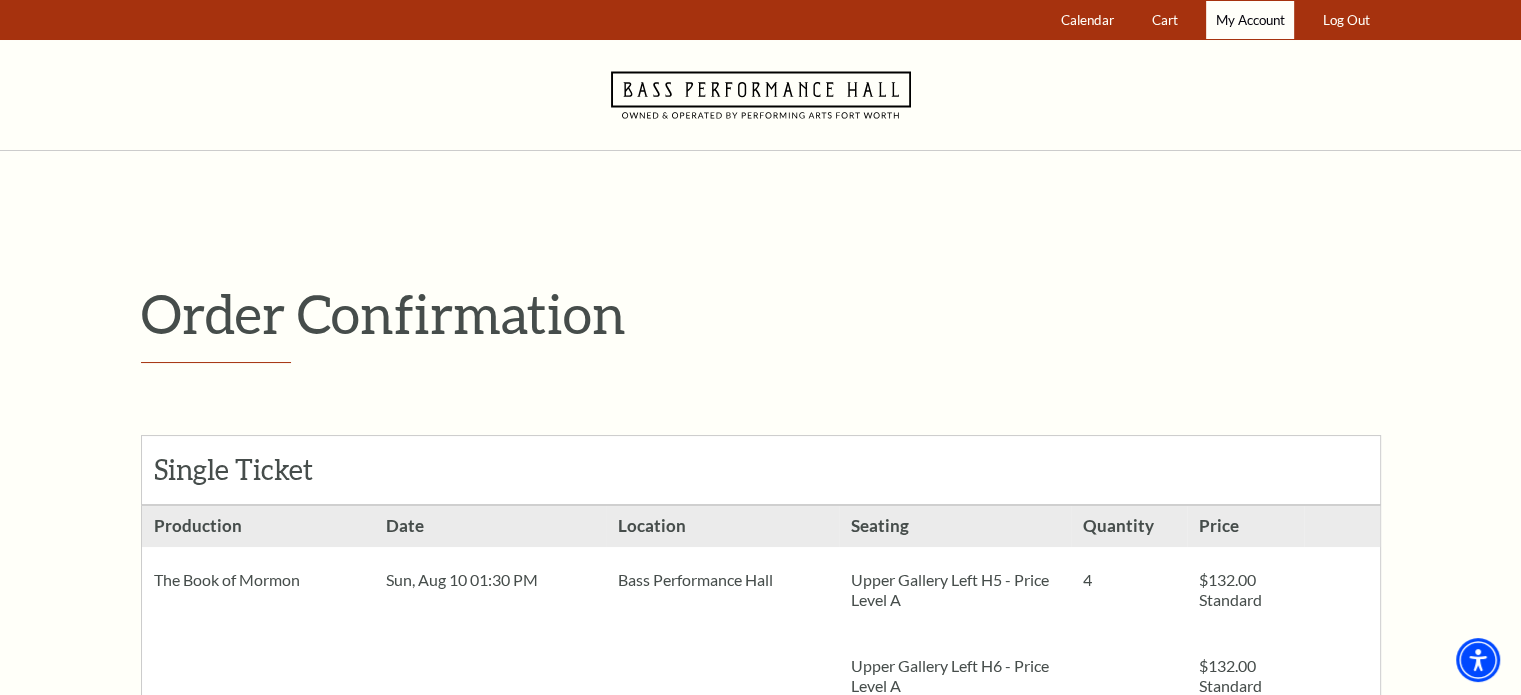 click on "My Account" at bounding box center (1250, 20) 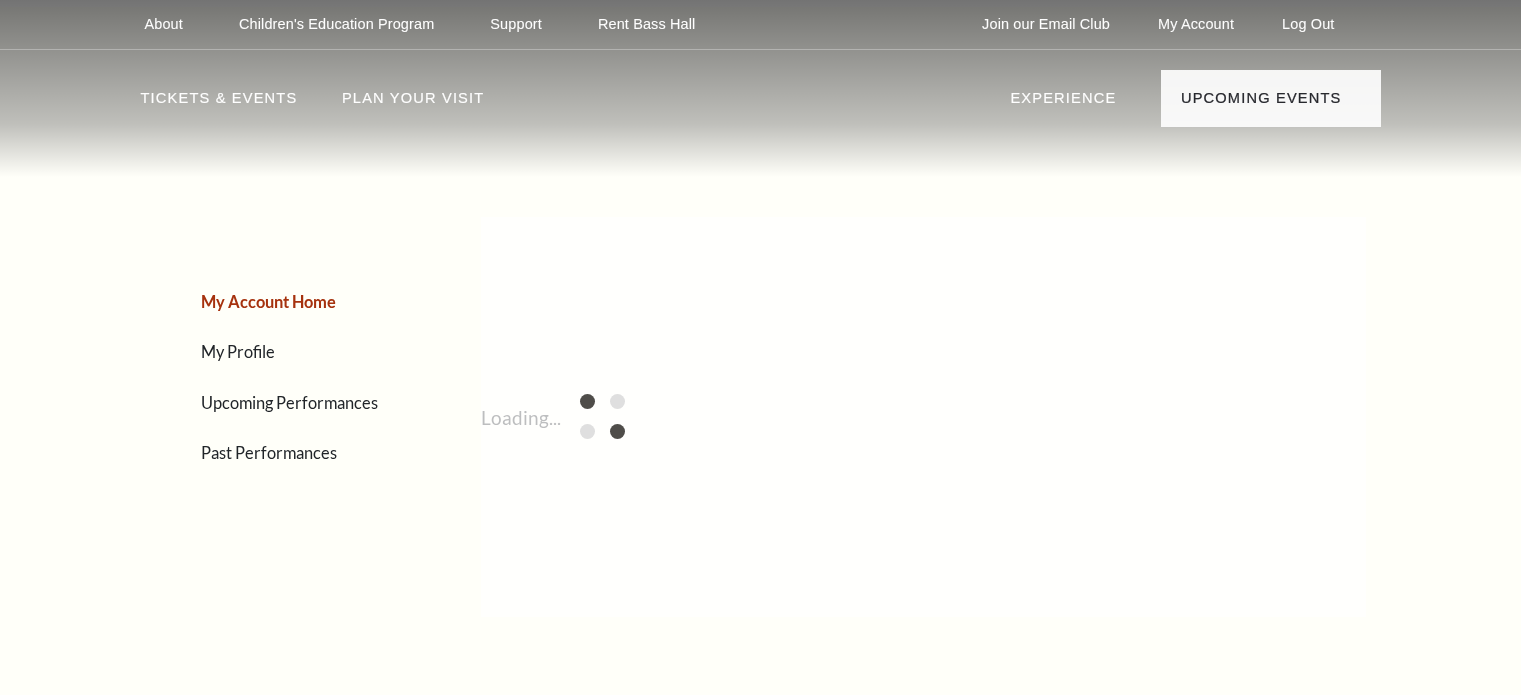 scroll, scrollTop: 0, scrollLeft: 0, axis: both 